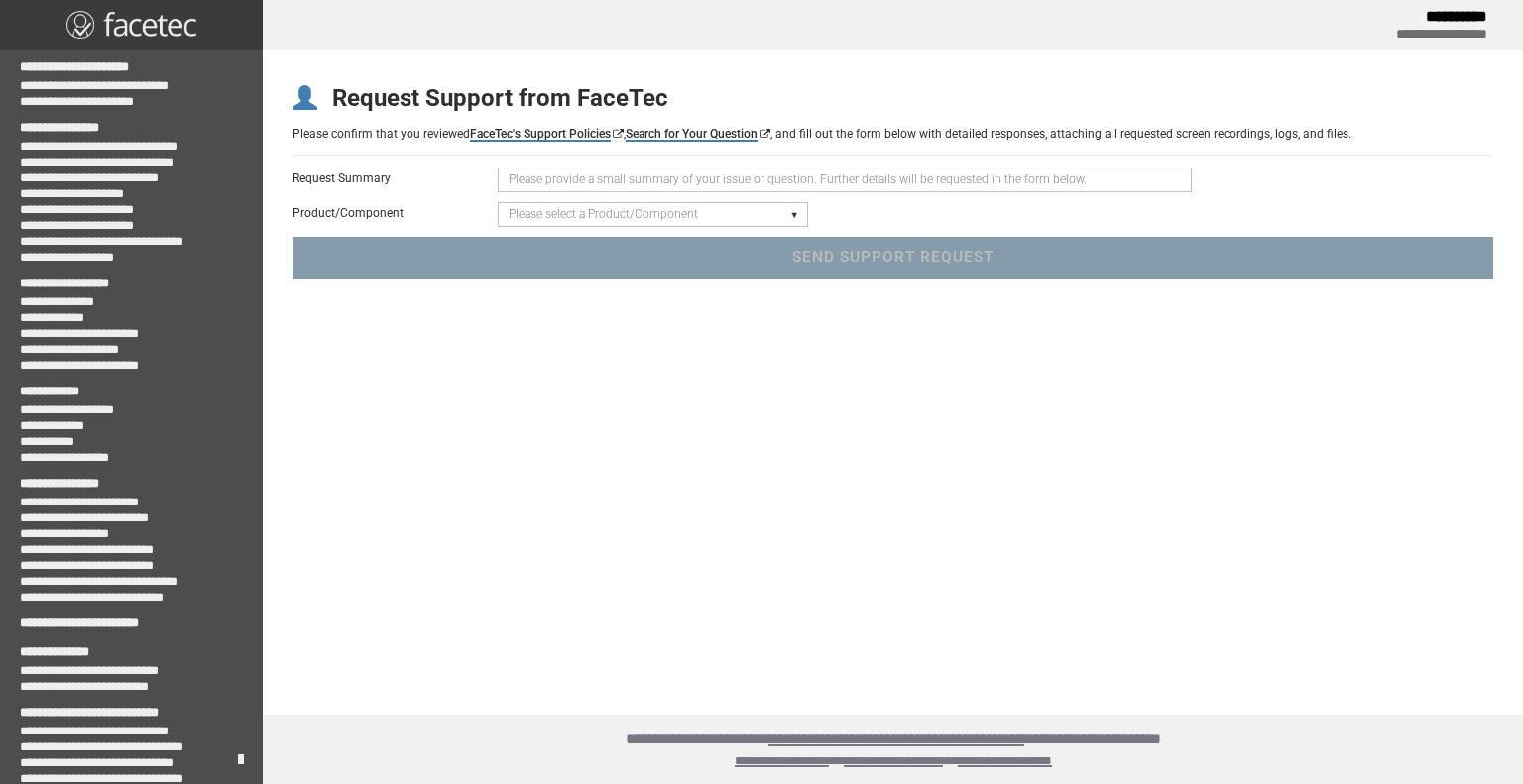scroll, scrollTop: 0, scrollLeft: 0, axis: both 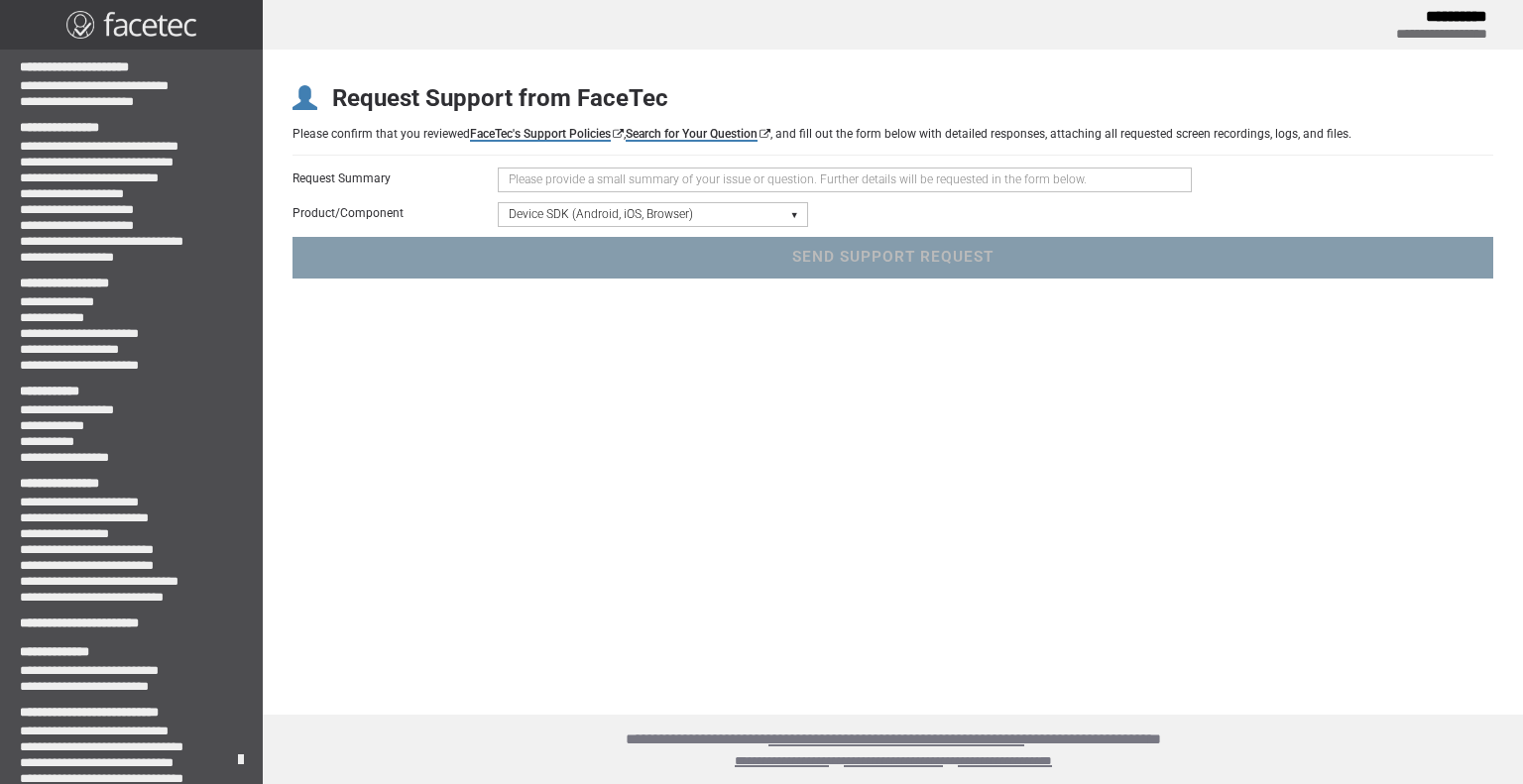 click on "Please select a Product/Component Device SDK (Android, iOS, Browser) Server SDK Dashboard SDK 3D Liveness & Matching ID Scan - Compatibility, Behavior, OCR, Barcode, NFC UR Codes - Biometric Barcodes Specific Features Access Request Account & Application" at bounding box center (652, 214) 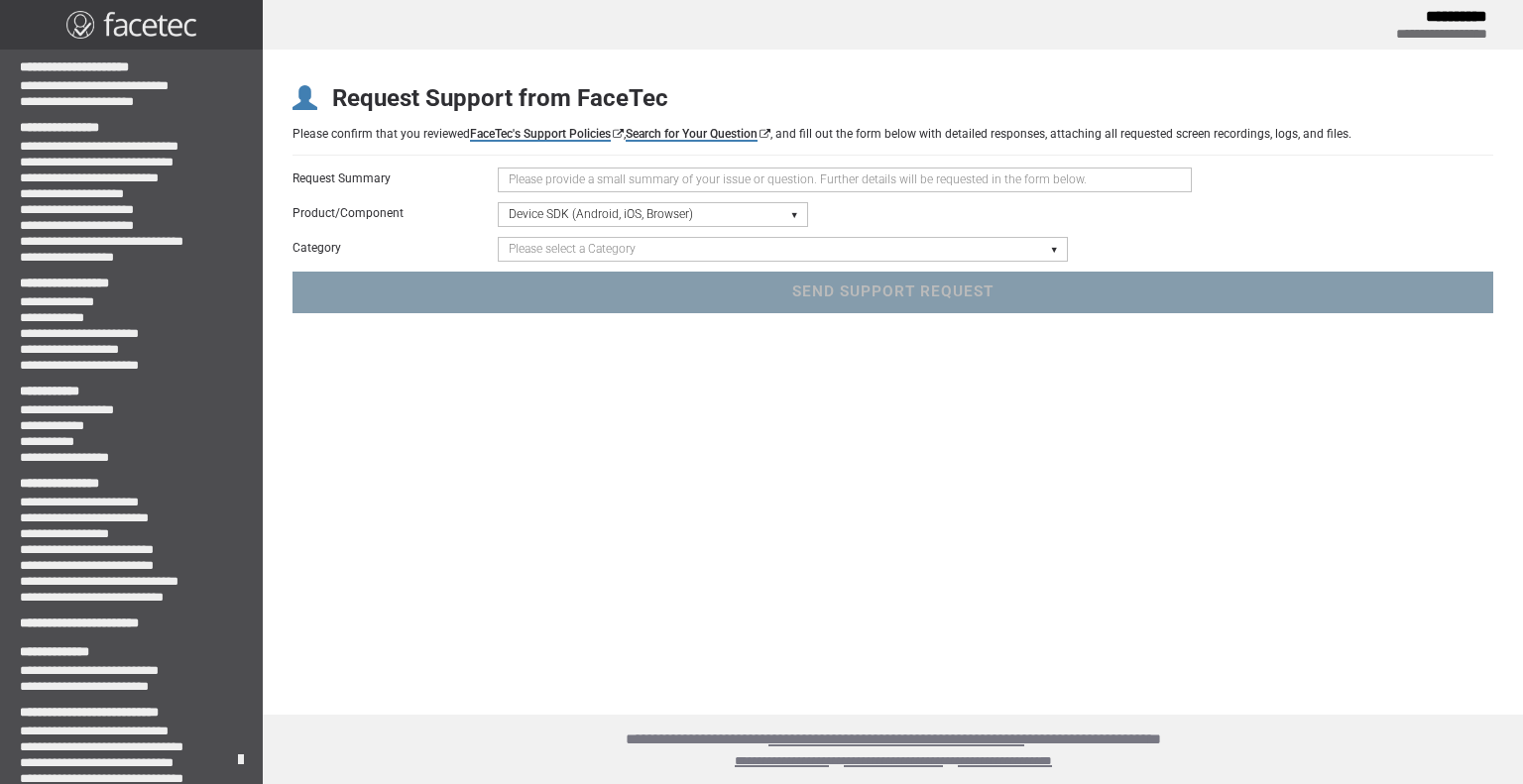 click at bounding box center [845, 179] 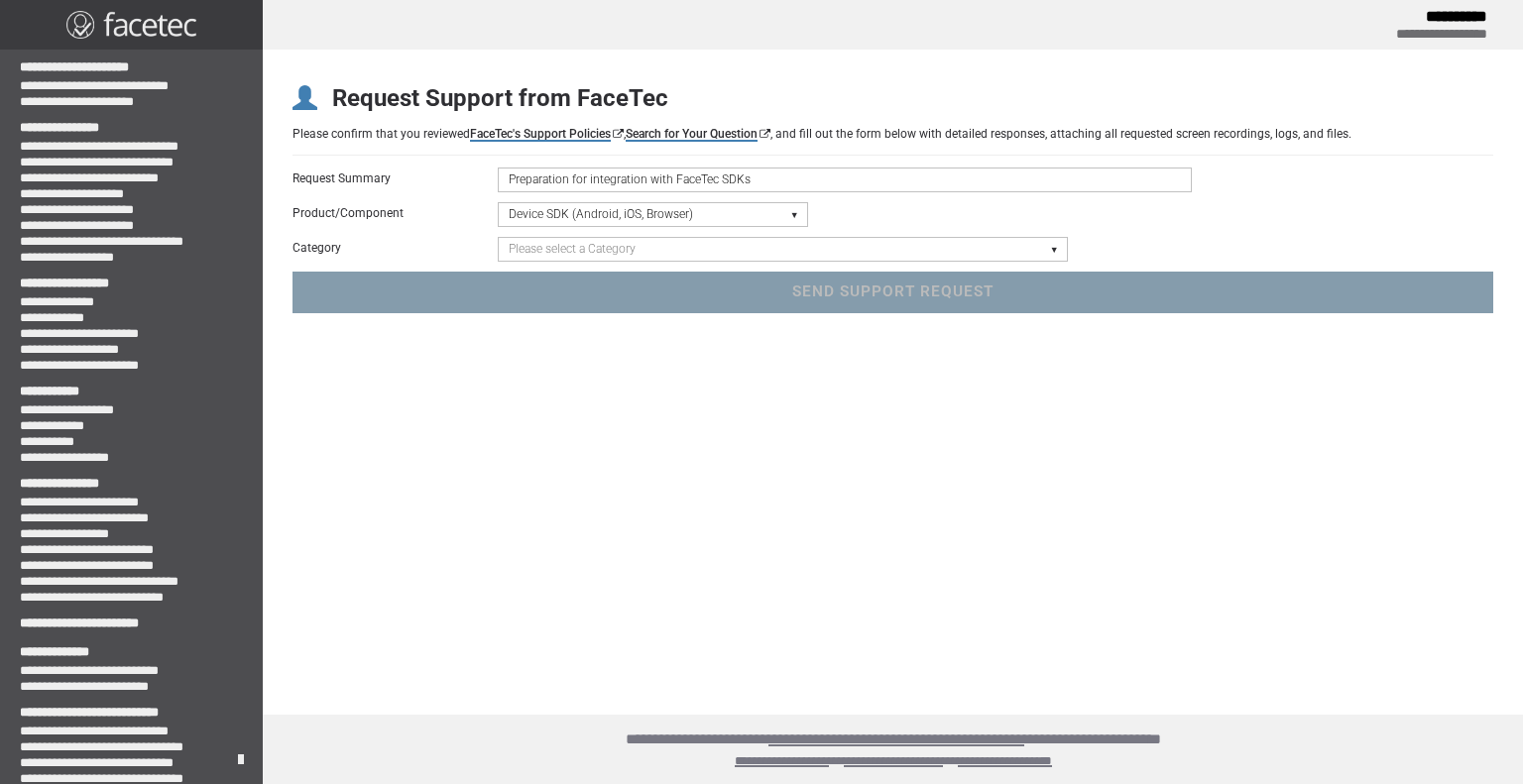 click on "Preparation for integration with FaceTec SDKs" at bounding box center (845, 179) 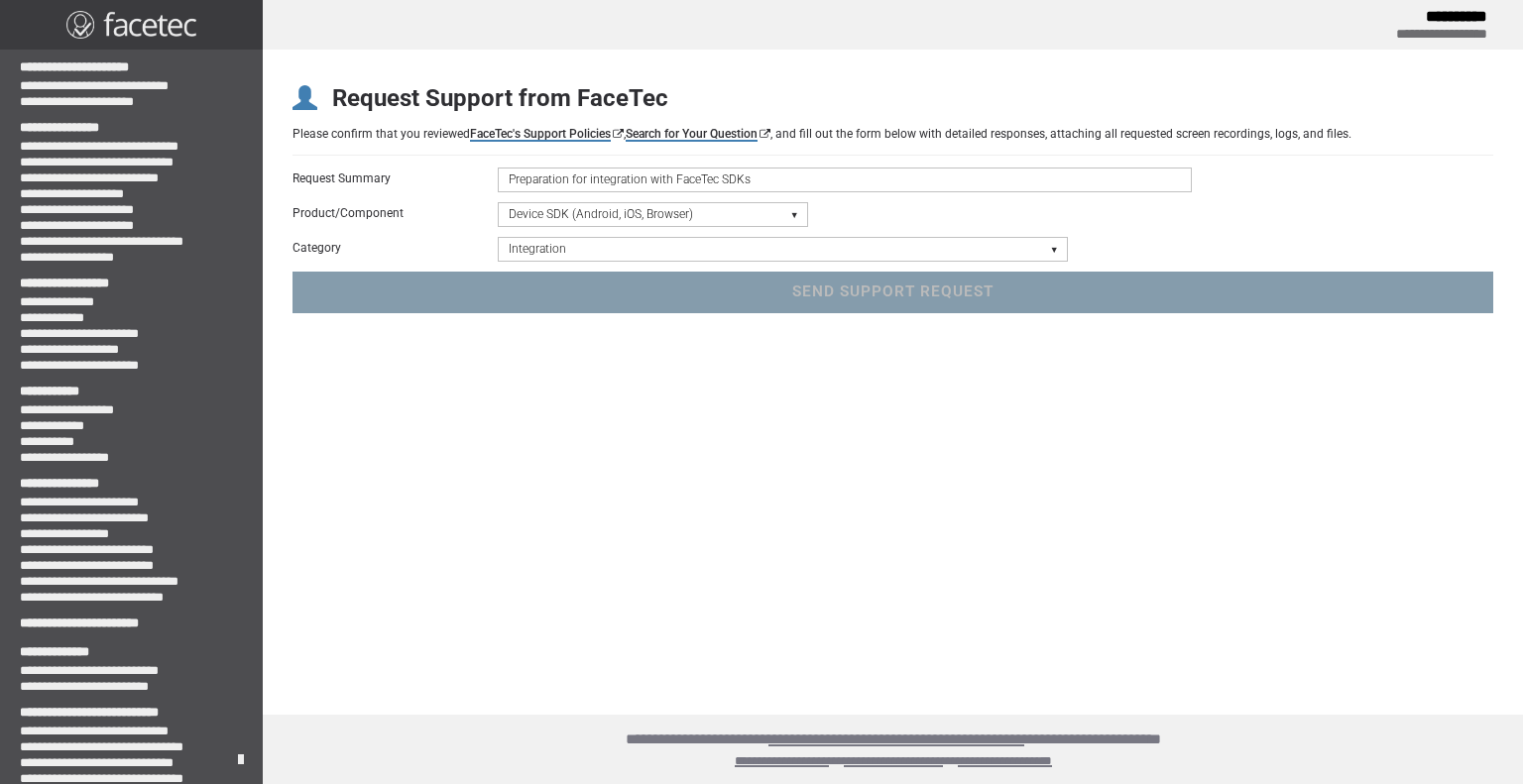 click on "Please select a Category UI/UX & Text Customization Build or Initialization Integration Crash/Exception Device/Browser Compatibility Issues Static Code Analyzer Results 3rd Party Frameworks - React, Angular, Vite, React Native, Flutter, Stencil, Cordova, Xamarin/.NET Maui iFrame Question Android/iOS WebView Question" at bounding box center [782, 249] 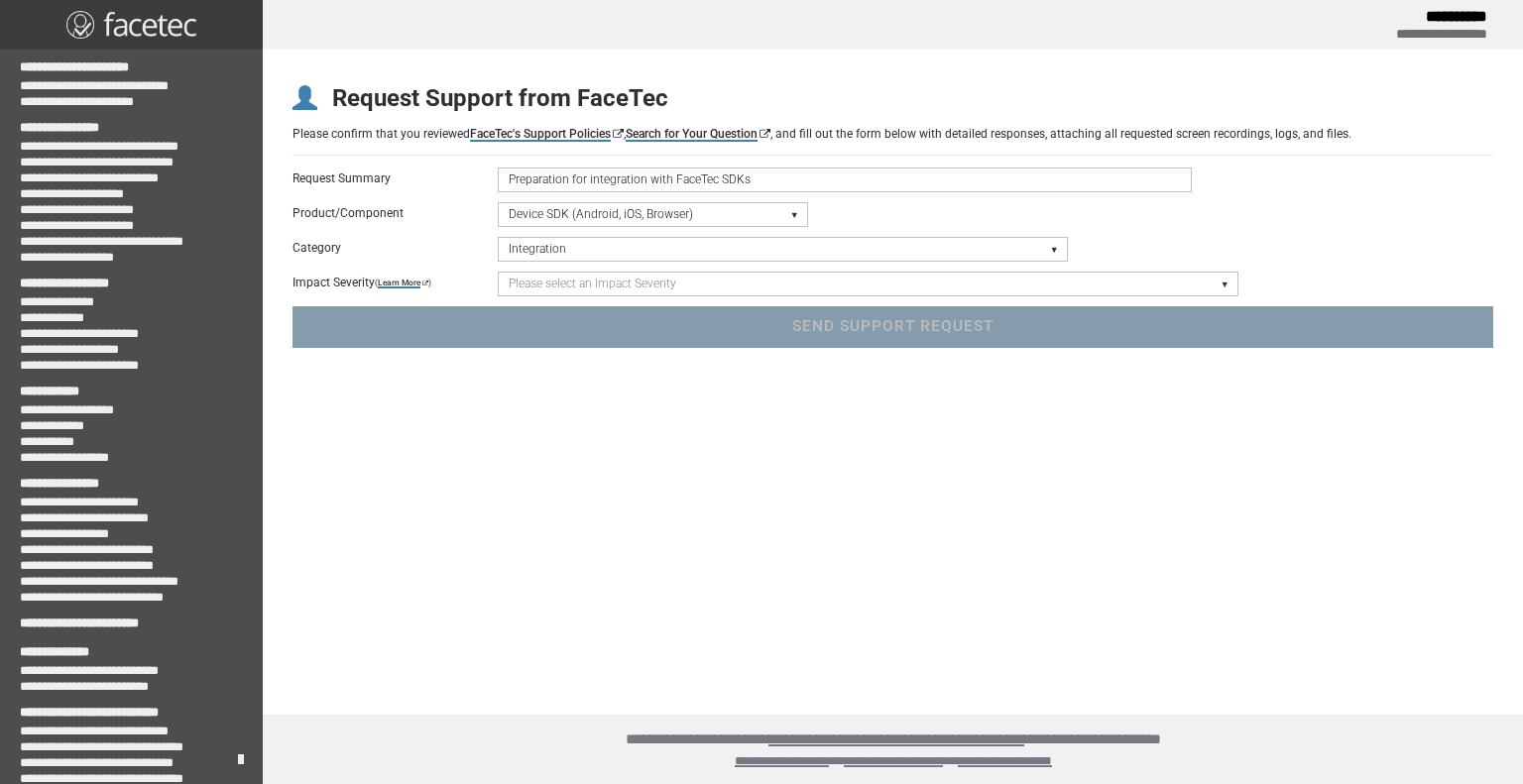 click on "Please select an Impact Severity Severity 1 - Minor Integration Issues, Upgrade Assistance, Encryption Key or Usage Log Questions with No Impact to Live Applications Severity 2 - Moderate Issues Impacting Live Applications / Production Systems Severity 3 - Major Issues Impacting Live Applications - Critical Errors in Production Systems" at bounding box center [868, 283] 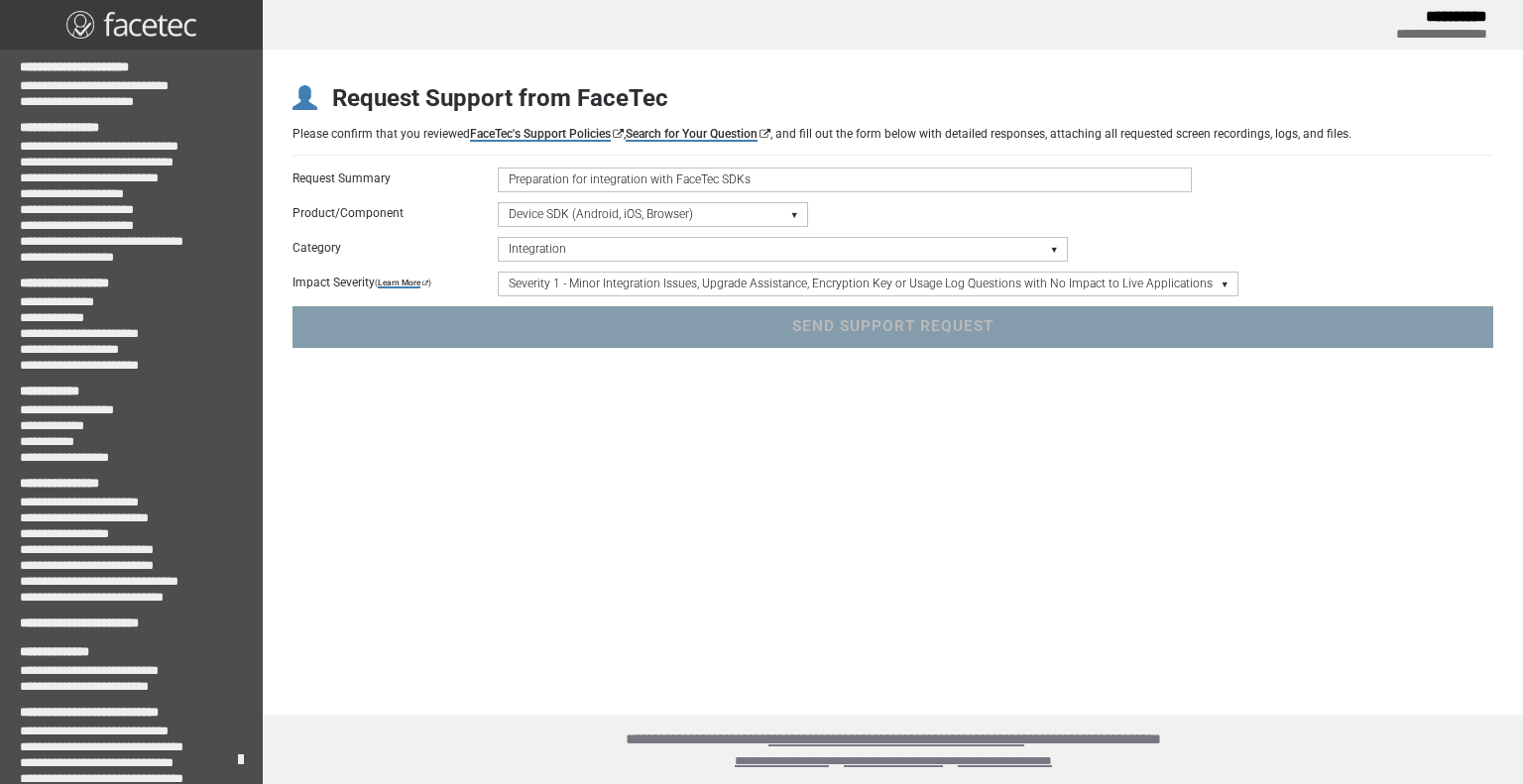 click on "Please select an Impact Severity Severity 1 - Minor Integration Issues, Upgrade Assistance, Encryption Key or Usage Log Questions with No Impact to Live Applications Severity 2 - Moderate Issues Impacting Live Applications / Production Systems Severity 3 - Major Issues Impacting Live Applications - Critical Errors in Production Systems" at bounding box center (868, 283) 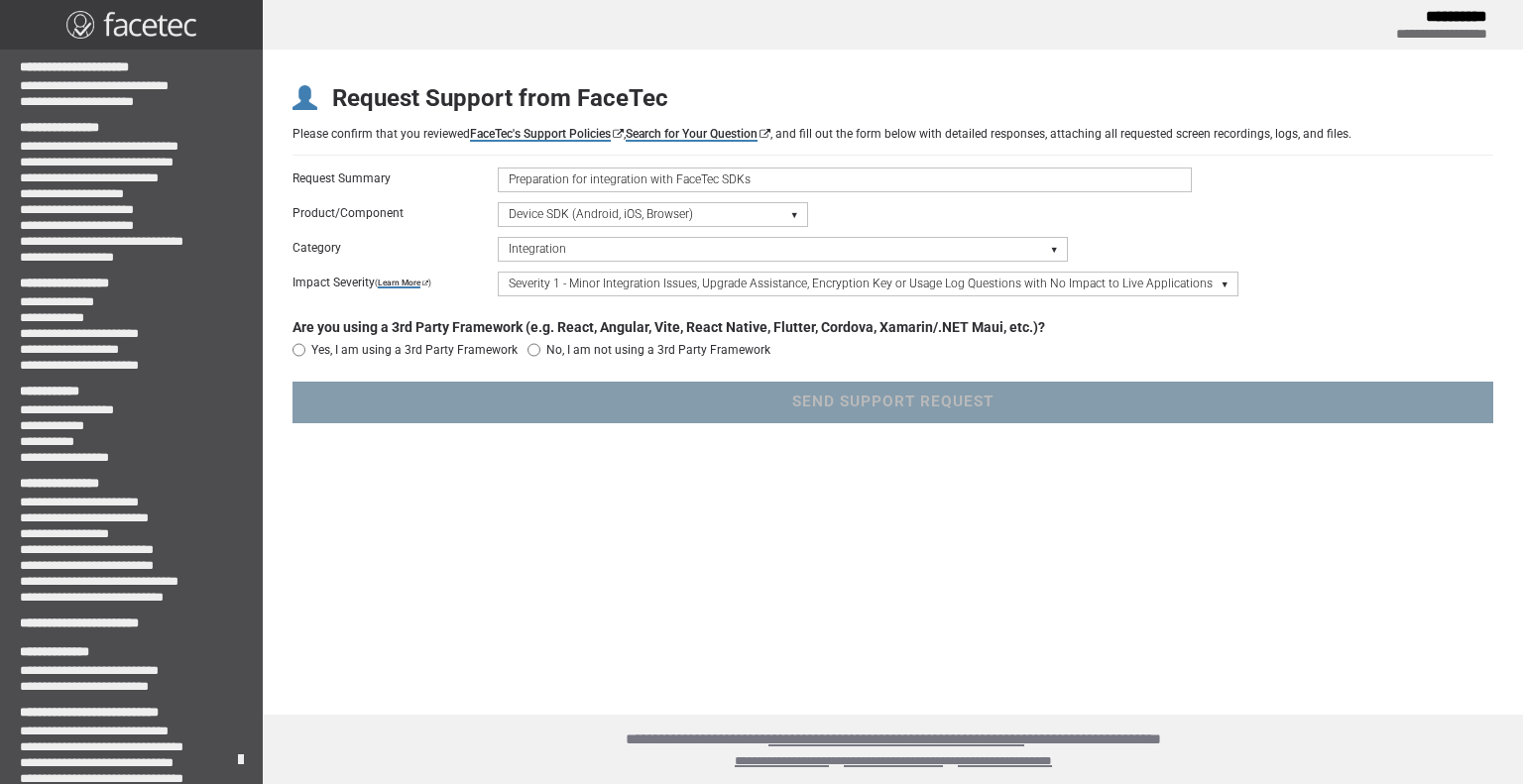 click on "Are you using a 3rd Party Framework (e.g. React, Angular, Vite, React Native, Flutter, Cordova, Xamarin/.NET Maui, etc.)?" at bounding box center (668, 327) 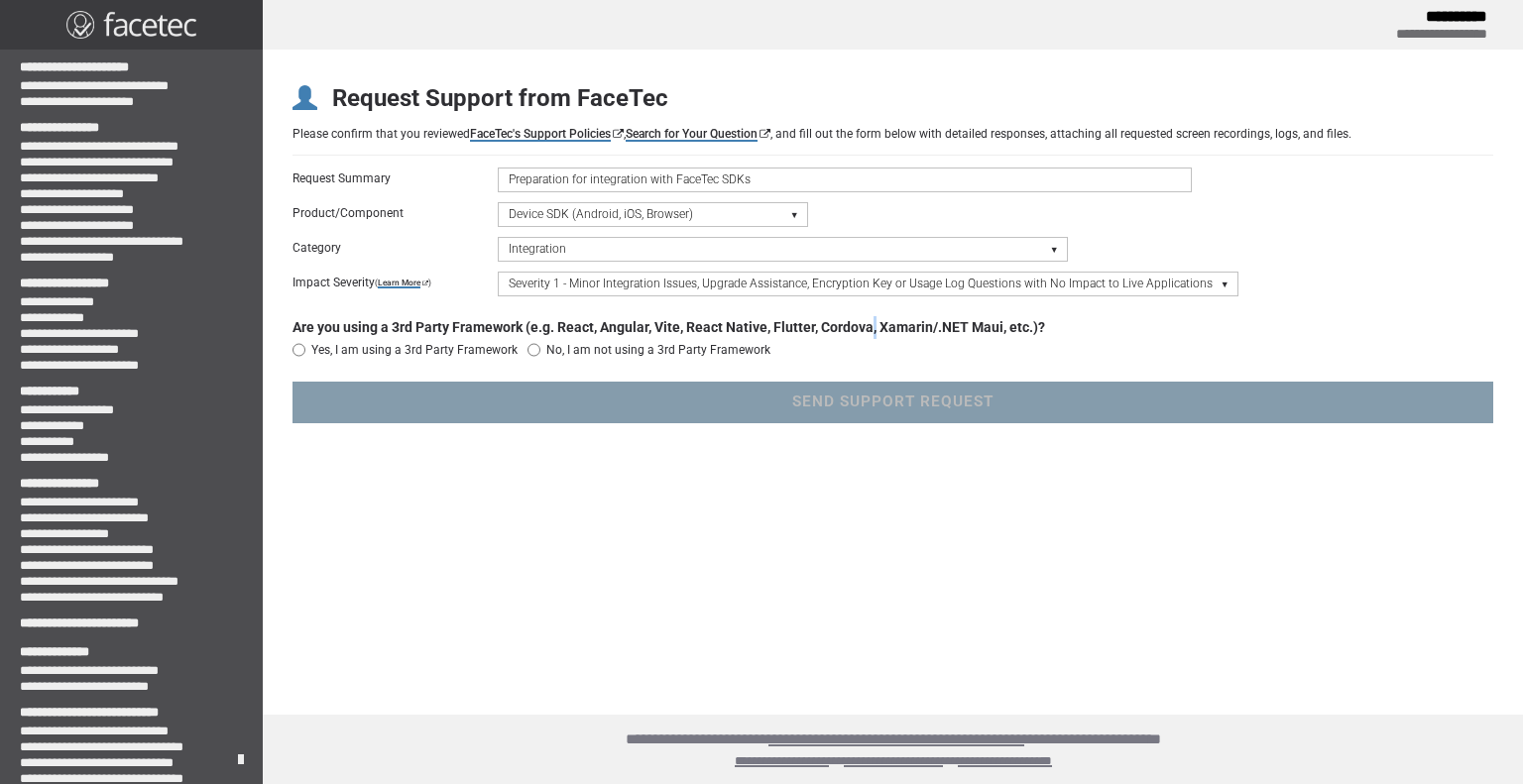 click on "Are you using a 3rd Party Framework (e.g. React, Angular, Vite, React Native, Flutter, Cordova, Xamarin/.NET Maui, etc.)?" at bounding box center [668, 327] 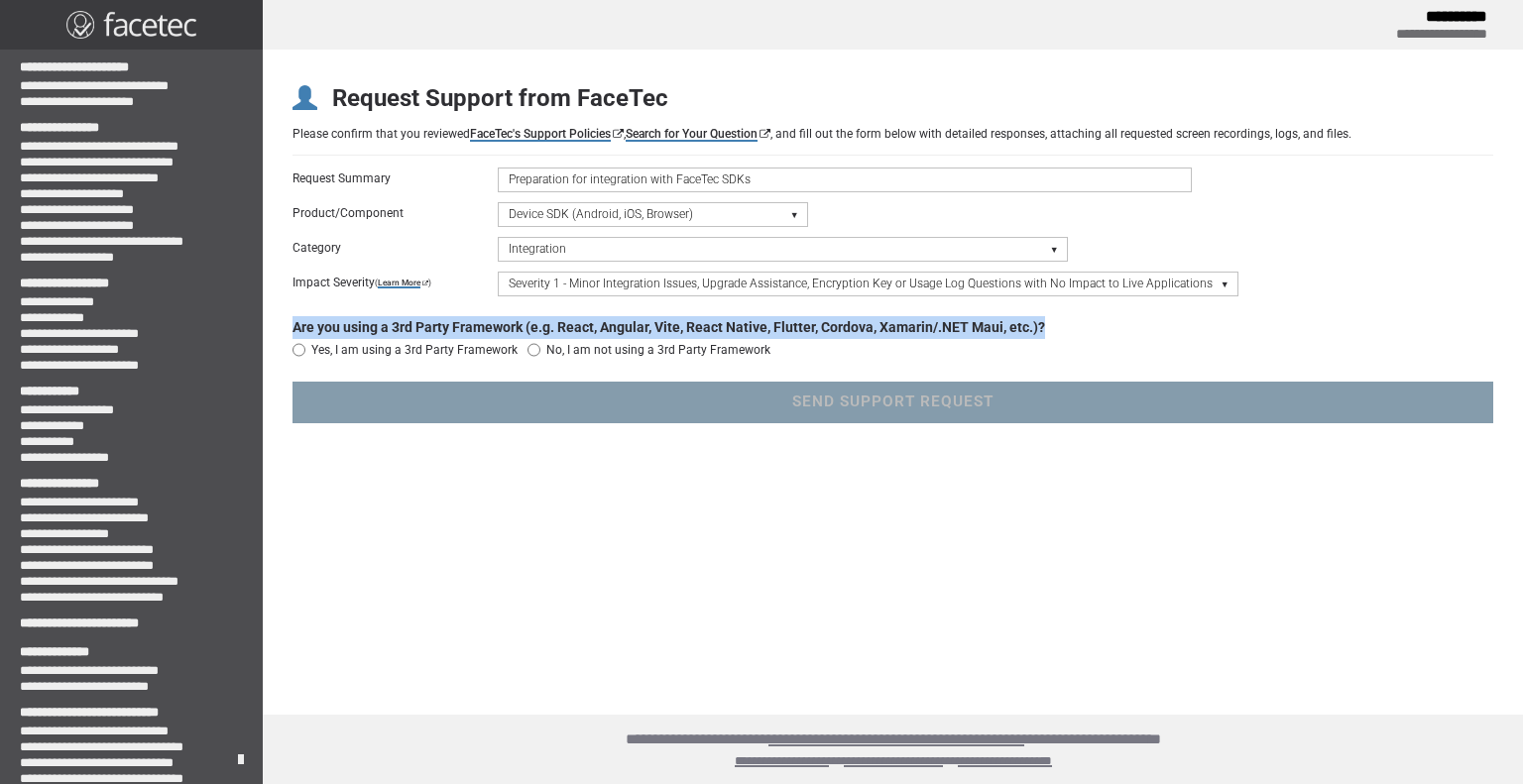 click on "Are you using a 3rd Party Framework (e.g. React, Angular, Vite, React Native, Flutter, Cordova, Xamarin/.NET Maui, etc.)?" at bounding box center (668, 327) 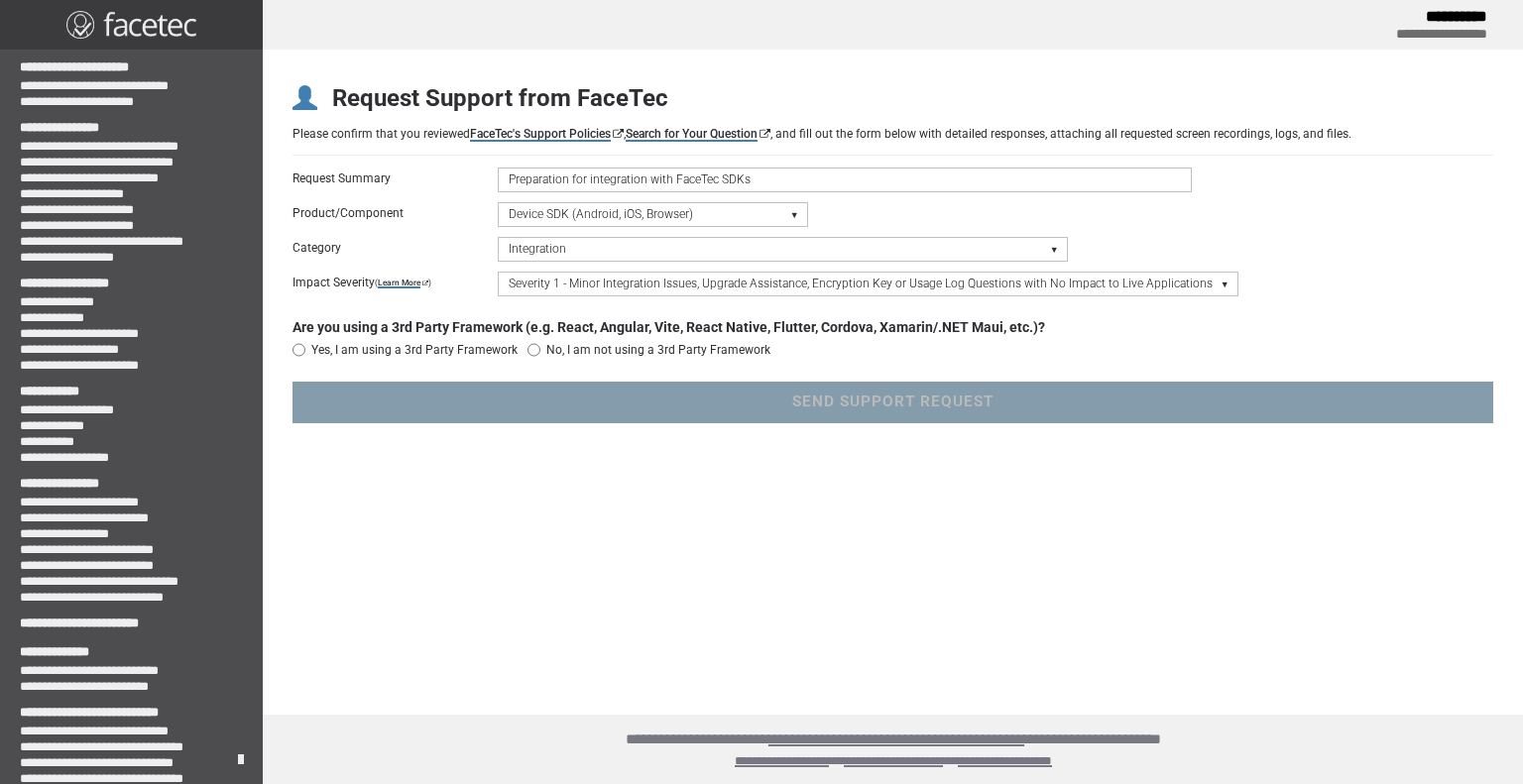 click on "Yes, I am using a 3rd Party Framework" at bounding box center [414, 350] 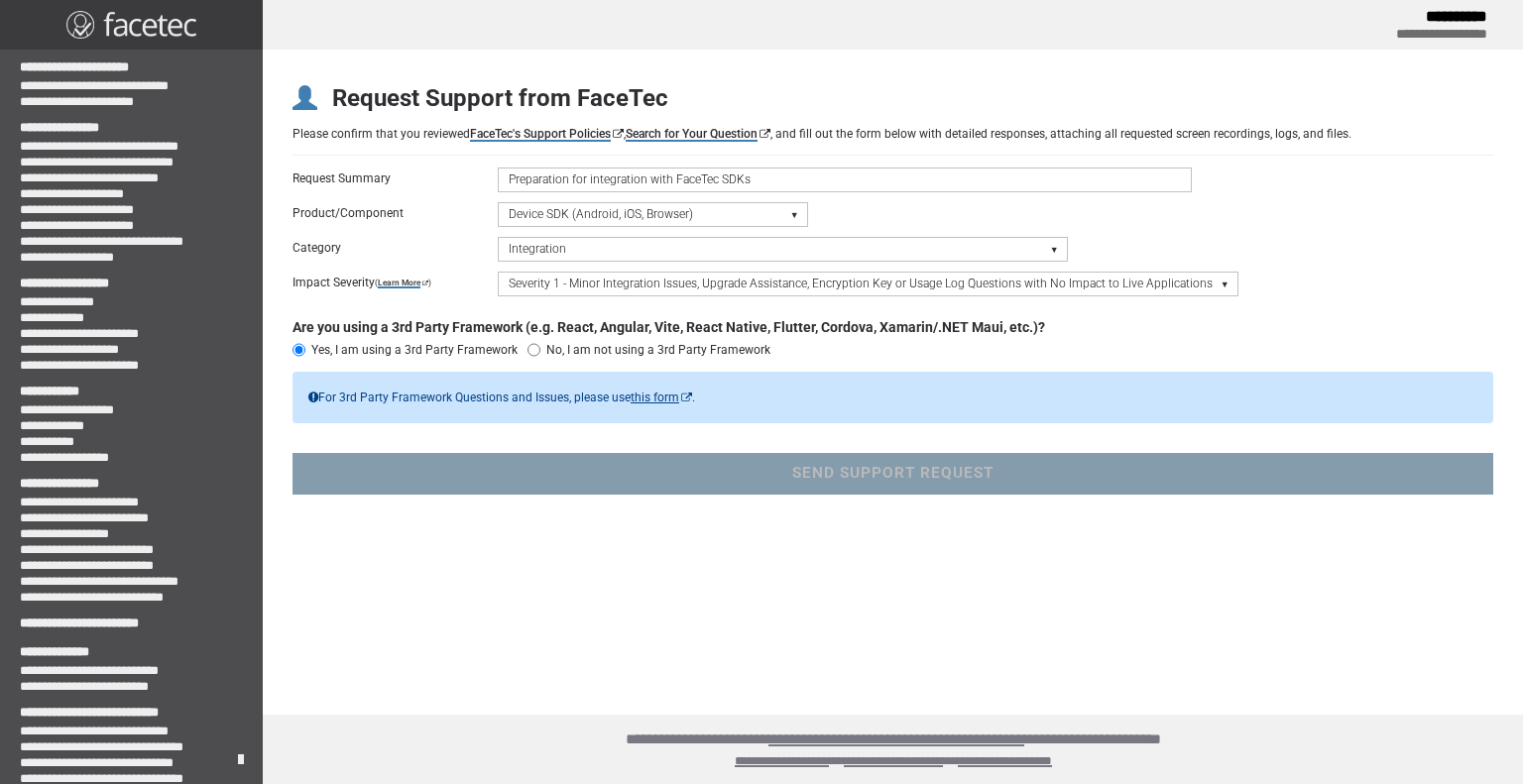 click on "No, I am not using a 3rd Party Framework" at bounding box center (658, 350) 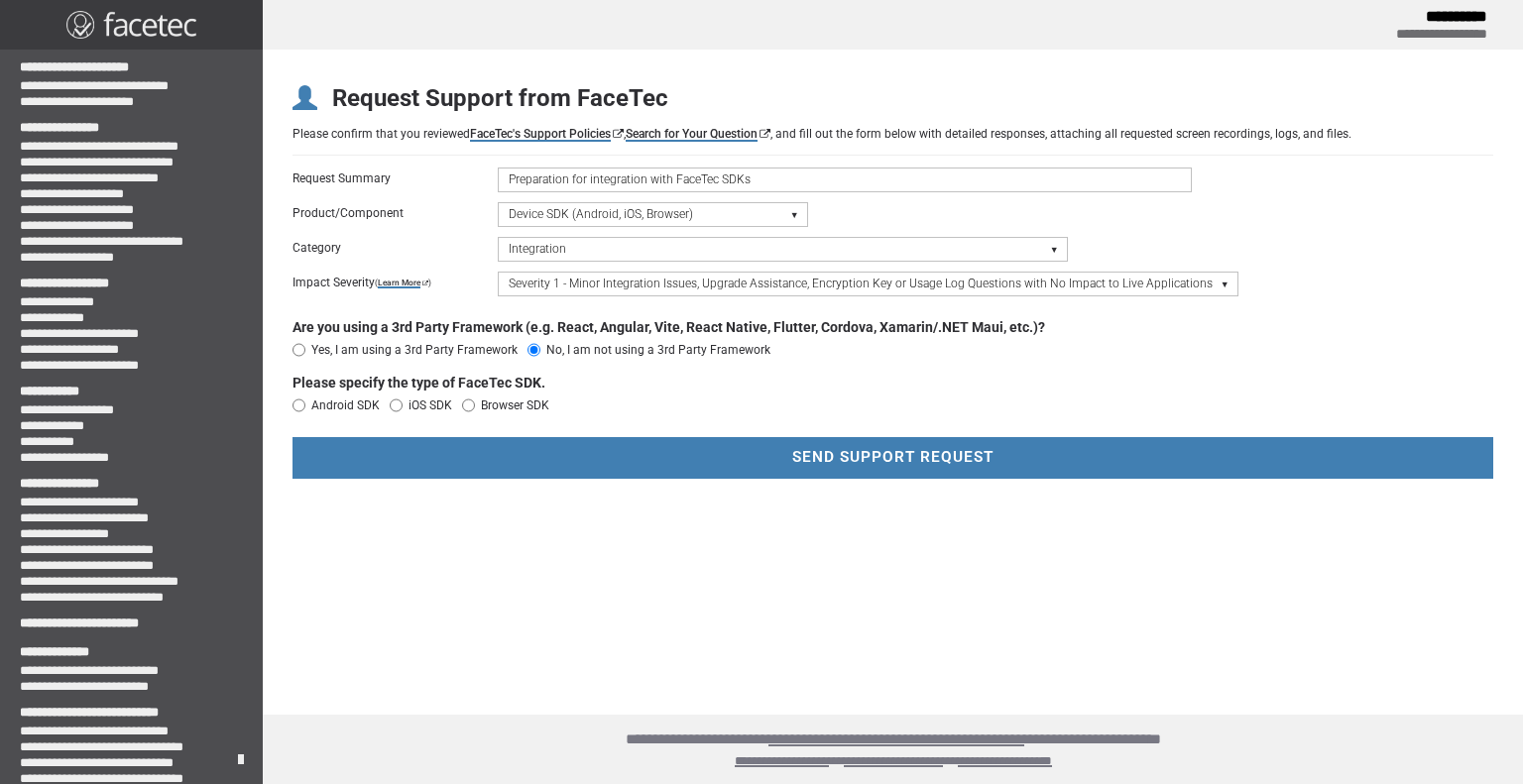 click on "Android SDK" at bounding box center [341, 405] 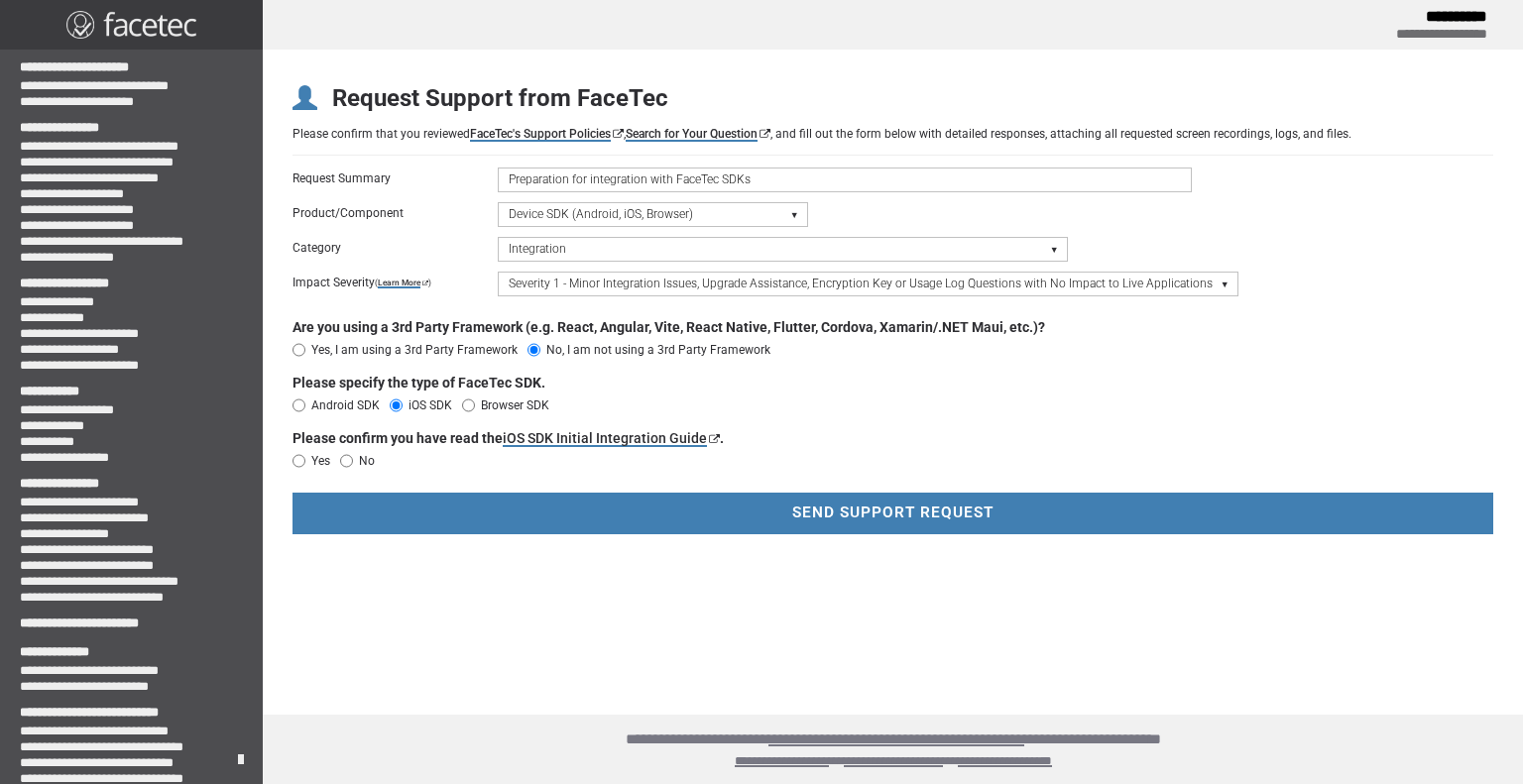 drag, startPoint x: 468, startPoint y: 401, endPoint x: 490, endPoint y: 407, distance: 22.803509 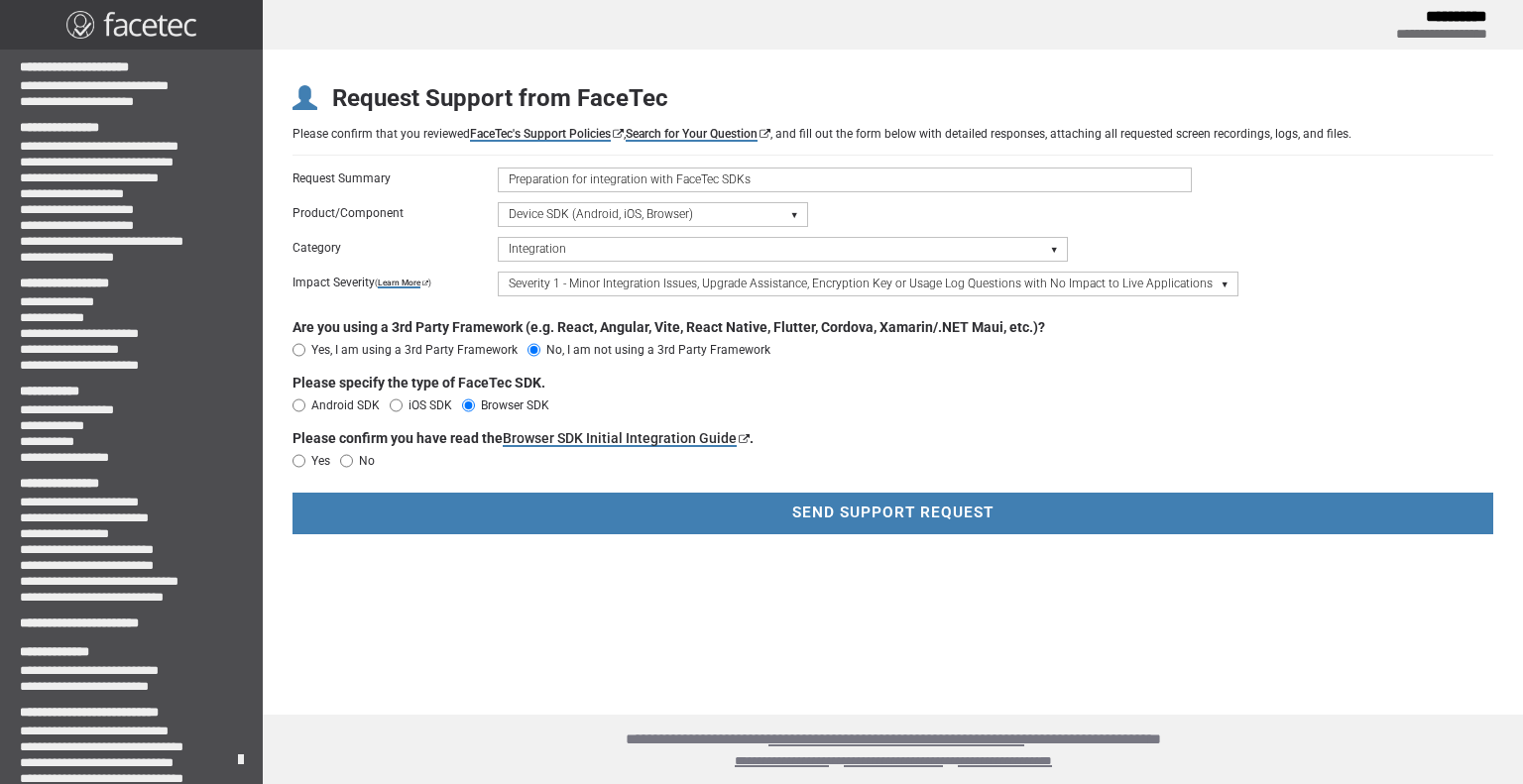 click on "Yes" at bounding box center [298, 461] 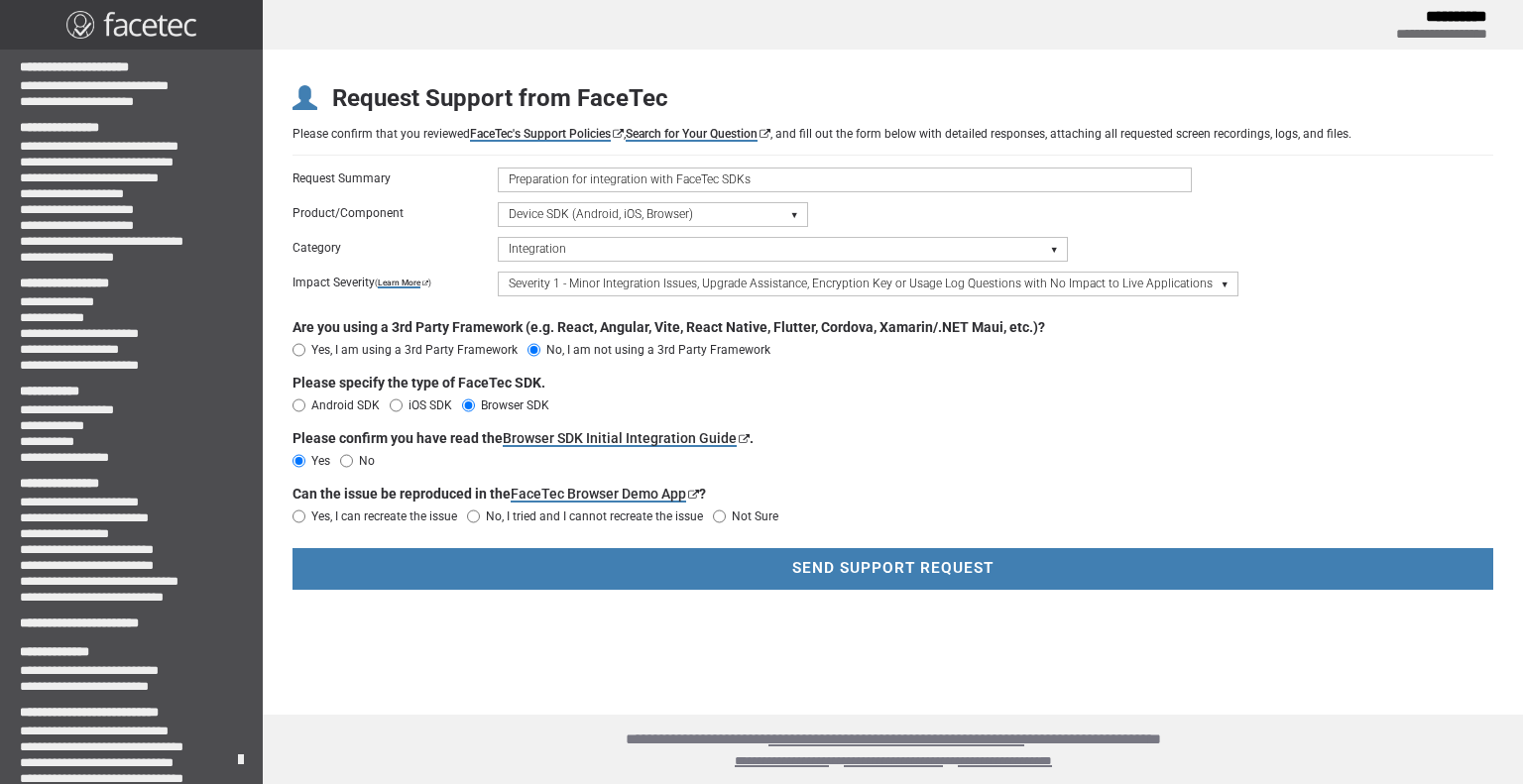 click on "Android SDK" at bounding box center (345, 405) 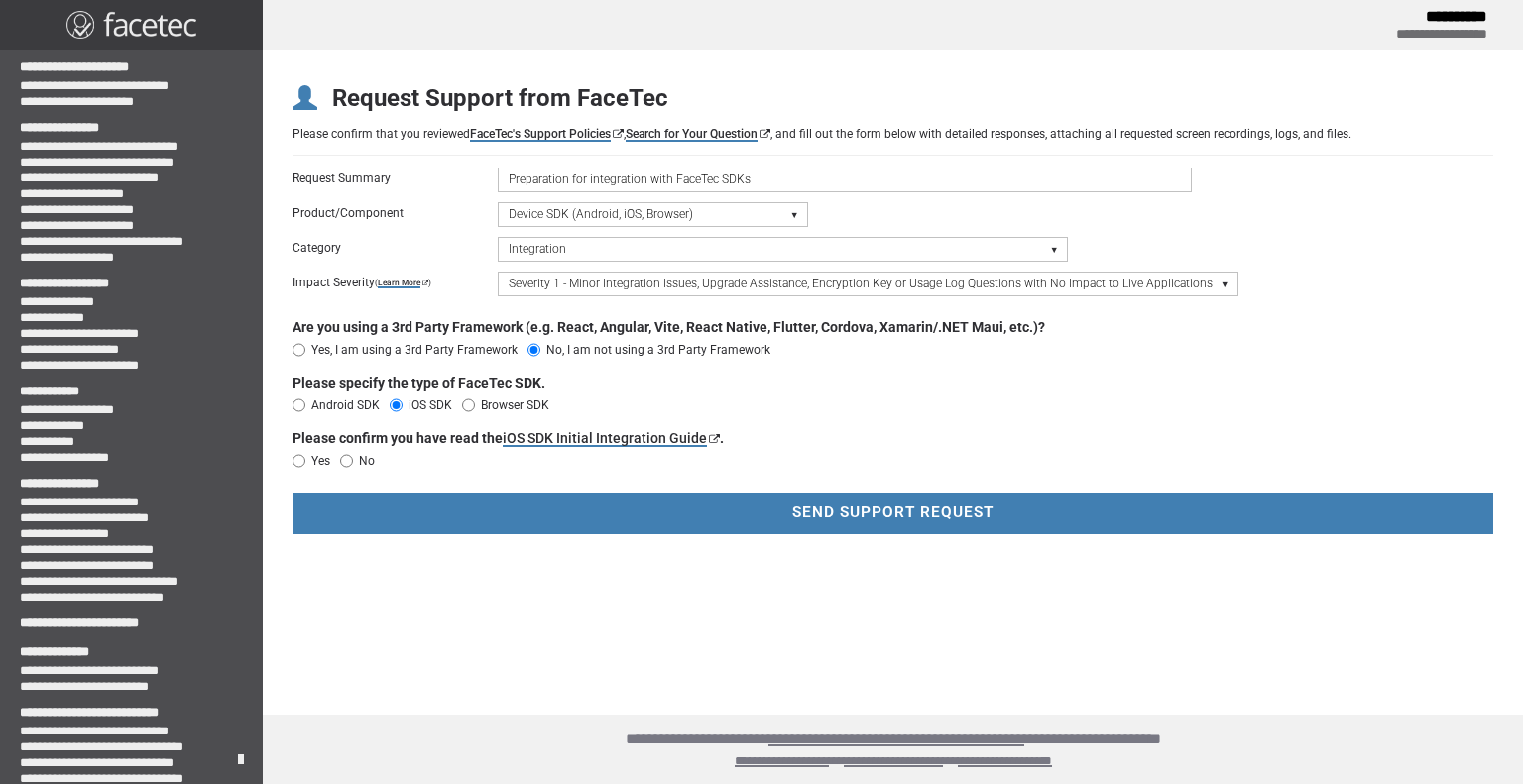 click on "Android SDK" at bounding box center (345, 405) 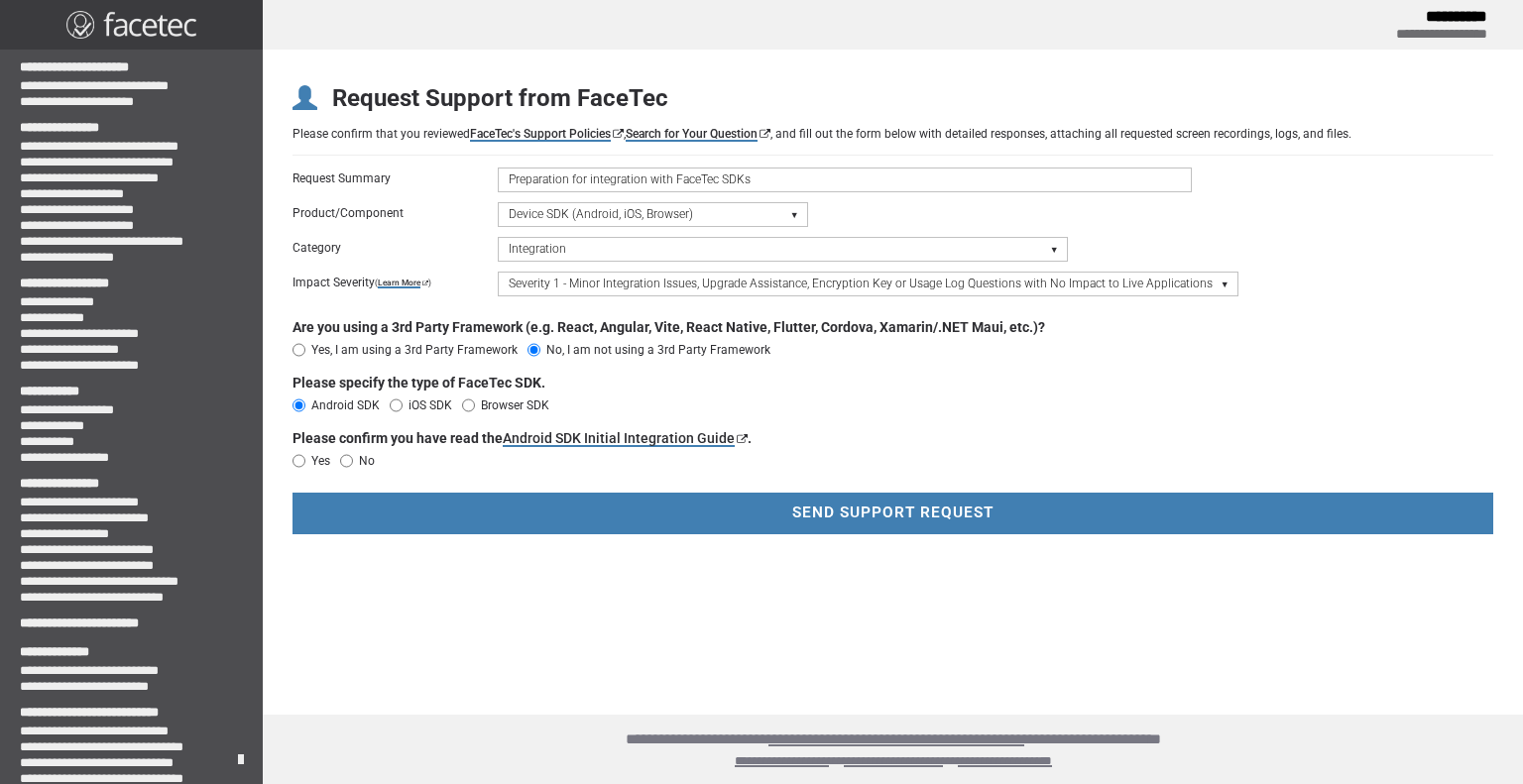 click on "iOS SDK" at bounding box center [341, 405] 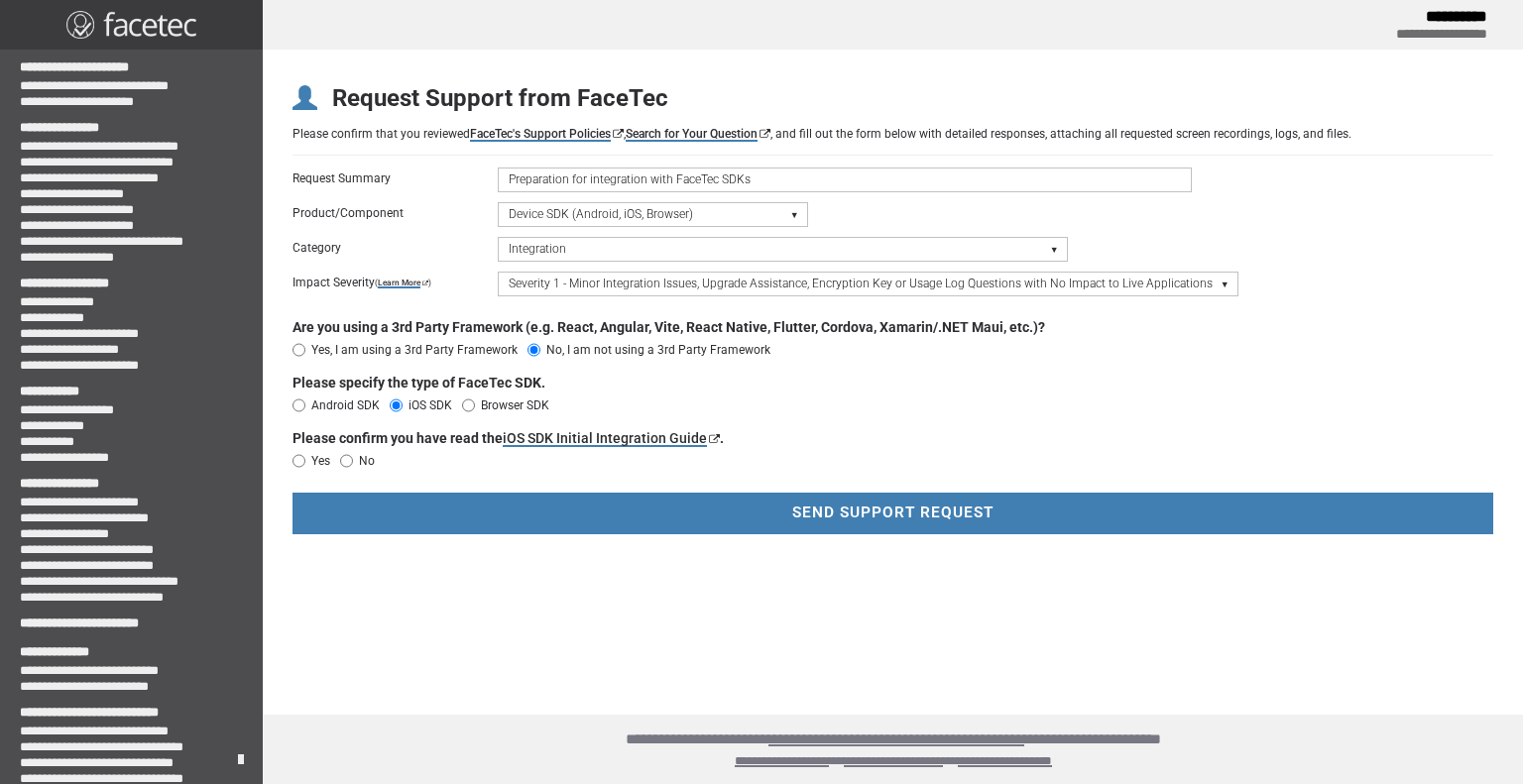 click on "Android SDK" at bounding box center (341, 405) 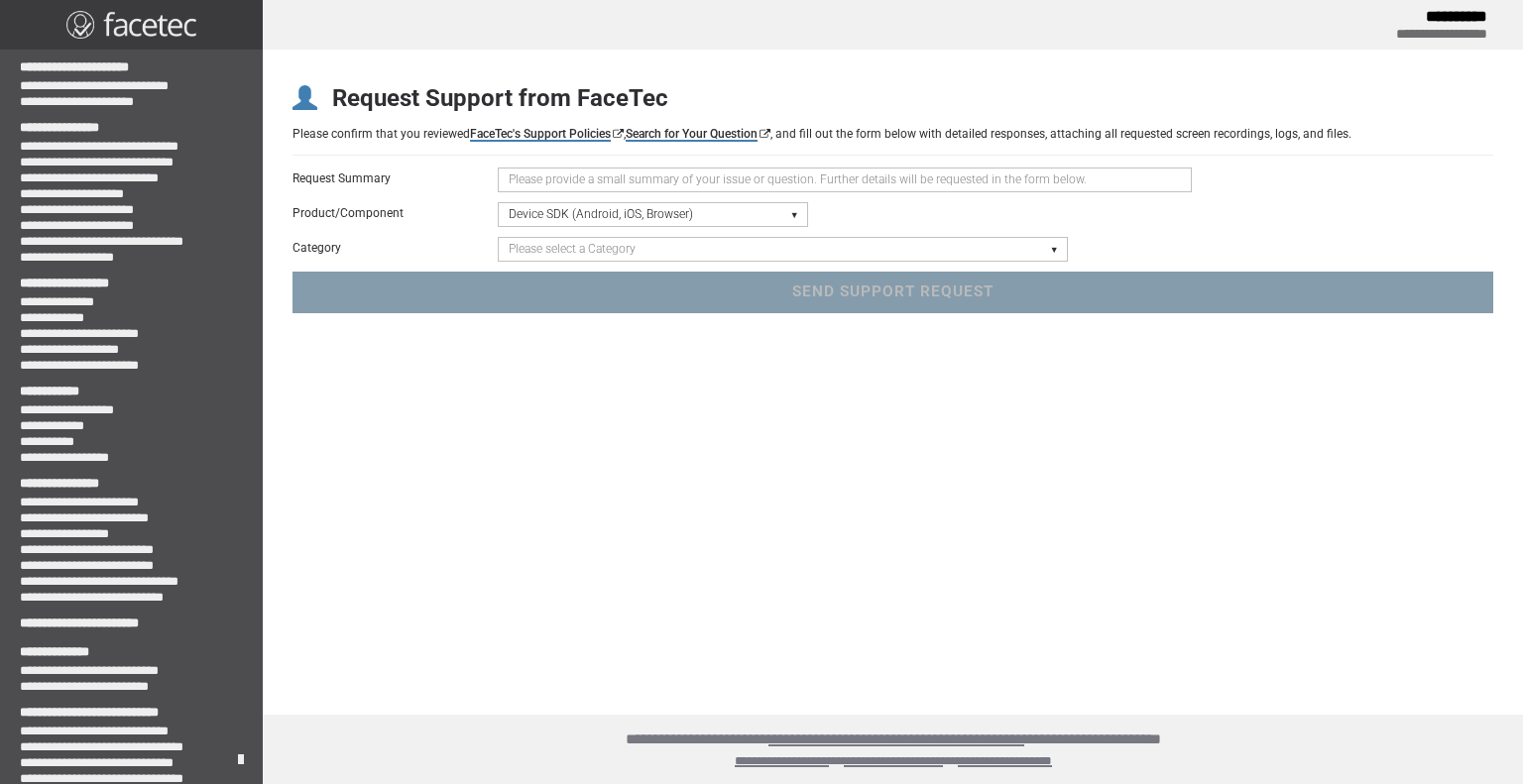 scroll, scrollTop: 0, scrollLeft: 0, axis: both 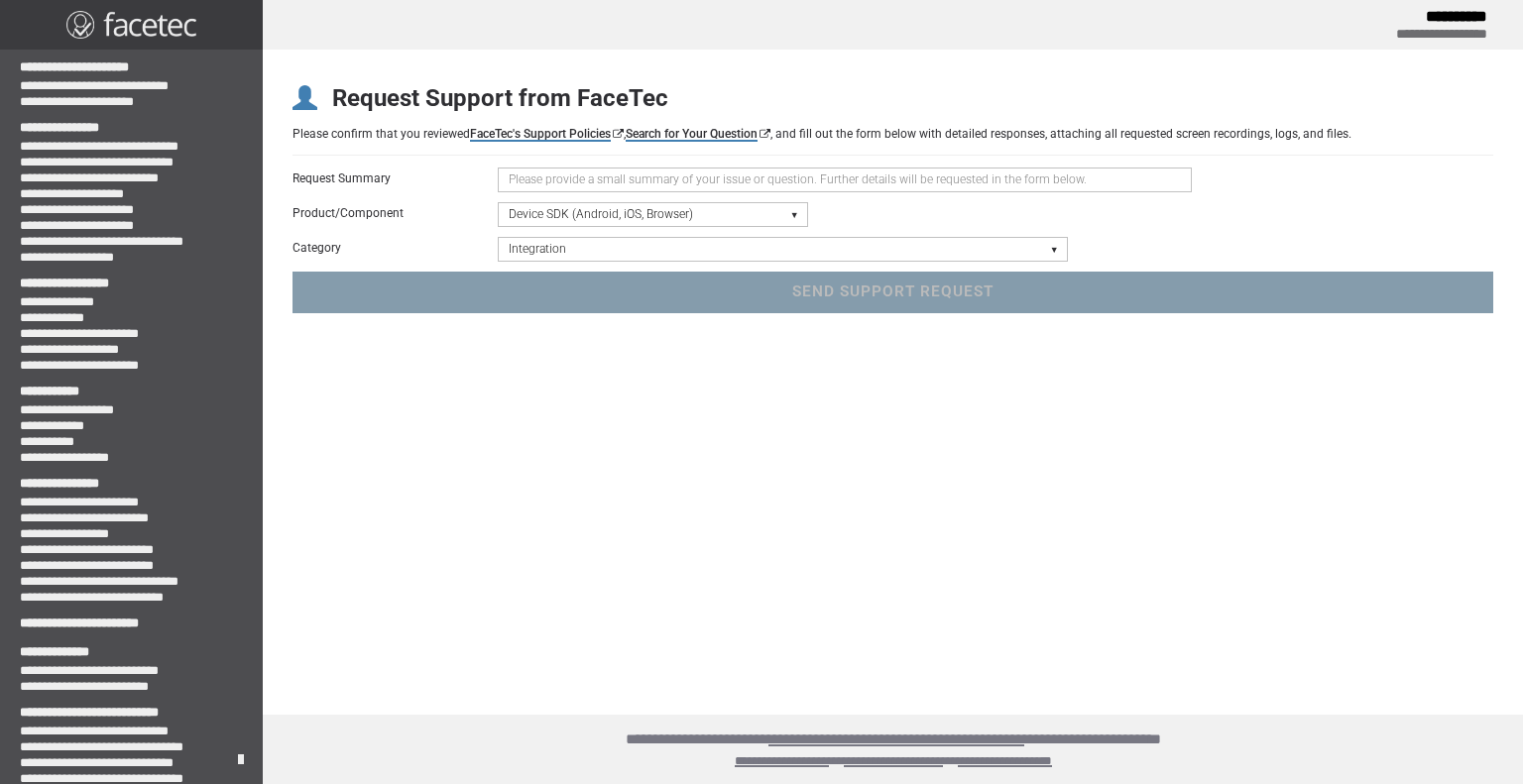 click on "Please select a Category UI/UX & Text Customization Build or Initialization Integration Crash/Exception Device/Browser Compatibility Issues Static Code Analyzer Results 3rd Party Frameworks - React, Angular, Vite, React Native, Flutter, Stencil, Cordova, Xamarin/.NET Maui iFrame Question Android/iOS WebView Question" at bounding box center [782, 249] 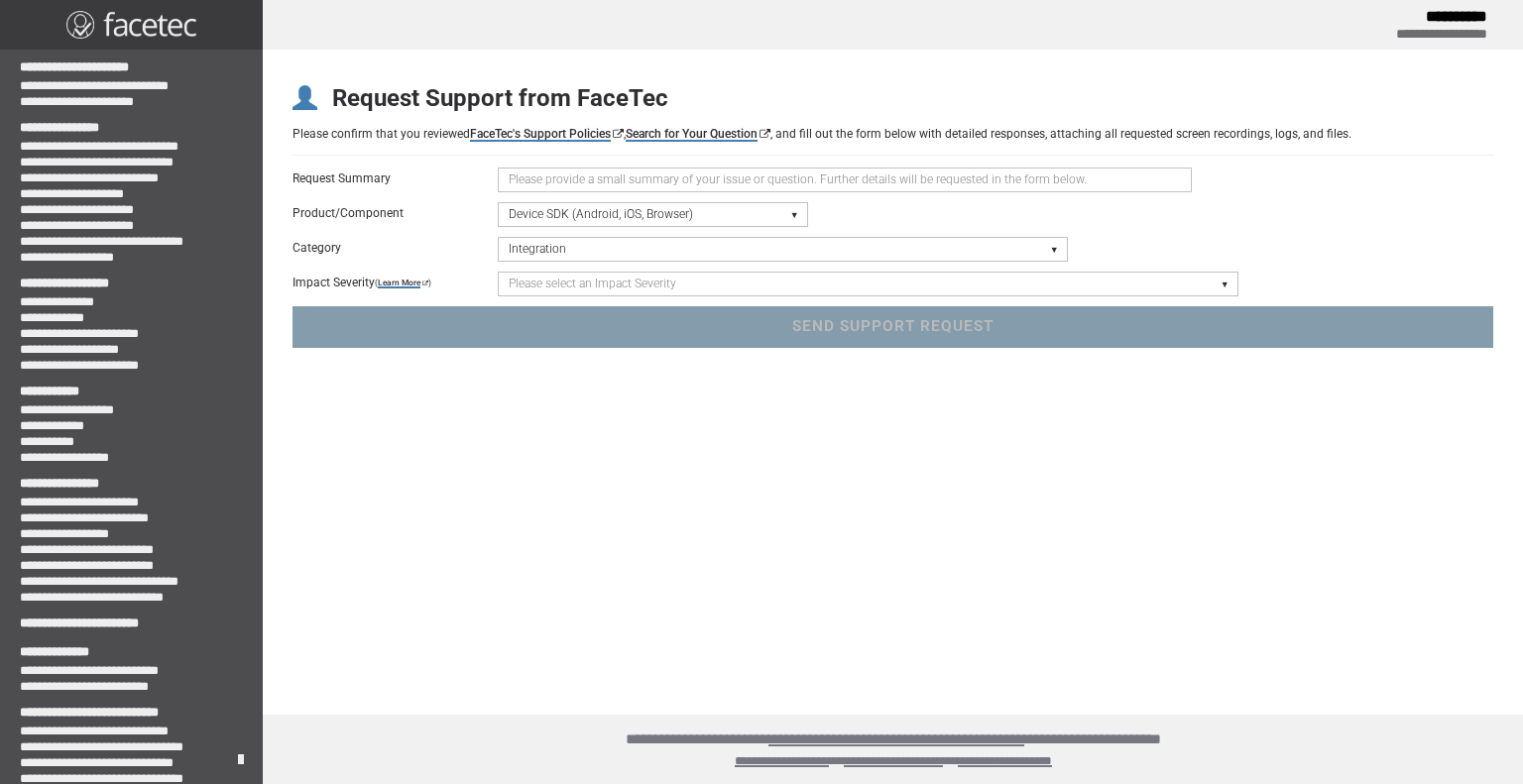 click on "Please select an Impact Severity Severity 1 - Minor Integration Issues, Upgrade Assistance, Encryption Key or Usage Log Questions with No Impact to Live Applications Severity 2 - Moderate Issues Impacting Live Applications / Production Systems Severity 3 - Major Issues Impacting Live Applications - Critical Errors in Production Systems" at bounding box center [868, 283] 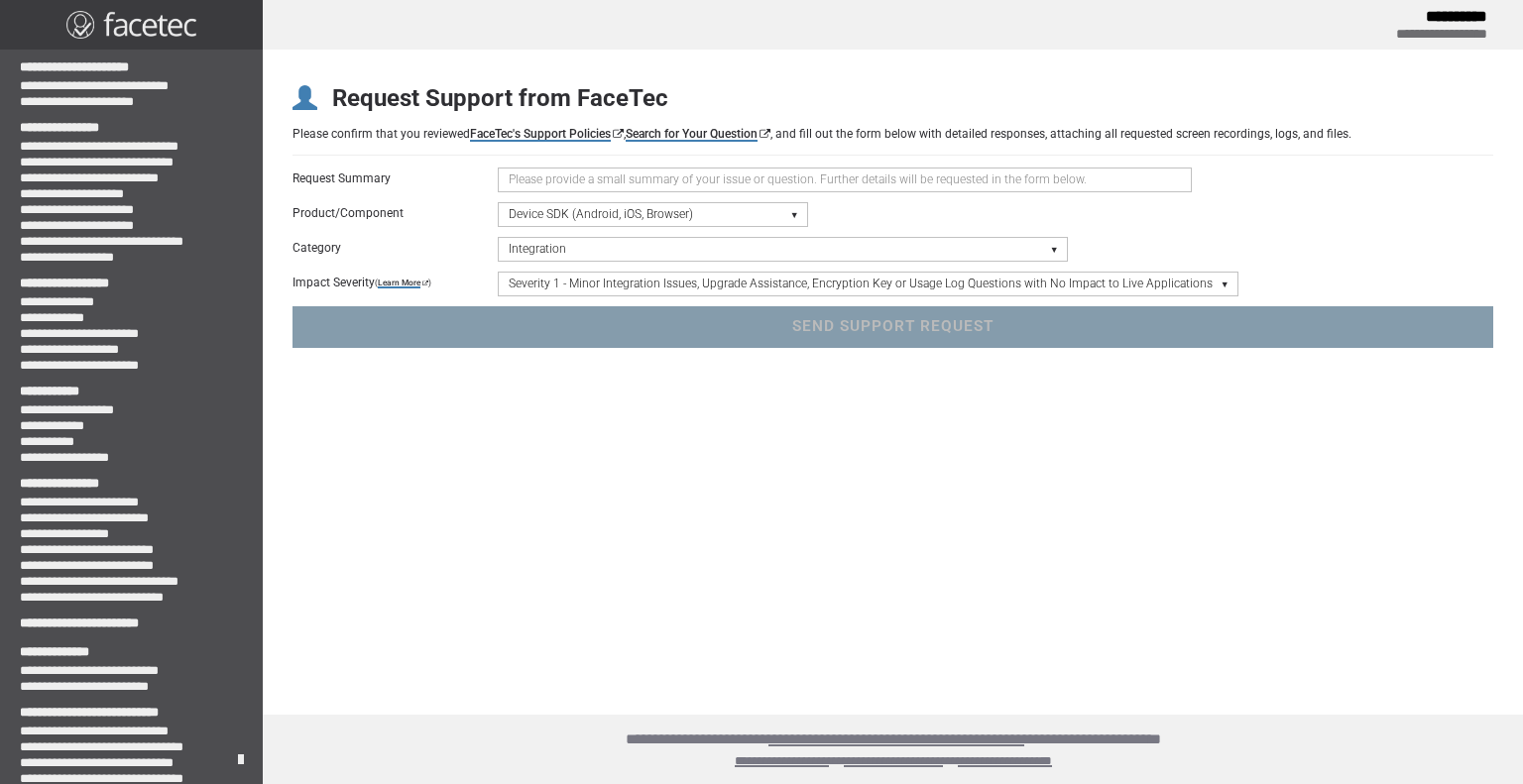 click on "Please select an Impact Severity Severity 1 - Minor Integration Issues, Upgrade Assistance, Encryption Key or Usage Log Questions with No Impact to Live Applications Severity 2 - Moderate Issues Impacting Live Applications / Production Systems Severity 3 - Major Issues Impacting Live Applications - Critical Errors in Production Systems" at bounding box center (868, 283) 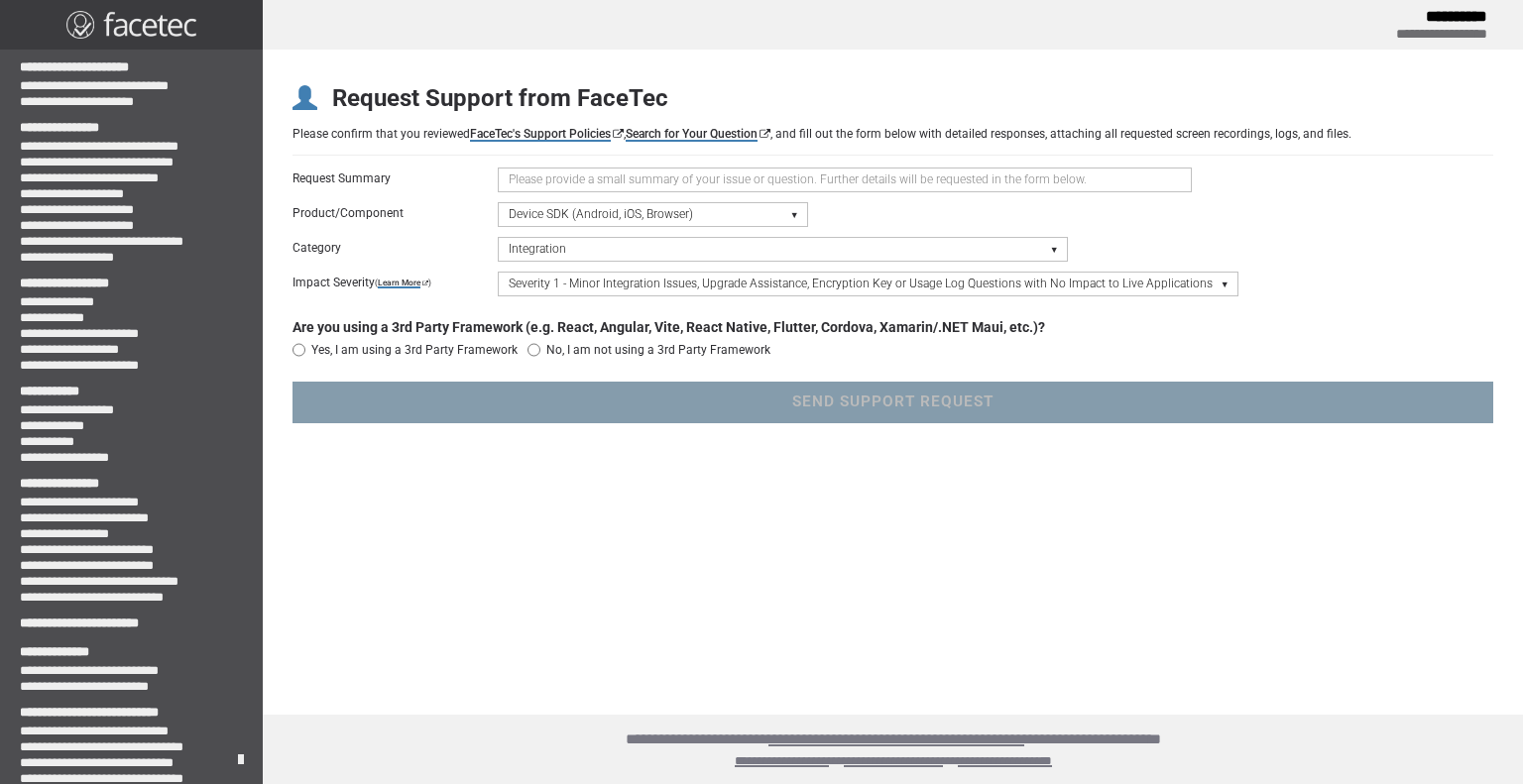 click on "Please select a Product/Component Device SDK (Android, iOS, Browser) Server SDK Dashboard SDK 3D Liveness & Matching ID Scan - Compatibility, Behavior, OCR, Barcode, NFC UR Codes - Biometric Barcodes Specific Features Access Request Account & Application" at bounding box center (652, 214) 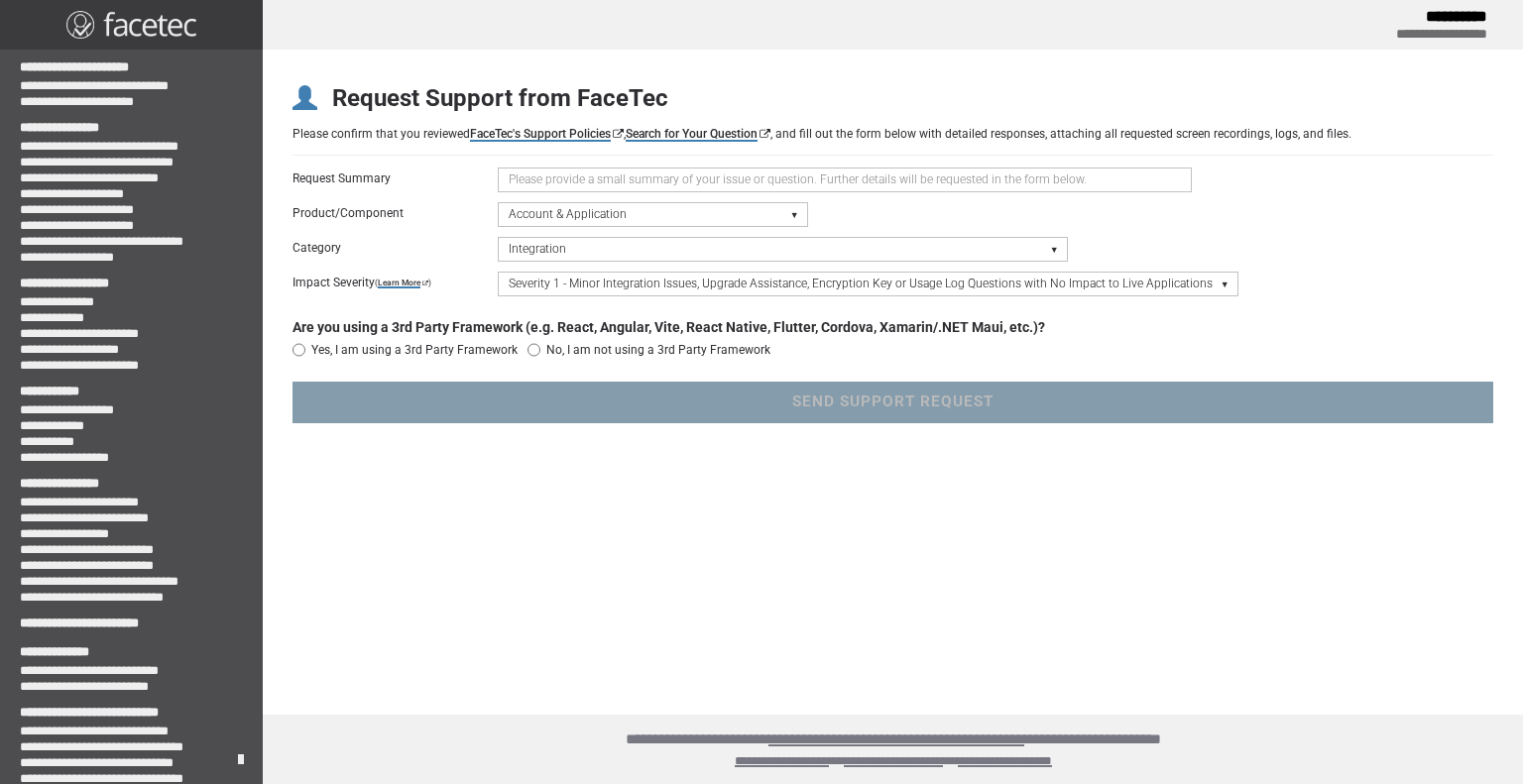 click on "Please select a Product/Component Device SDK (Android, iOS, Browser) Server SDK Dashboard SDK 3D Liveness & Matching ID Scan - Compatibility, Behavior, OCR, Barcode, NFC UR Codes - Biometric Barcodes Specific Features Access Request Account & Application" at bounding box center [652, 214] 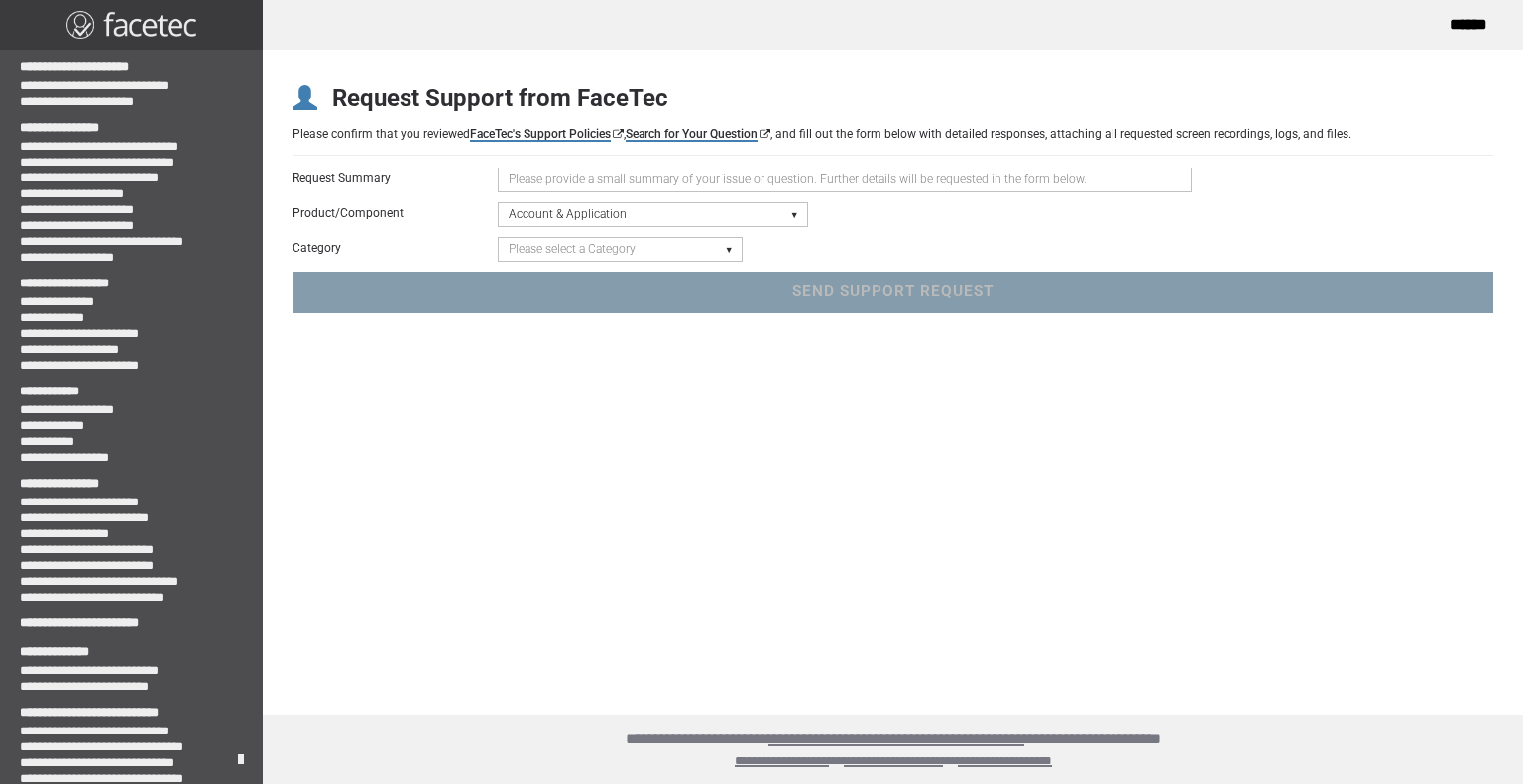 click on "Please select a Category Keys - FaceTec Encryption Key Renewal Request New Application Request "Going to Production" Review Request General Application Review Account Management General Account Support" at bounding box center (620, 249) 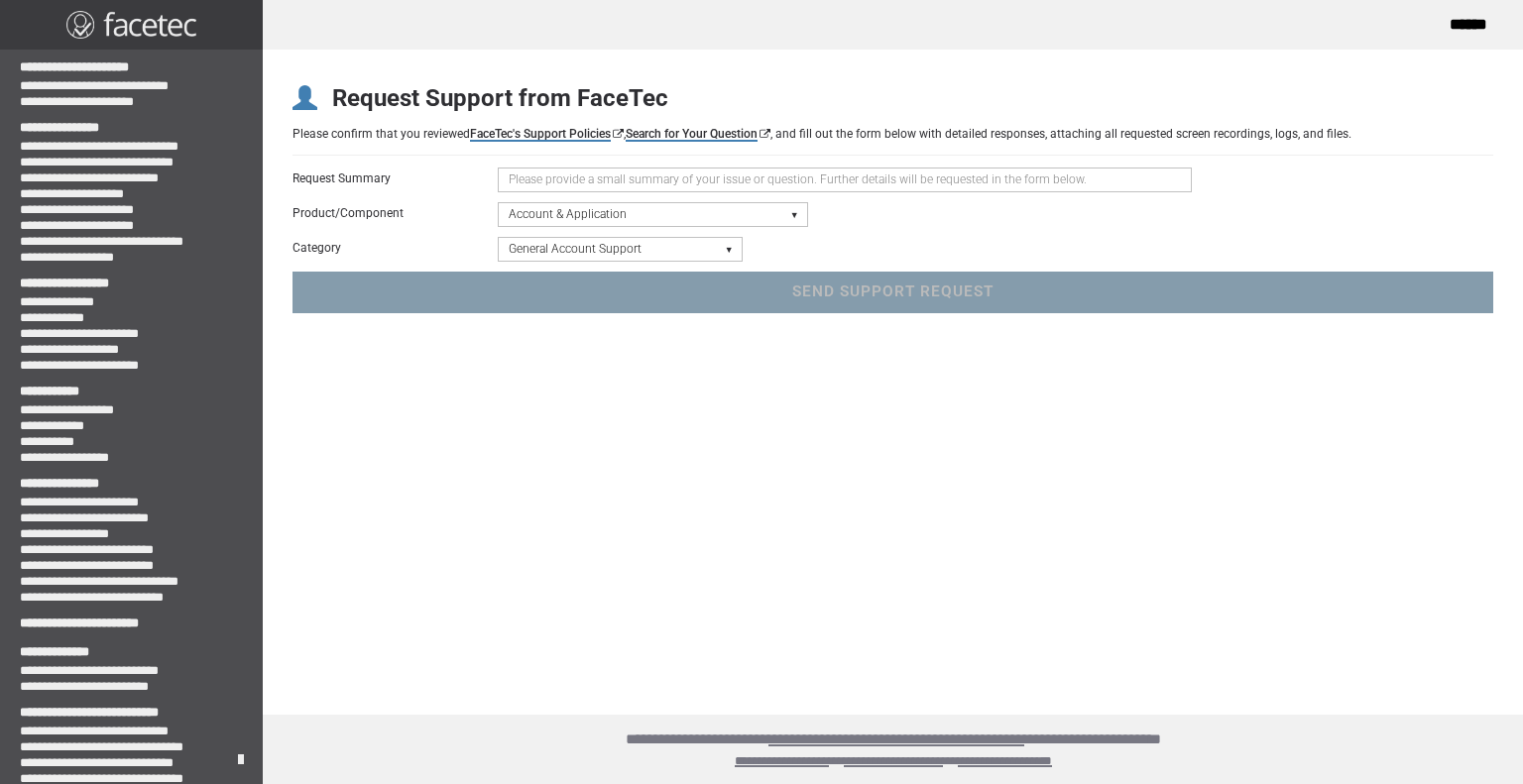 click on "Please select a Category Keys - FaceTec Encryption Key Renewal Request New Application Request "Going to Production" Review Request General Application Review Account Management General Account Support" at bounding box center (620, 249) 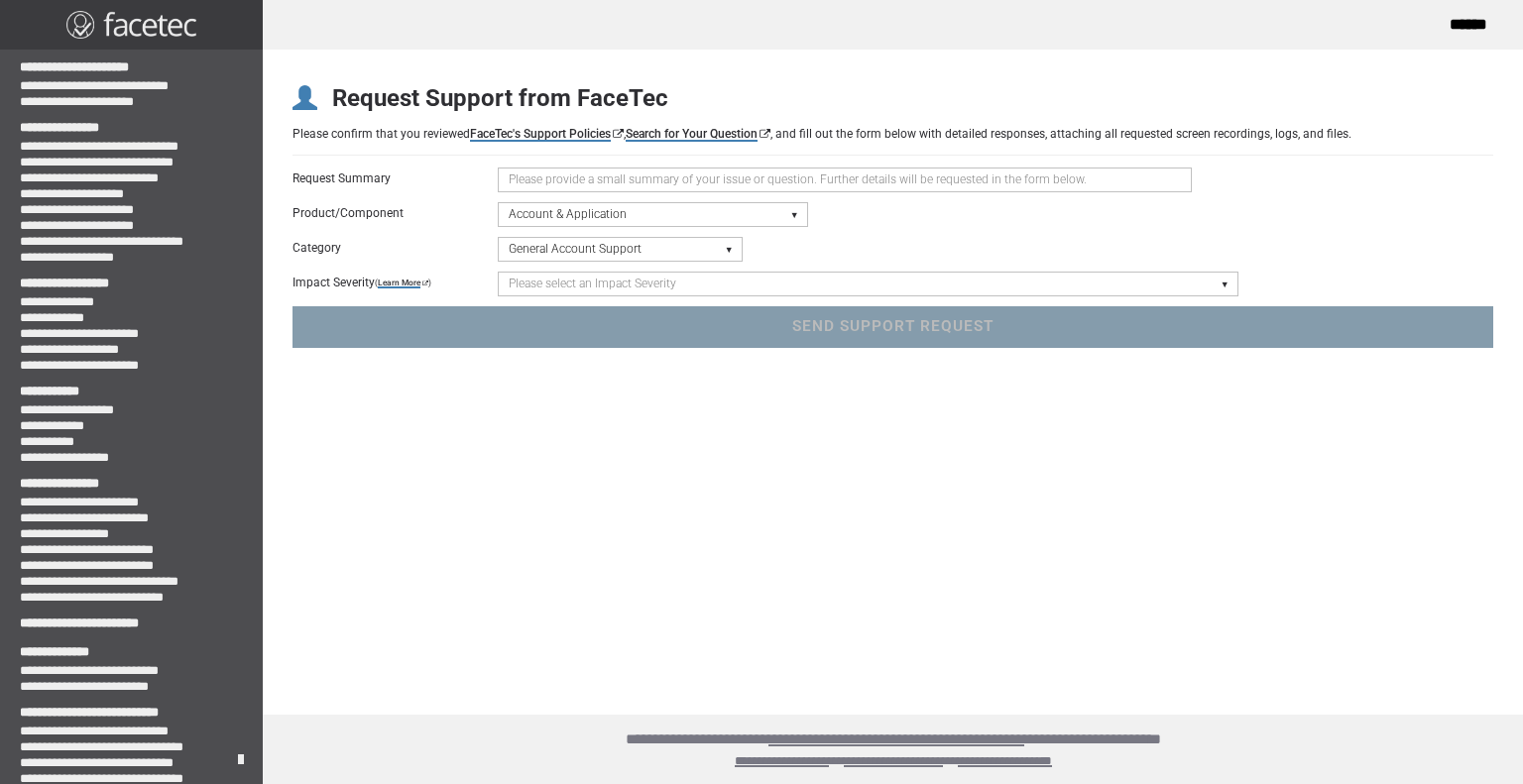 click on "Please select an Impact Severity Severity 1 - Minor Integration Issues, Upgrade Assistance, Encryption Key or Usage Log Questions with No Impact to Live Applications Severity 2 - Moderate Issues Impacting Live Applications / Production Systems Severity 3 - Major Issues Impacting Live Applications - Critical Errors in Production Systems" at bounding box center (868, 283) 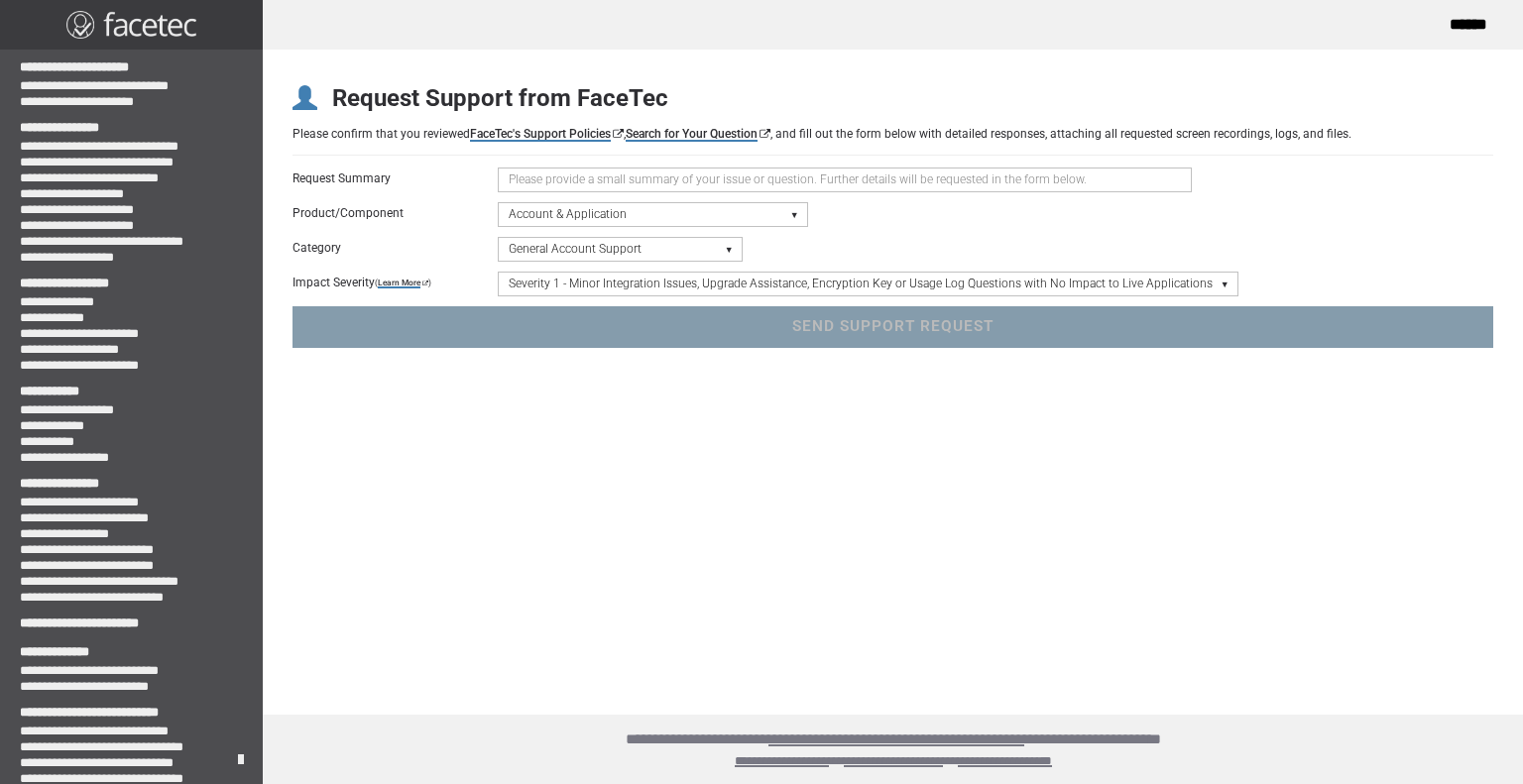 click on "Please select an Impact Severity Severity 1 - Minor Integration Issues, Upgrade Assistance, Encryption Key or Usage Log Questions with No Impact to Live Applications Severity 2 - Moderate Issues Impacting Live Applications / Production Systems Severity 3 - Major Issues Impacting Live Applications - Critical Errors in Production Systems" at bounding box center [868, 283] 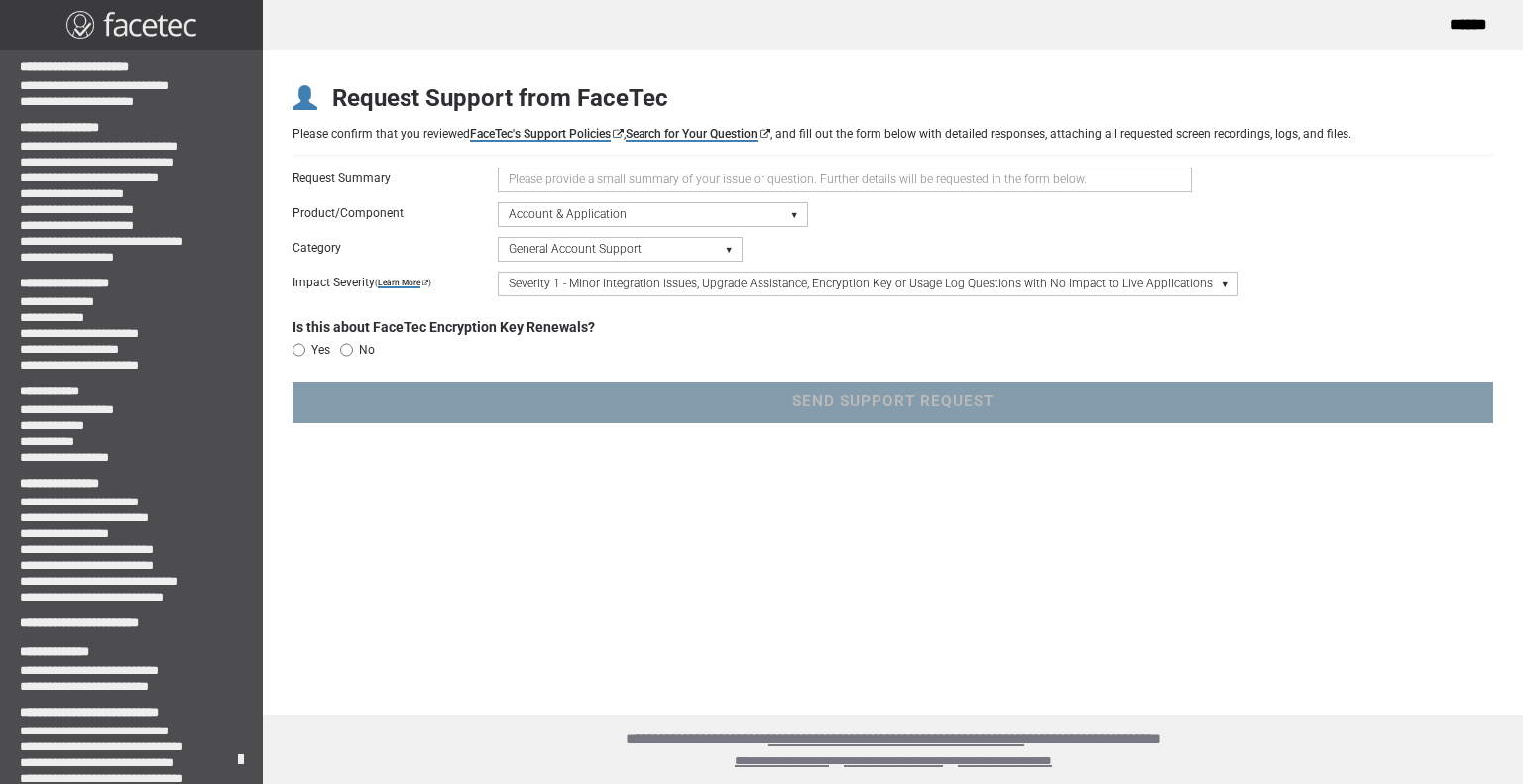 click at bounding box center [845, 179] 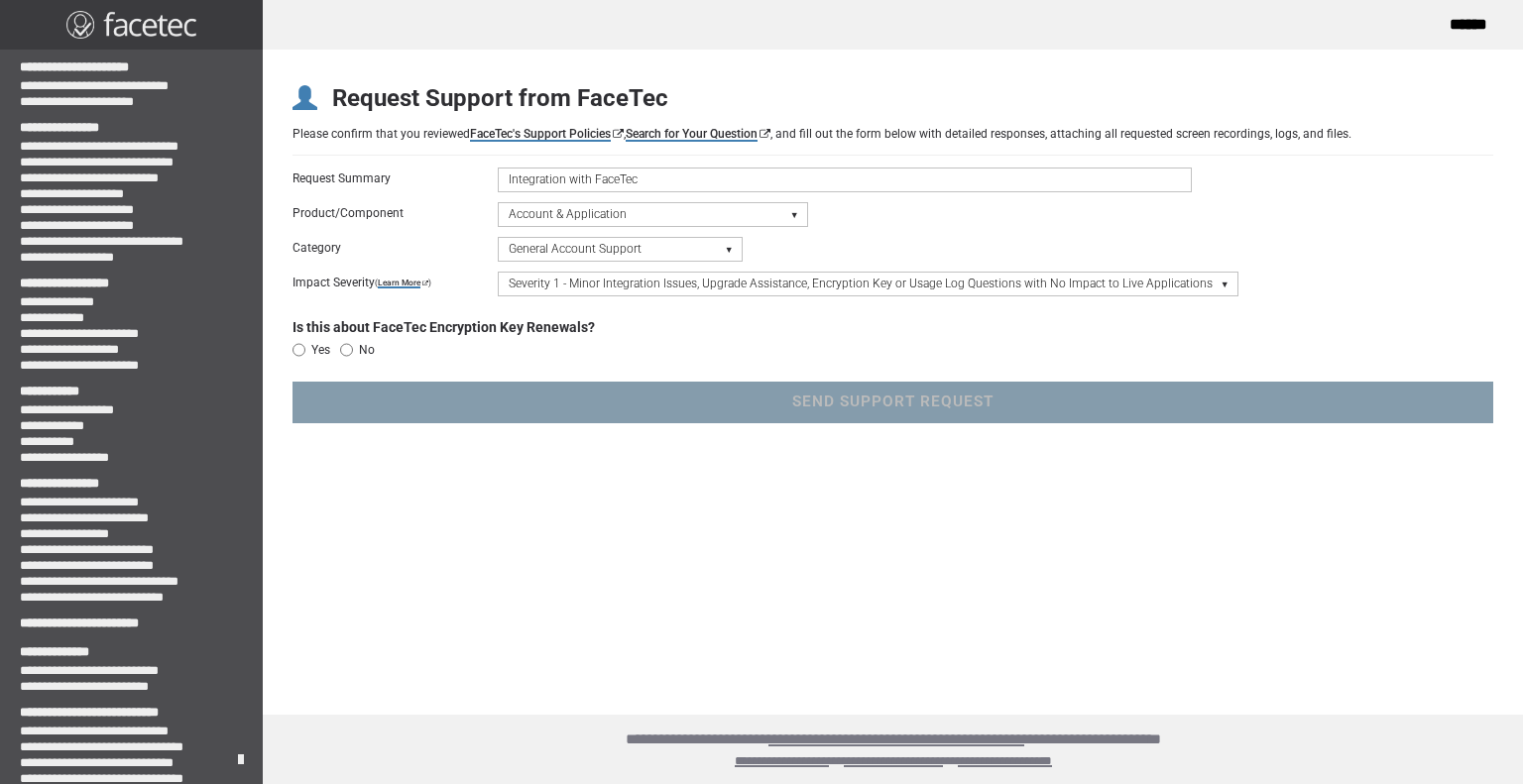 click on "Integration with FaceTec" at bounding box center [845, 179] 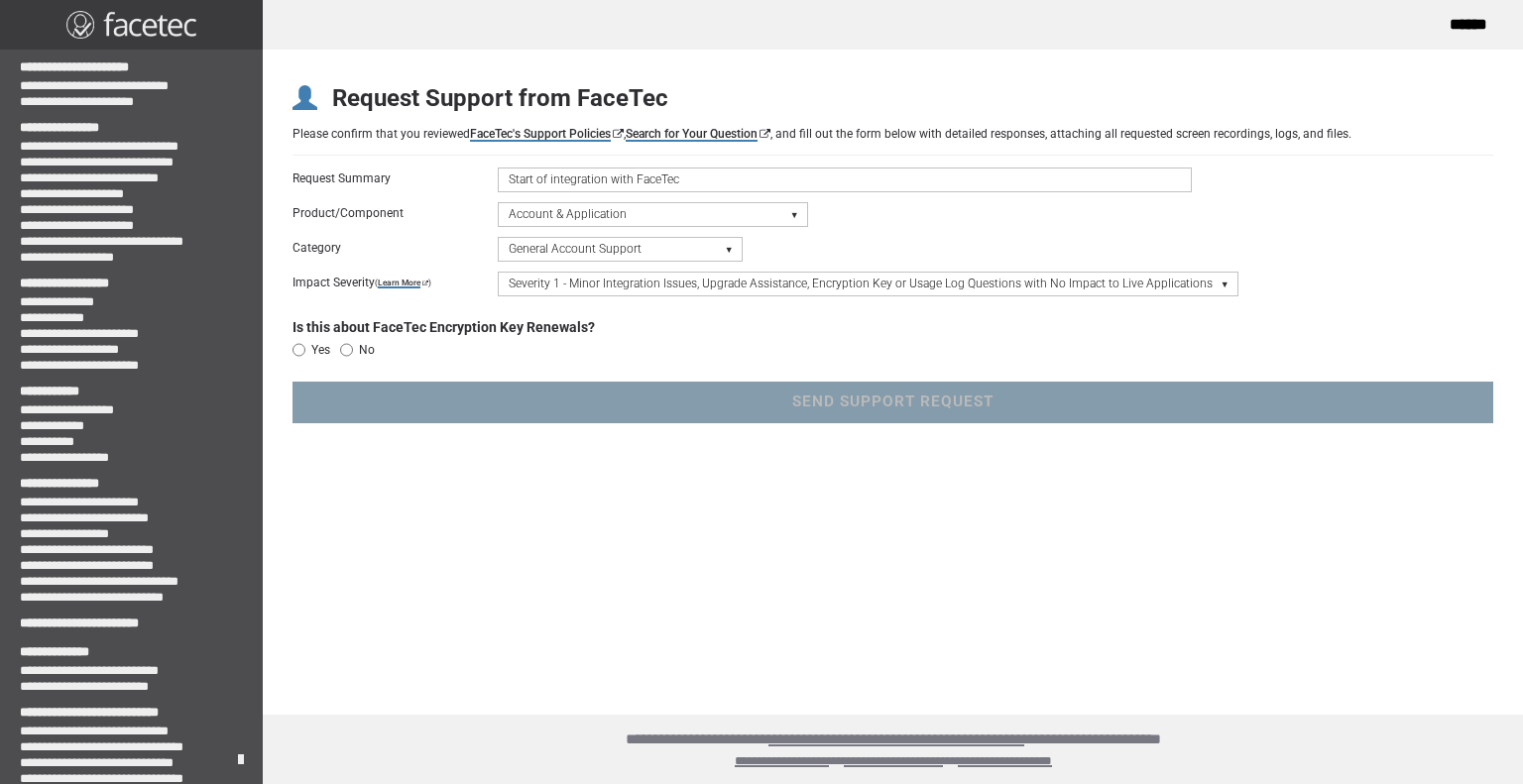 click on "Start of integration with FaceTec" at bounding box center [845, 179] 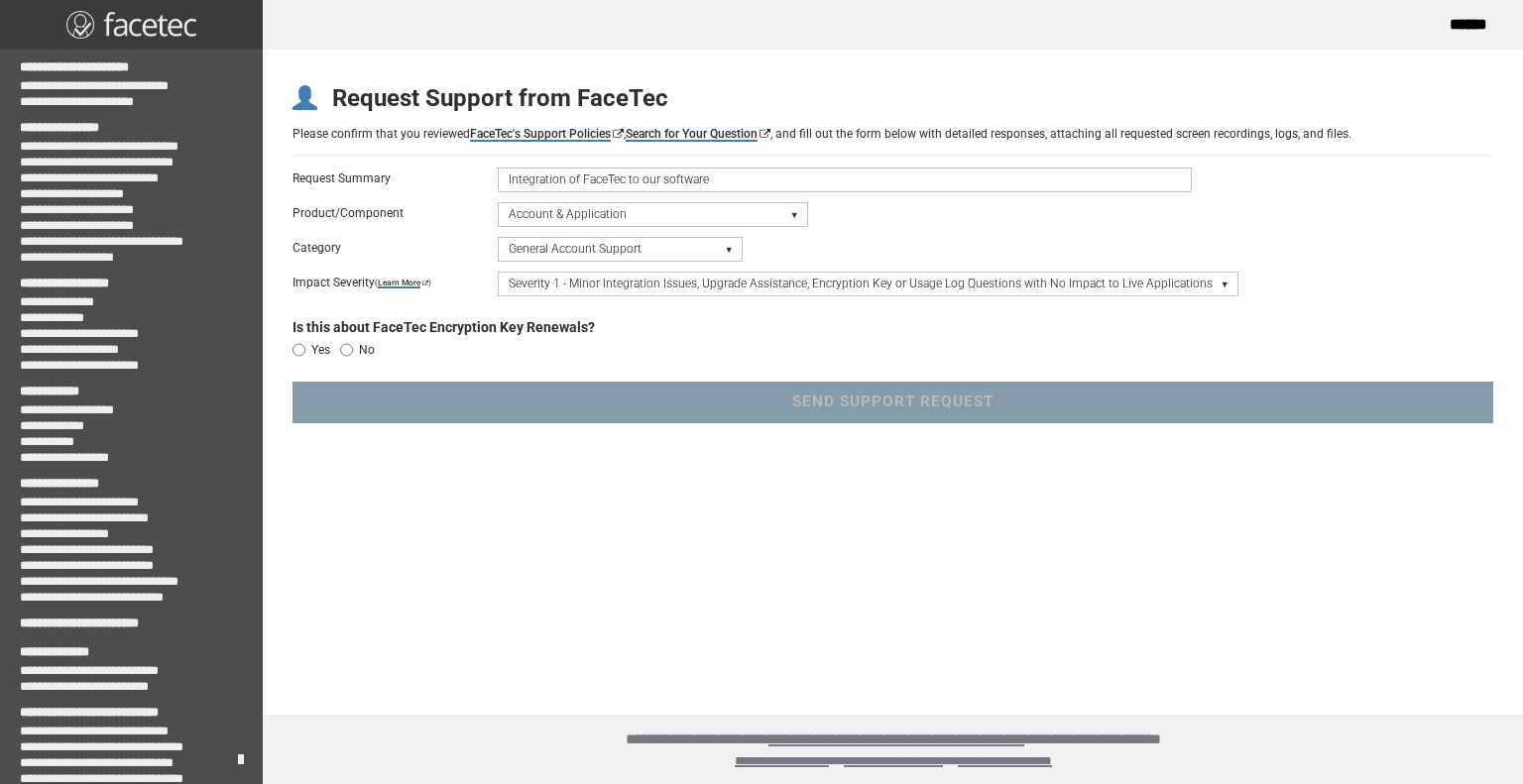 type on "Integration of FaceTec to our software" 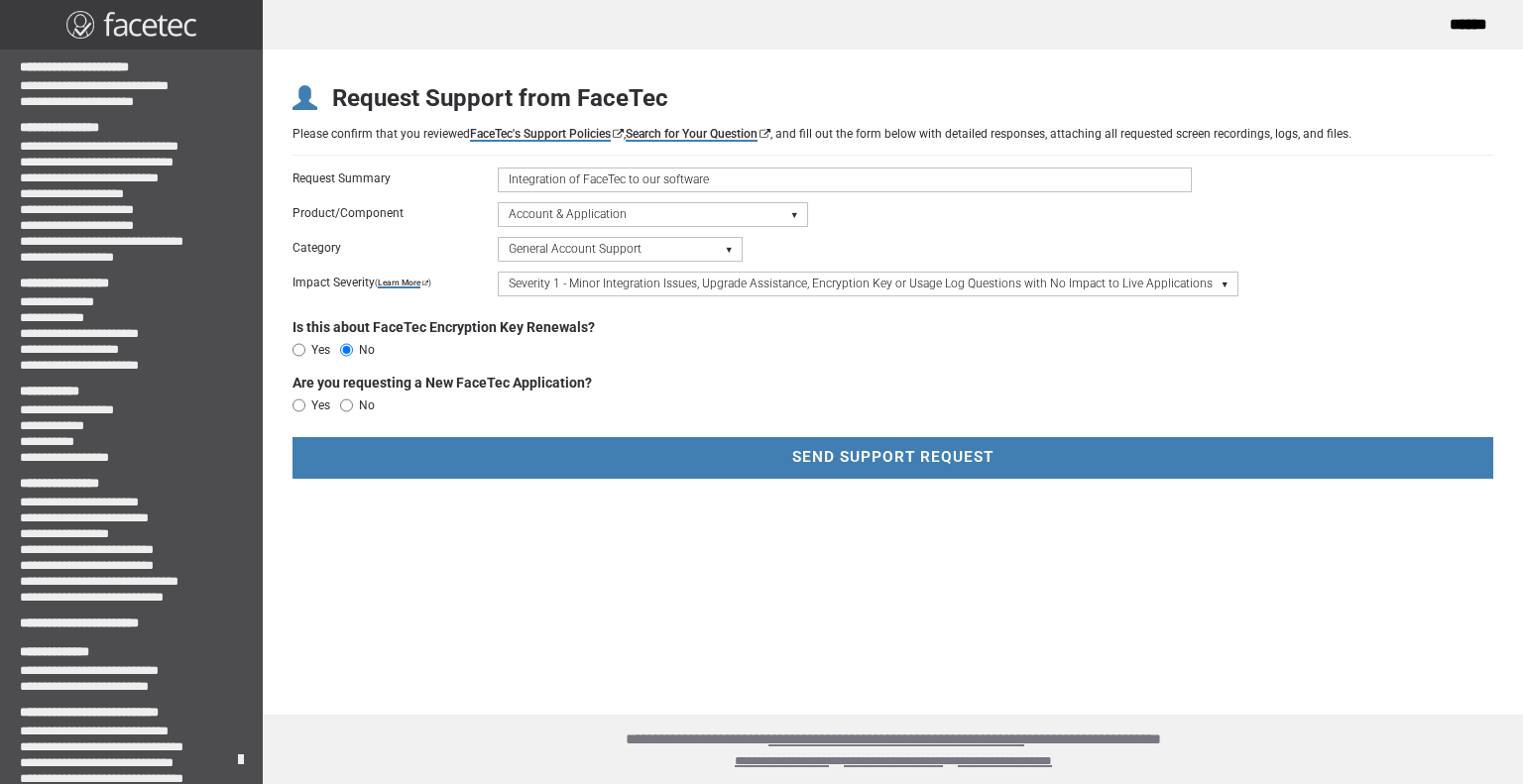 click on "Yes" at bounding box center (316, 405) 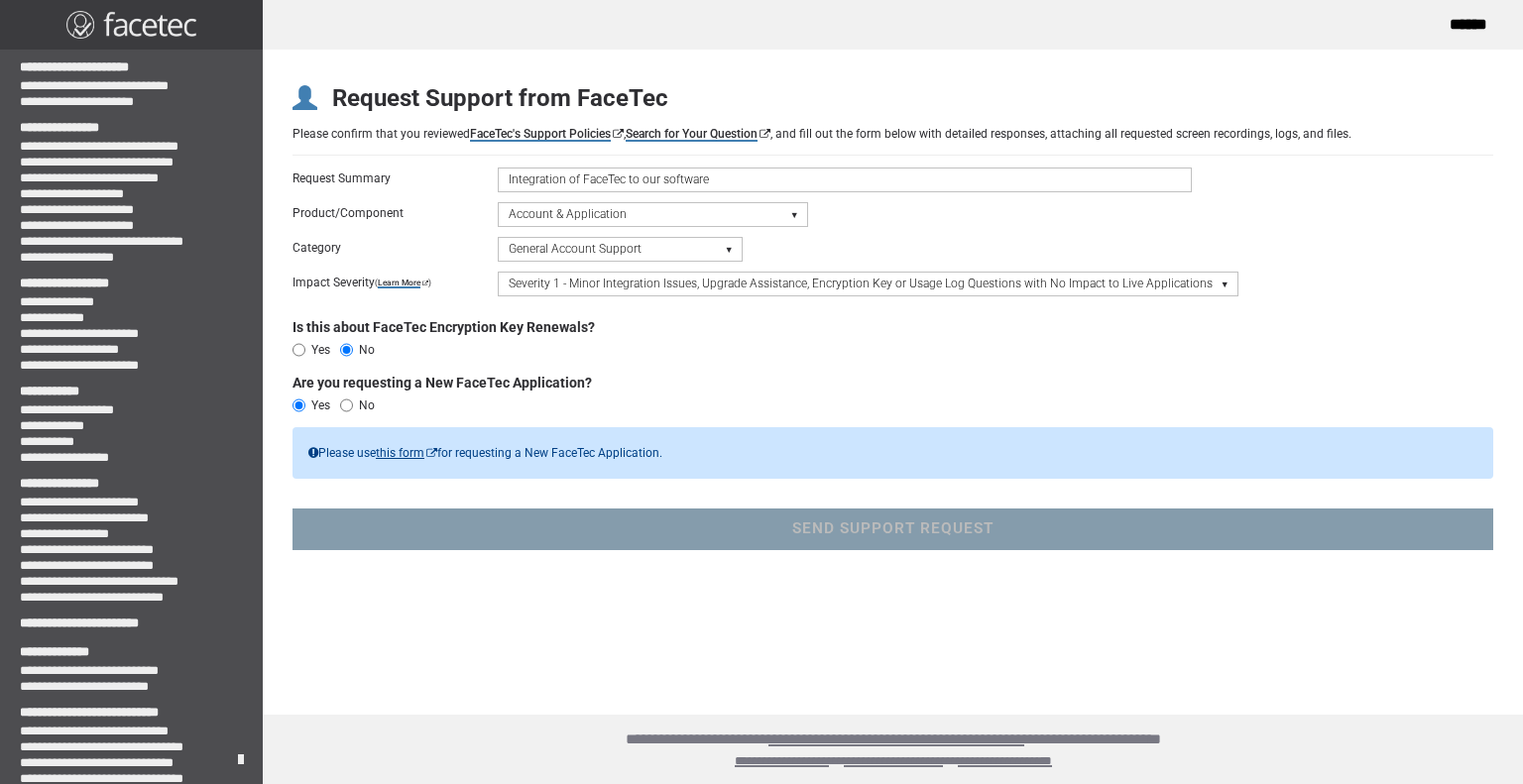 click on "Please use  this form  for requesting a New FaceTec Application." at bounding box center [892, 453] 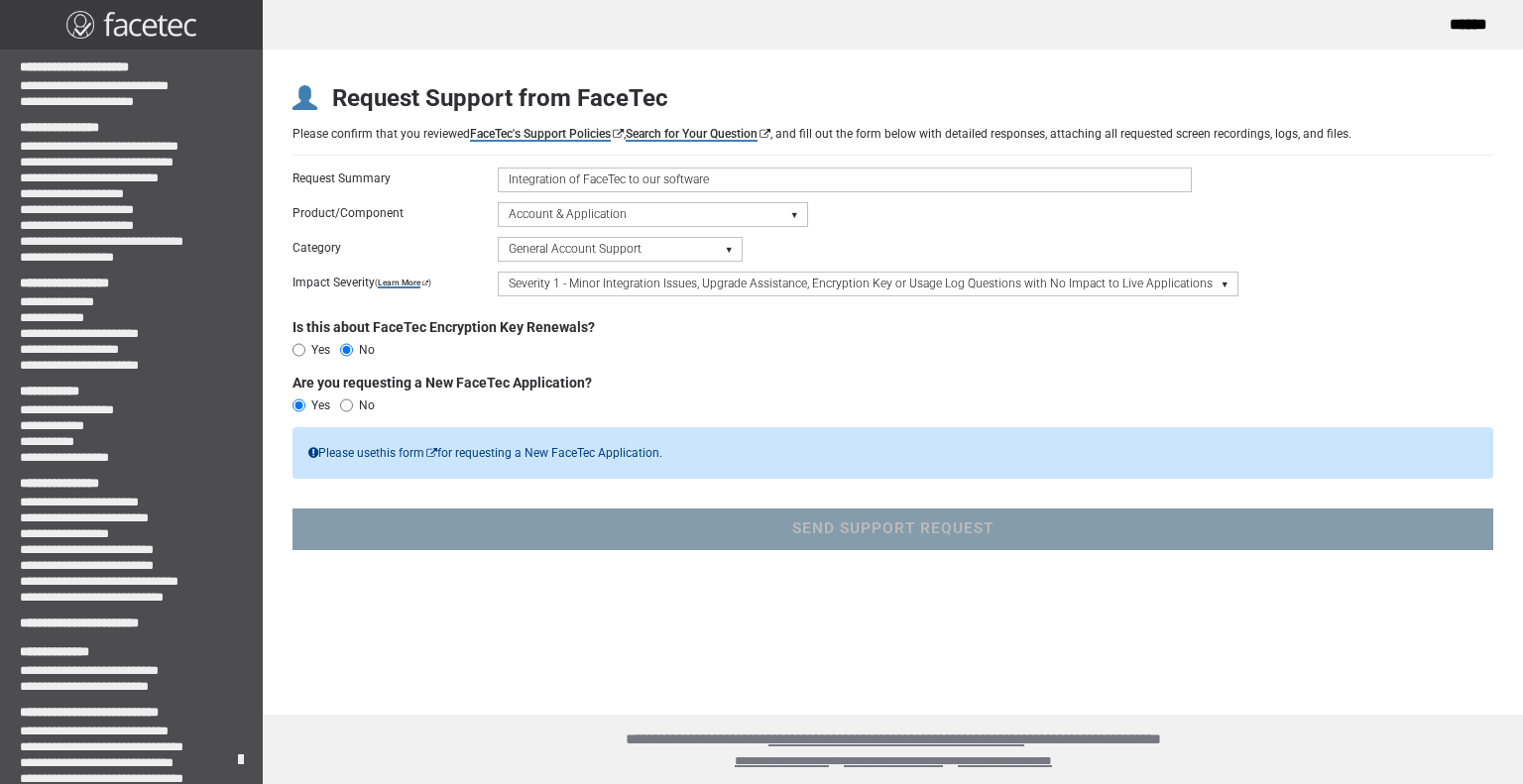 click on "this form" at bounding box center (400, 453) 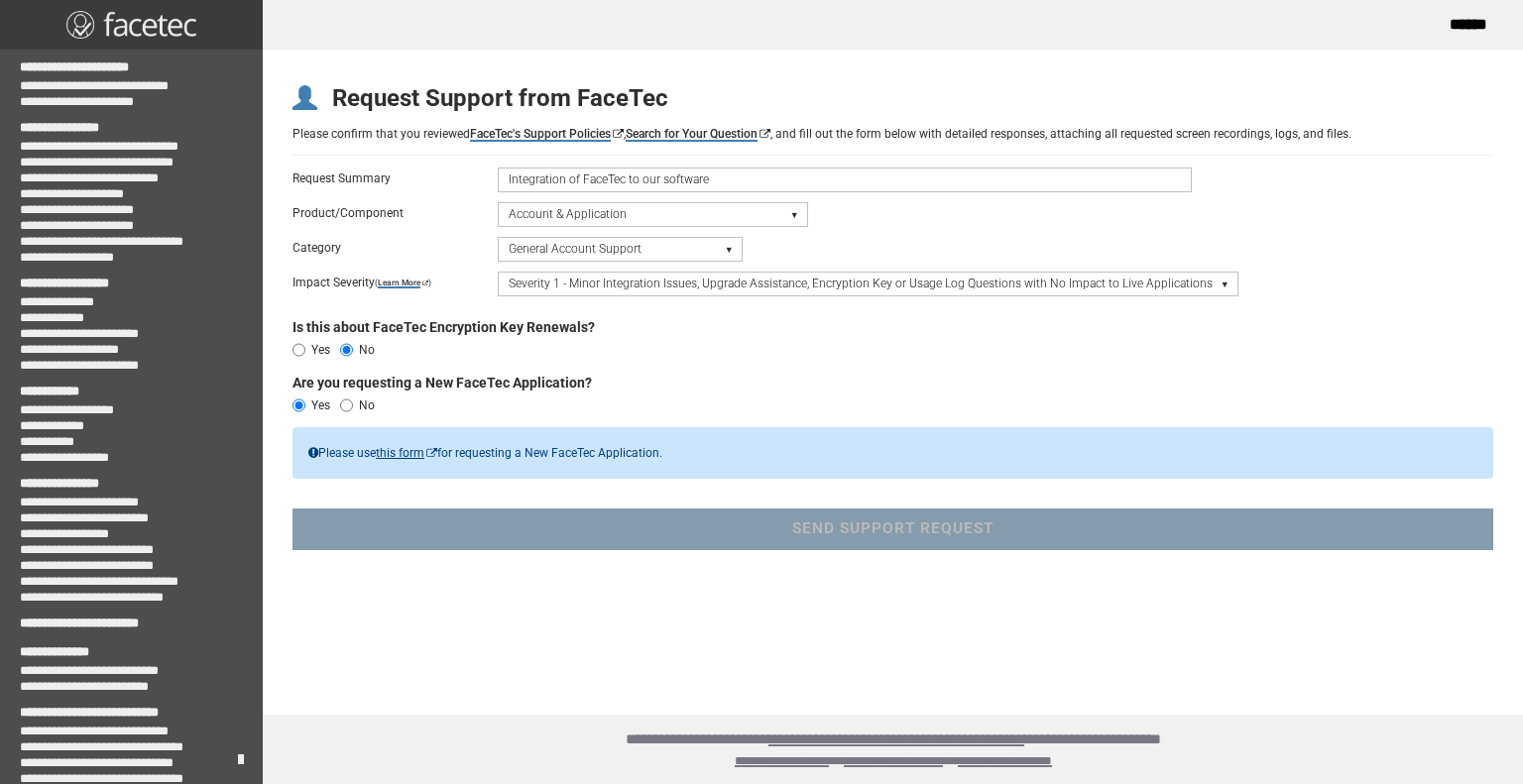 click on "Integration of FaceTec to our software" at bounding box center [845, 179] 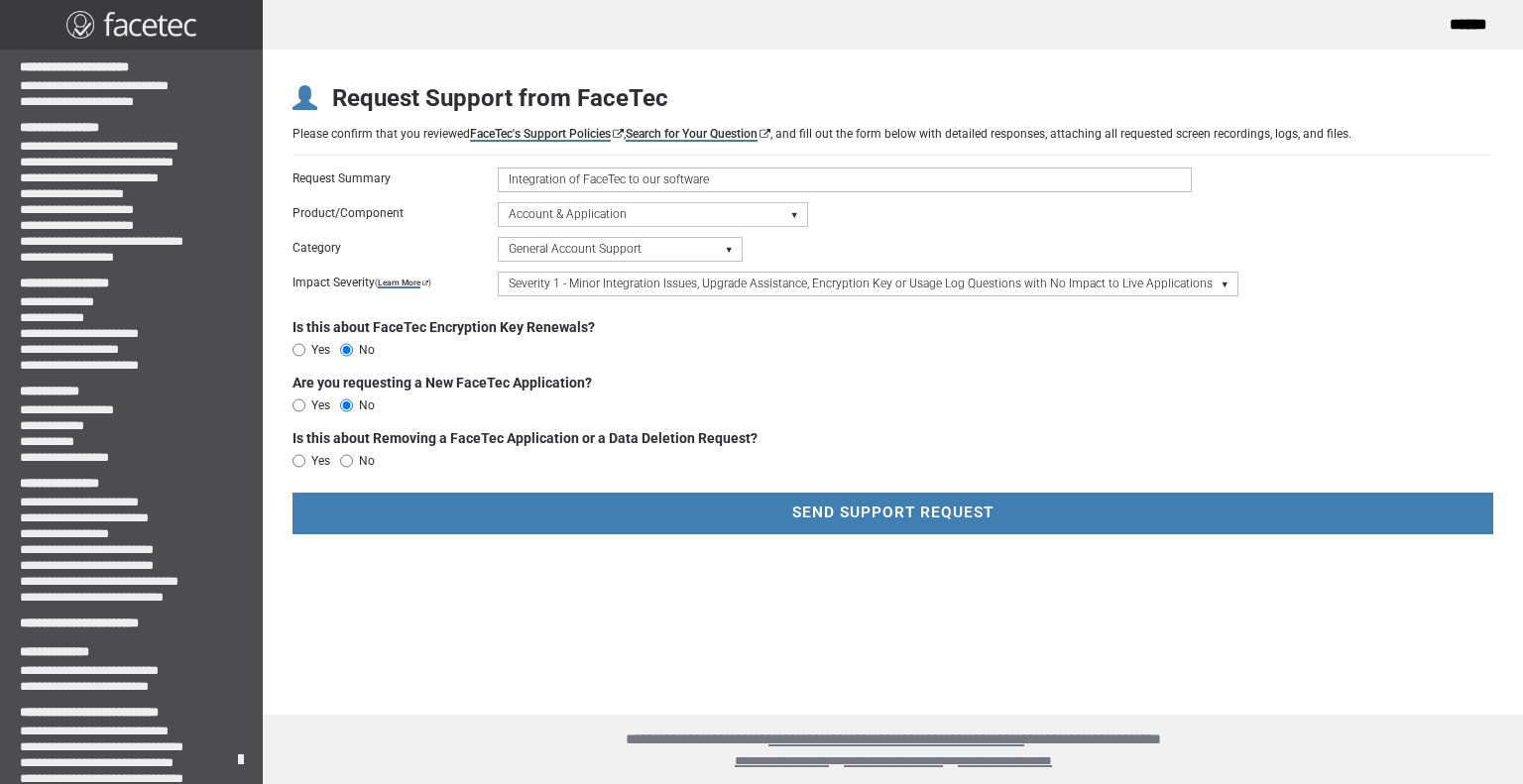 click on "No" at bounding box center (367, 461) 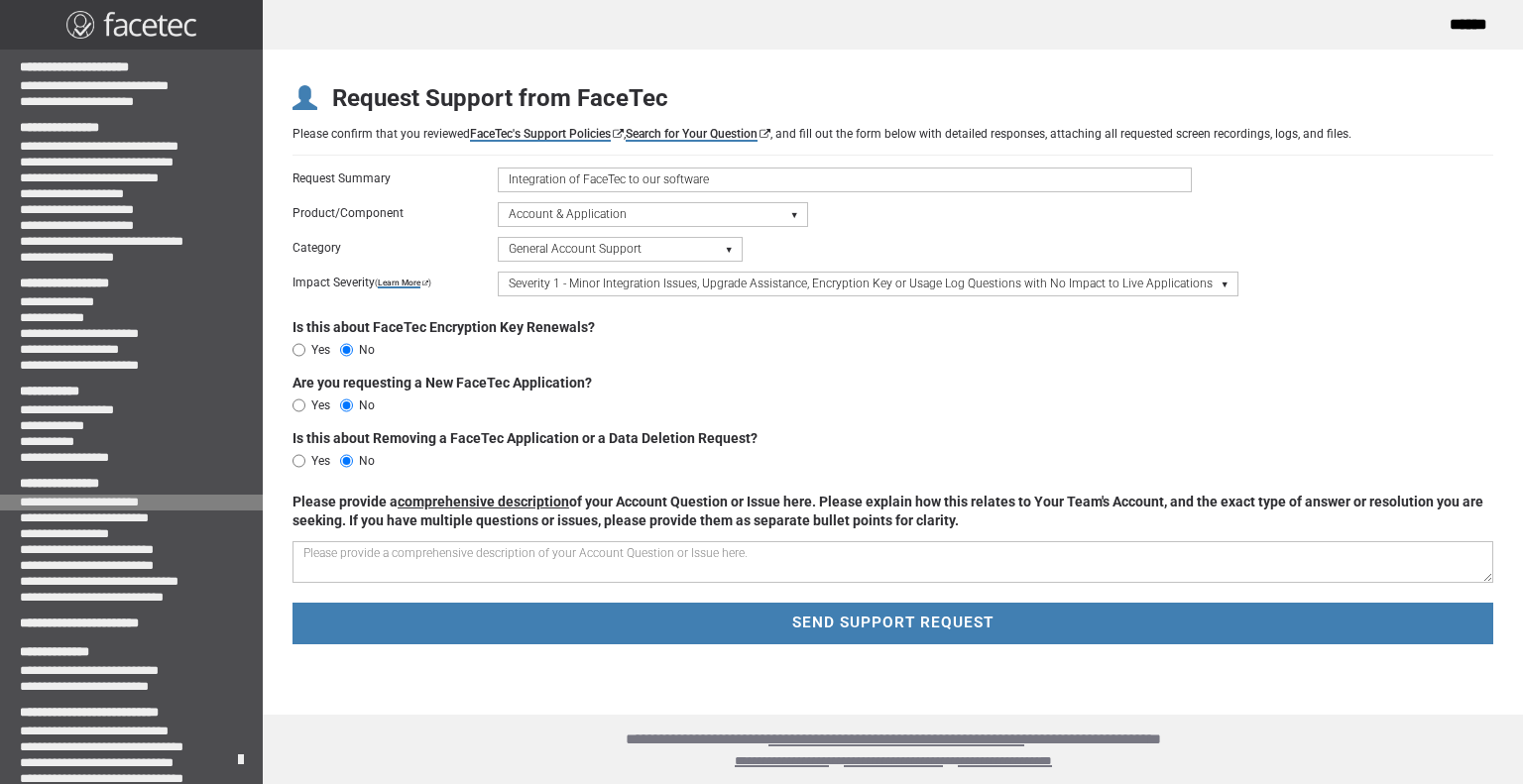 click on "**********" at bounding box center [131, 503] 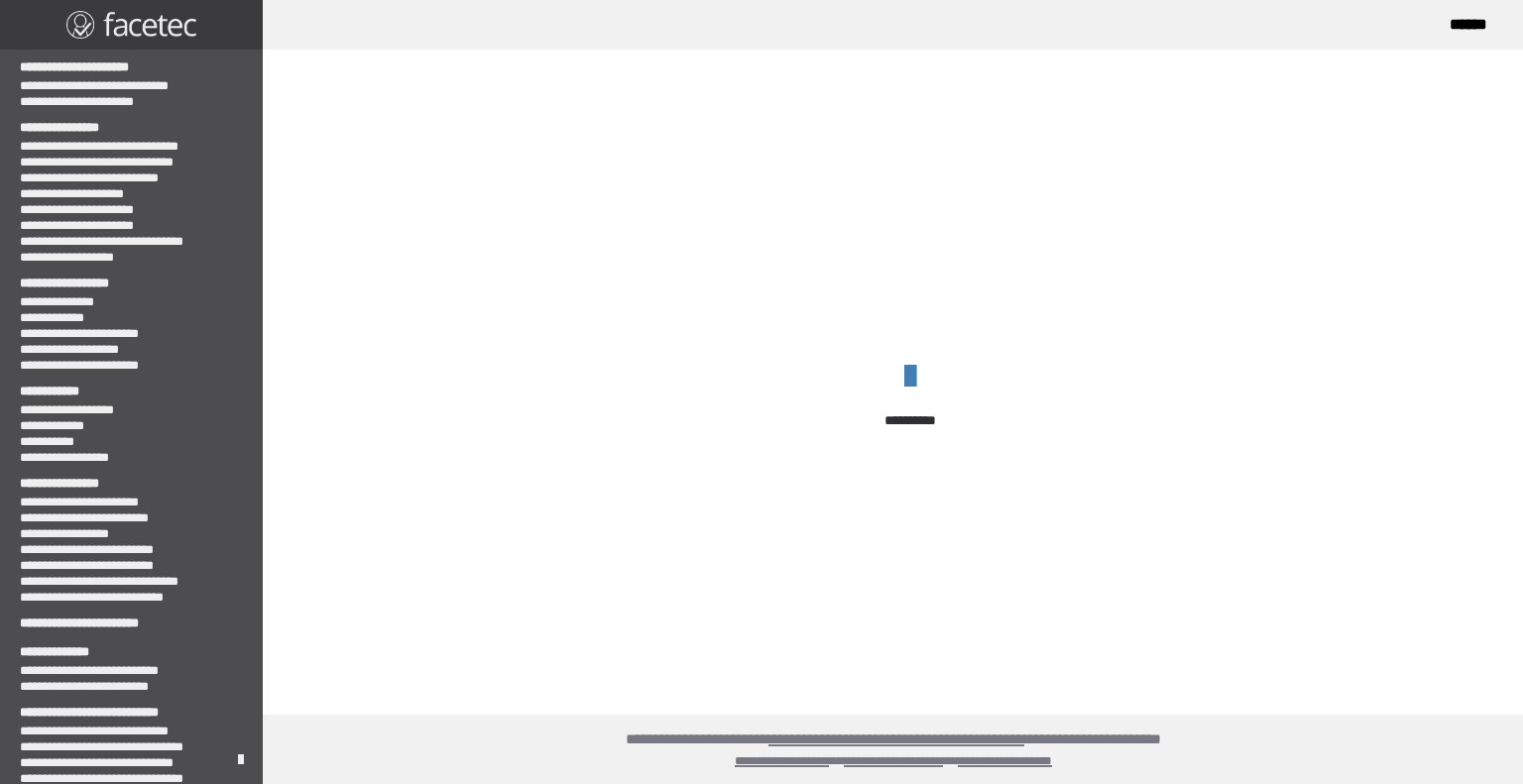 scroll, scrollTop: 0, scrollLeft: 0, axis: both 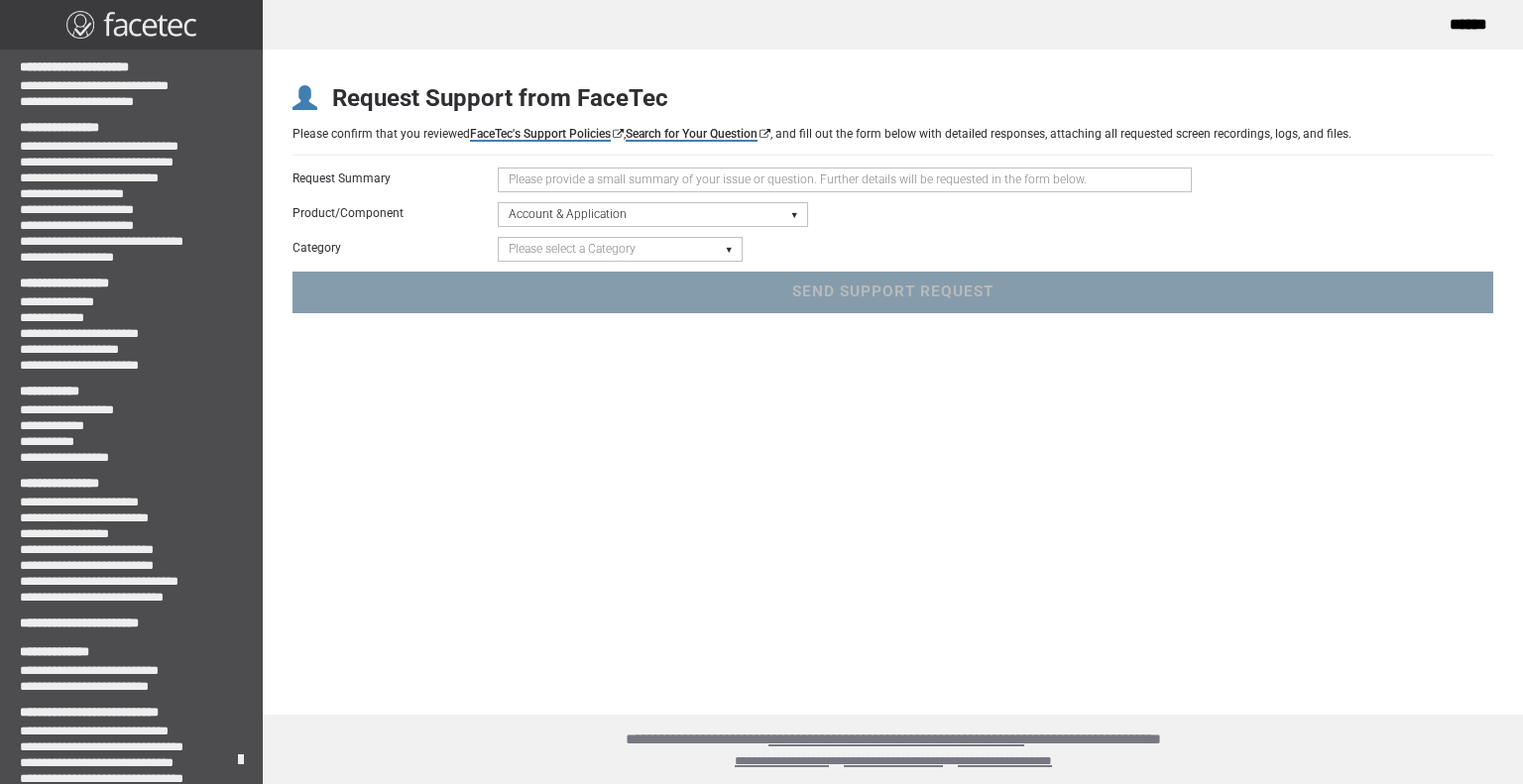 click on "Request Support from FaceTec Please confirm that you reviewed  FaceTec's Support Policies ,  Search for Your Question , and fill out the form below with detailed responses, attaching all requested screen recordings, logs, and files. Request Summary  *  Product/Component  *  Please select a Product/Component Device SDK (Android, iOS, Browser) Server SDK Dashboard SDK 3D Liveness & Matching ID Scan - Compatibility, Behavior, OCR, Barcode, NFC UR Codes - Biometric Barcodes Specific Features Access Request Account & Application Category  *  Please select a Category Keys - FaceTec Encryption Key Renewal Request New Application Request "Going to Production" Review Request General Application Review Account Management General Account Support SEND SUPPORT REQUEST" at bounding box center [892, 199] 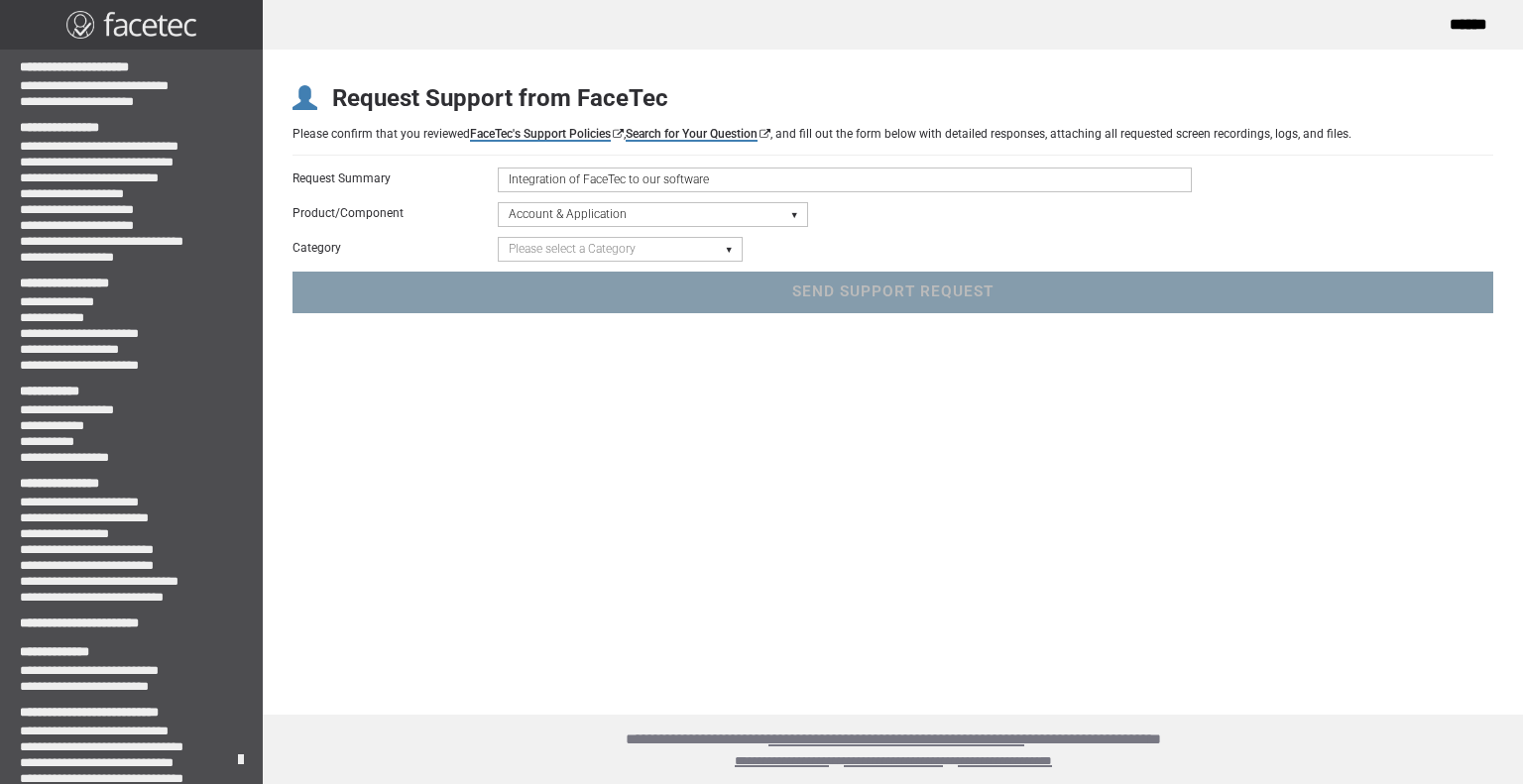 type on "Integration of FaceTec to our software" 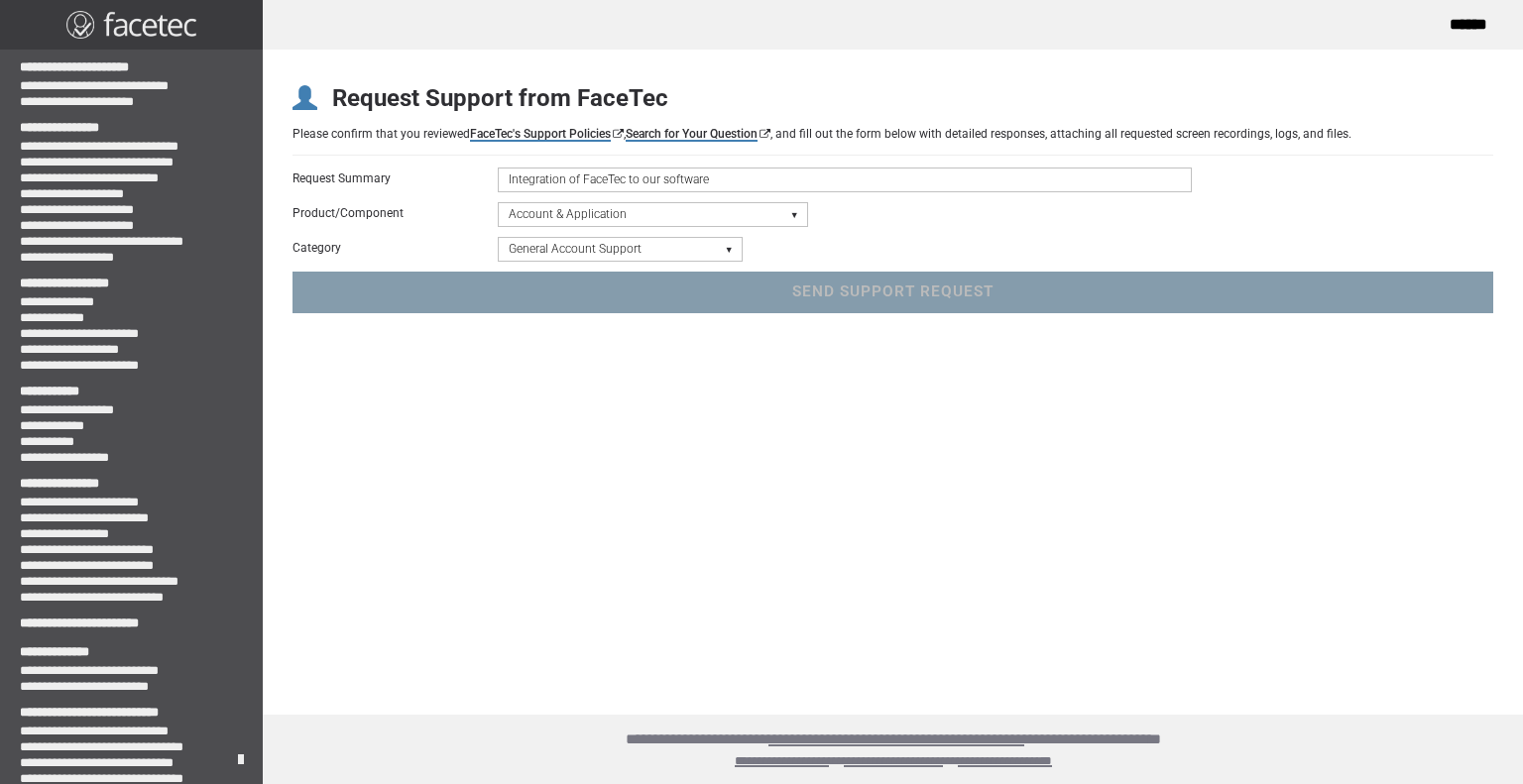 click on "Please select a Category Keys - FaceTec Encryption Key Renewal Request New Application Request "Going to Production" Review Request General Application Review Account Management General Account Support" at bounding box center [620, 249] 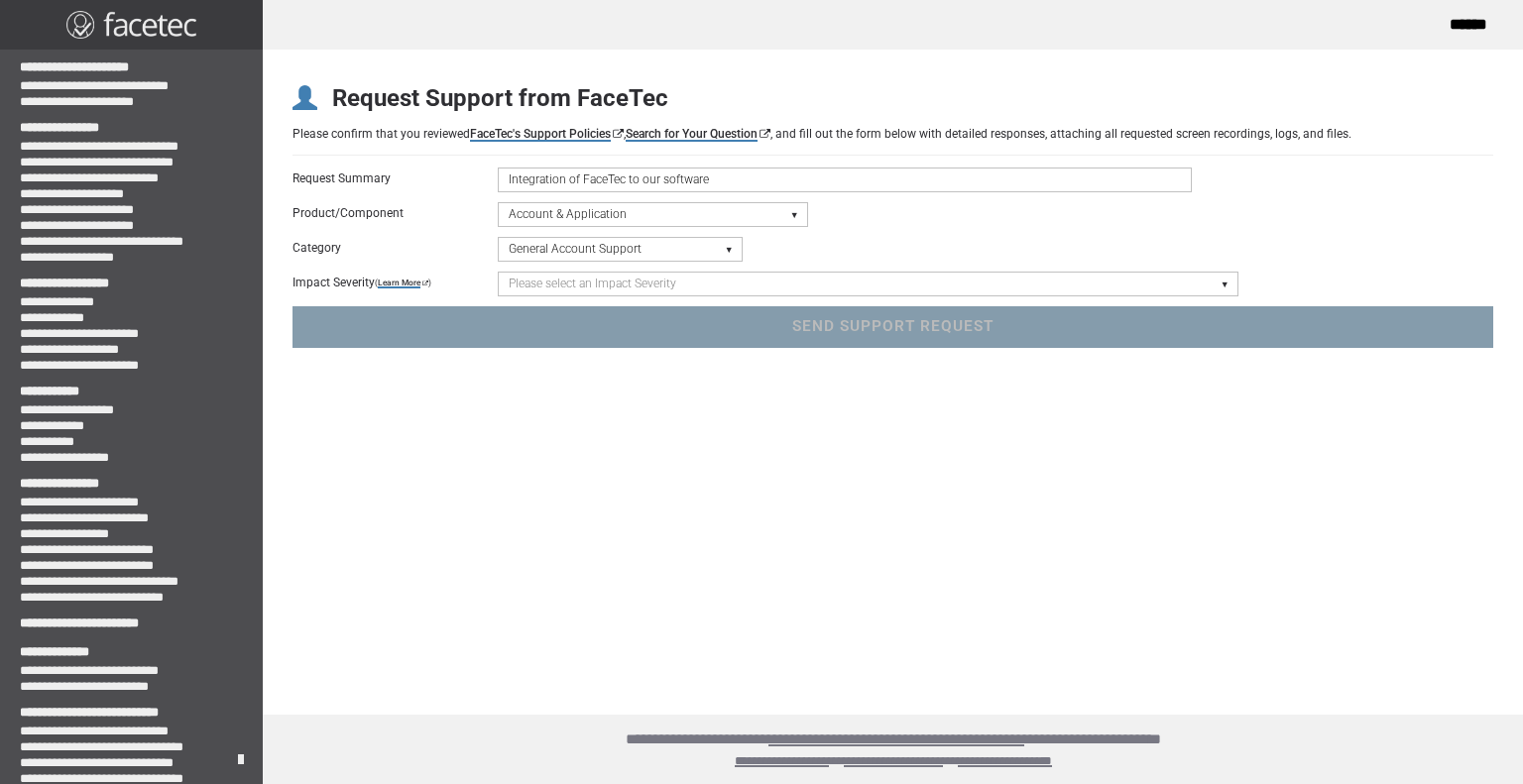 click on "Please select an Impact Severity Severity 1 - Minor Integration Issues, Upgrade Assistance, Encryption Key or Usage Log Questions with No Impact to Live Applications Severity 2 - Moderate Issues Impacting Live Applications / Production Systems Severity 3 - Major Issues Impacting Live Applications - Critical Errors in Production Systems" at bounding box center [868, 283] 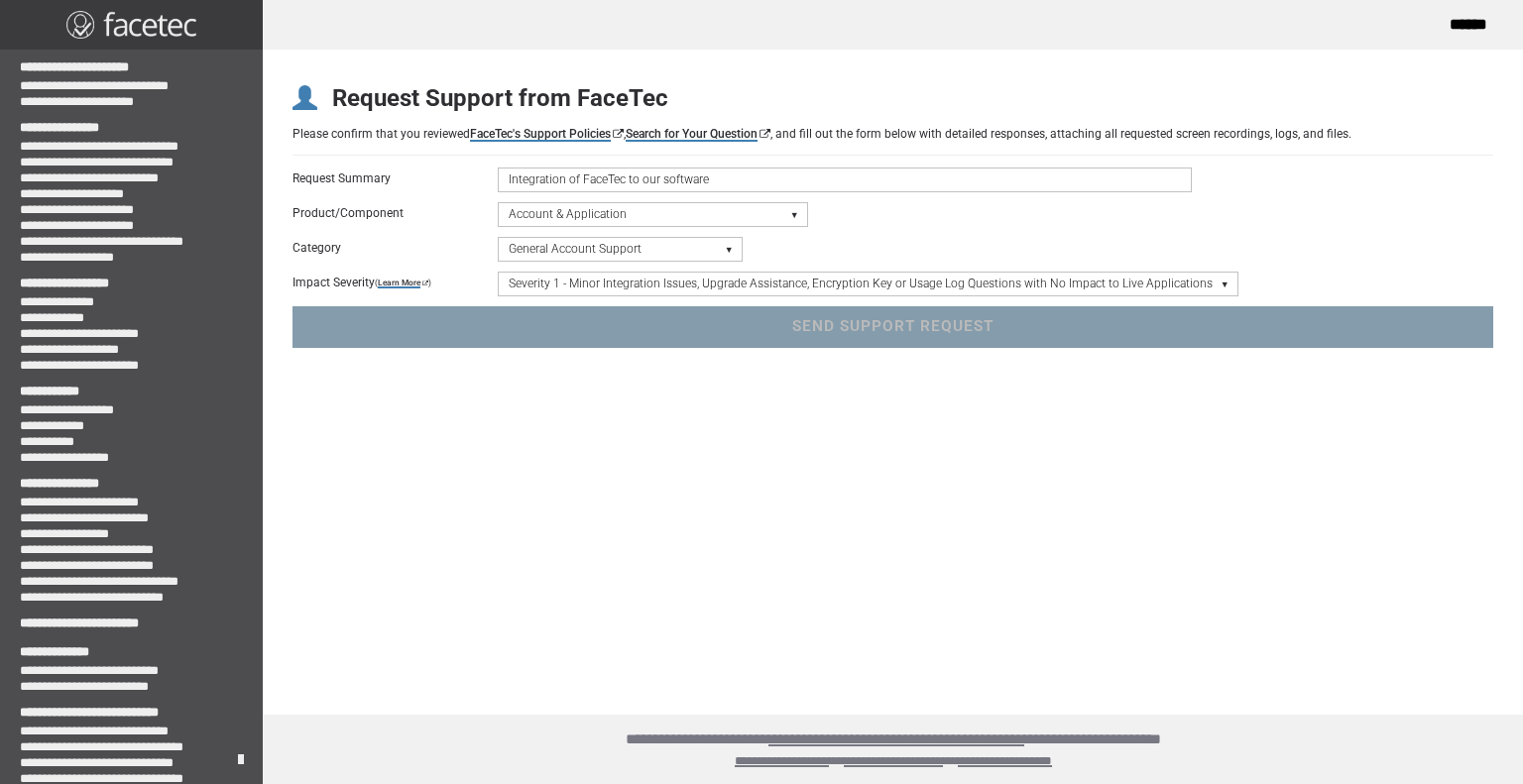 click on "Please select an Impact Severity Severity 1 - Minor Integration Issues, Upgrade Assistance, Encryption Key or Usage Log Questions with No Impact to Live Applications Severity 2 - Moderate Issues Impacting Live Applications / Production Systems Severity 3 - Major Issues Impacting Live Applications - Critical Errors in Production Systems" at bounding box center (868, 283) 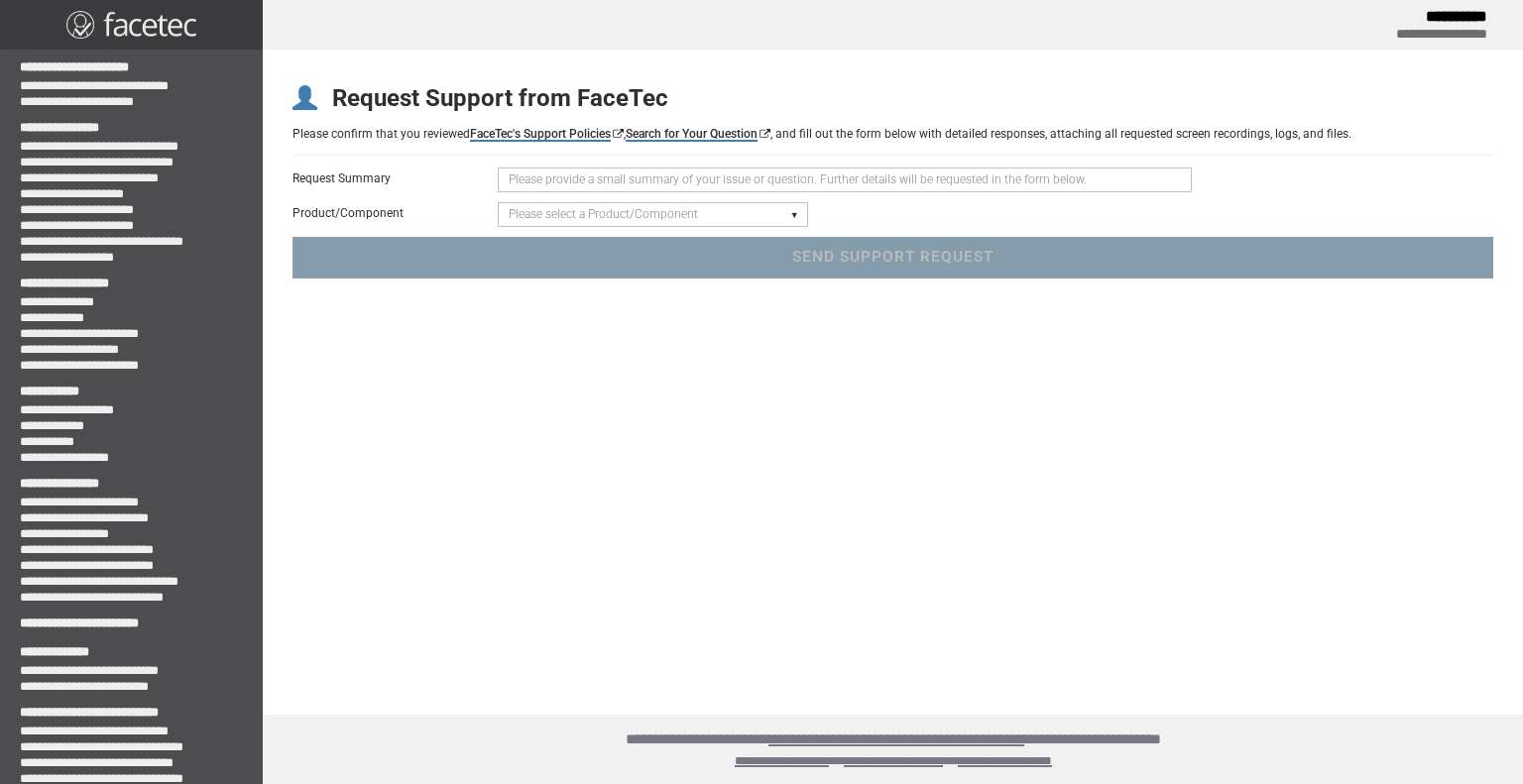 scroll, scrollTop: 0, scrollLeft: 0, axis: both 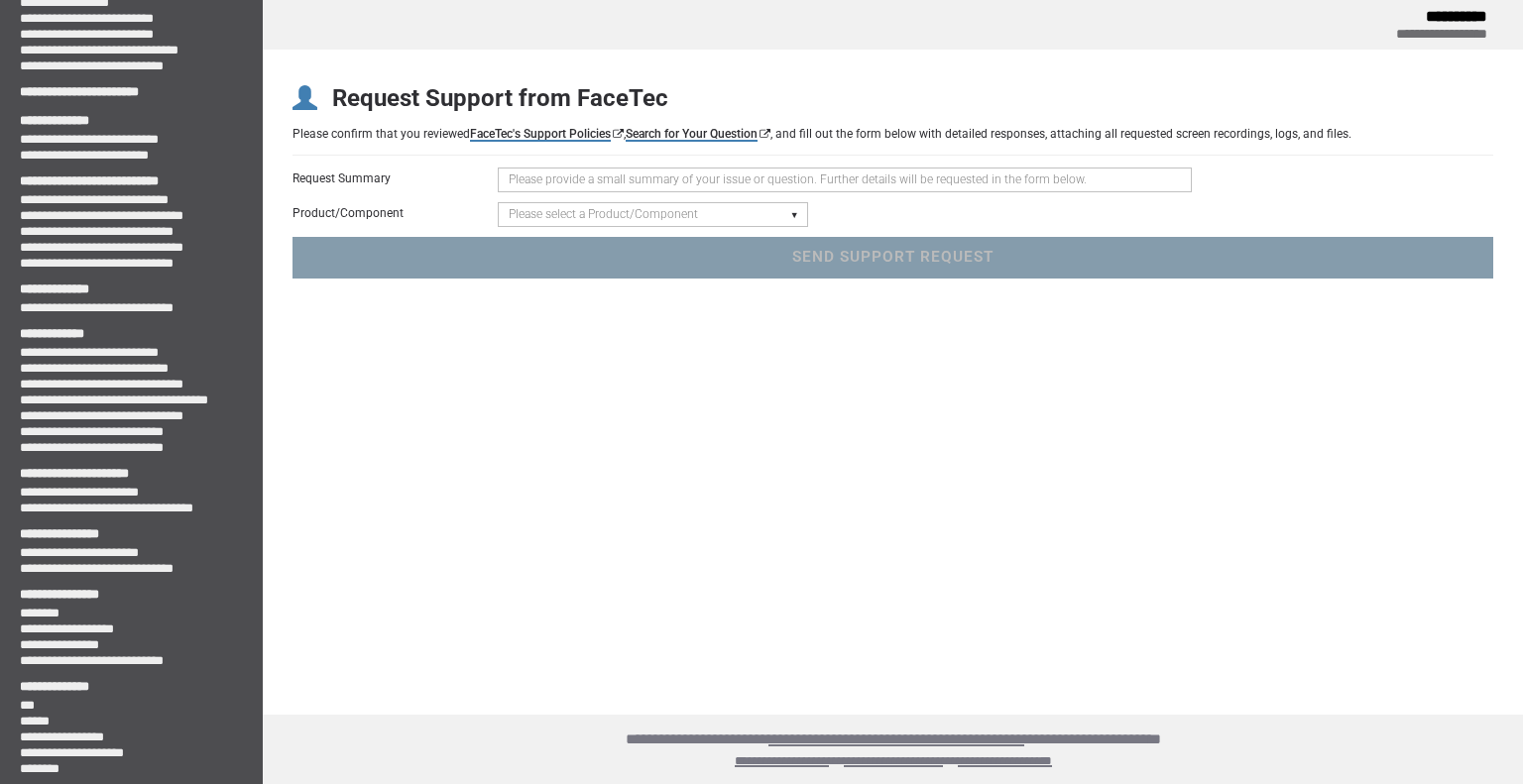 click at bounding box center [845, 179] 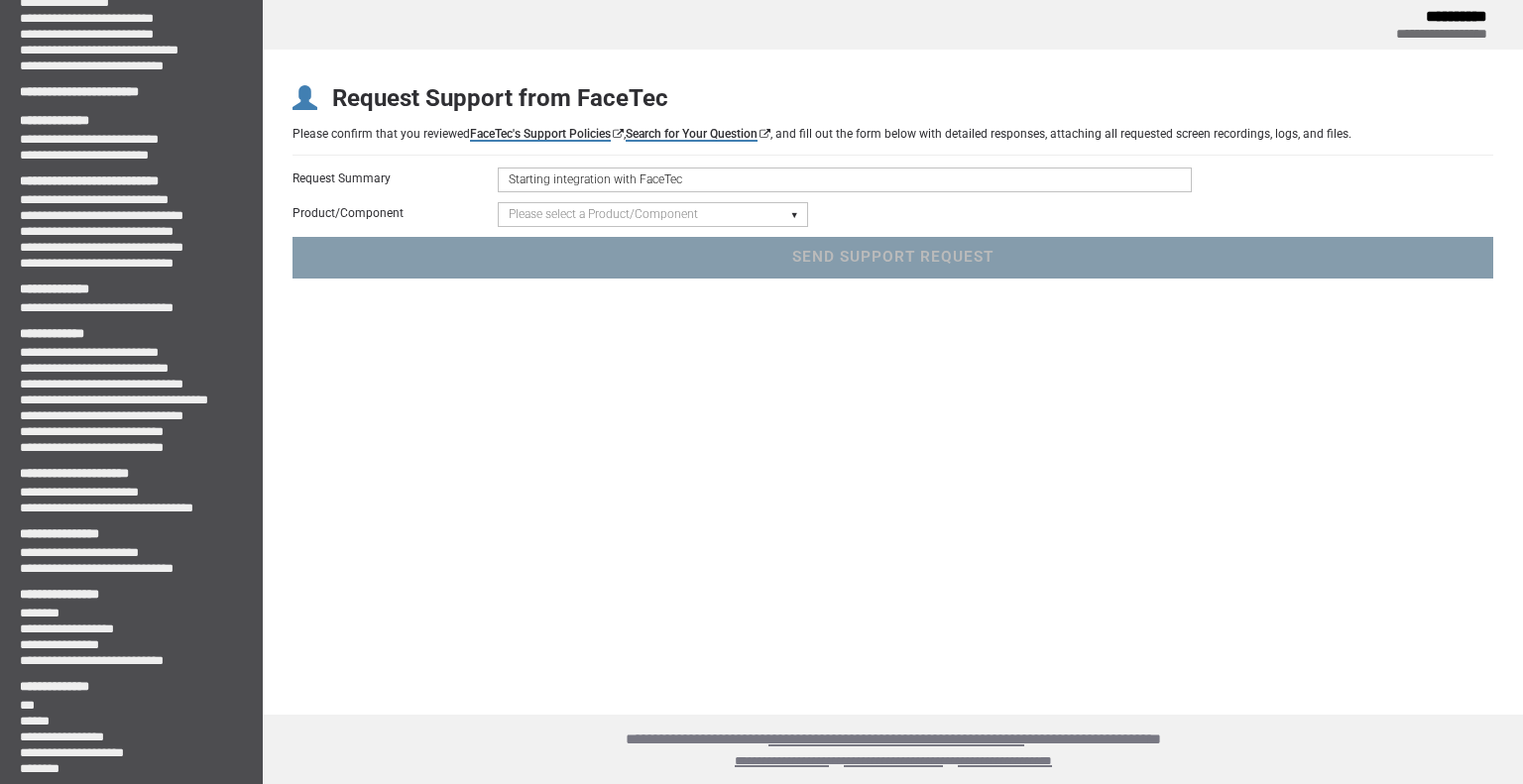 type on "Starting integration with FaceTec" 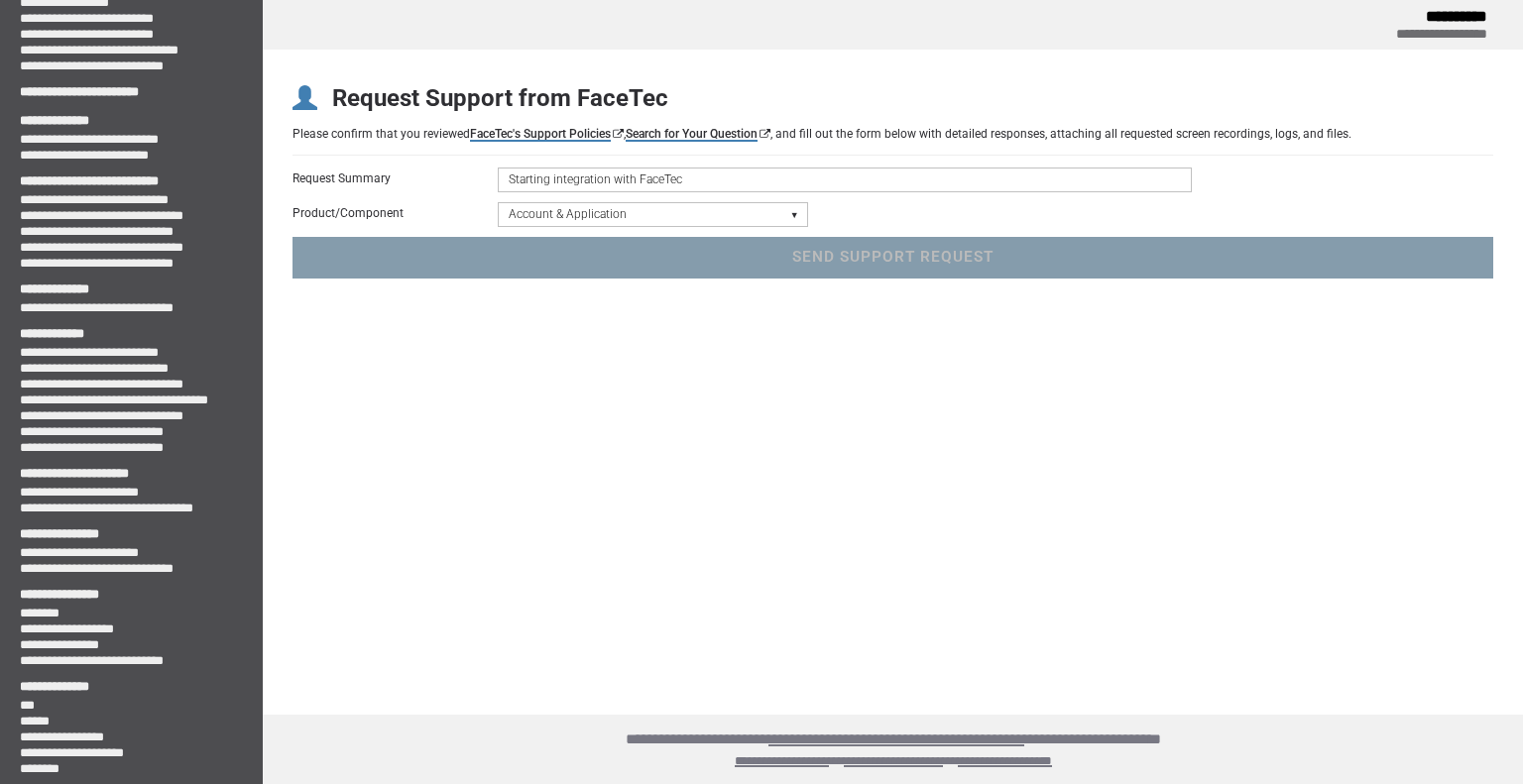 click on "Please select a Product/Component Device SDK (Android, iOS, Browser) Server SDK Dashboard SDK 3D Liveness & Matching ID Scan - Compatibility, Behavior, OCR, Barcode, NFC UR Codes - Biometric Barcodes Specific Features Access Request Account & Application" at bounding box center [652, 214] 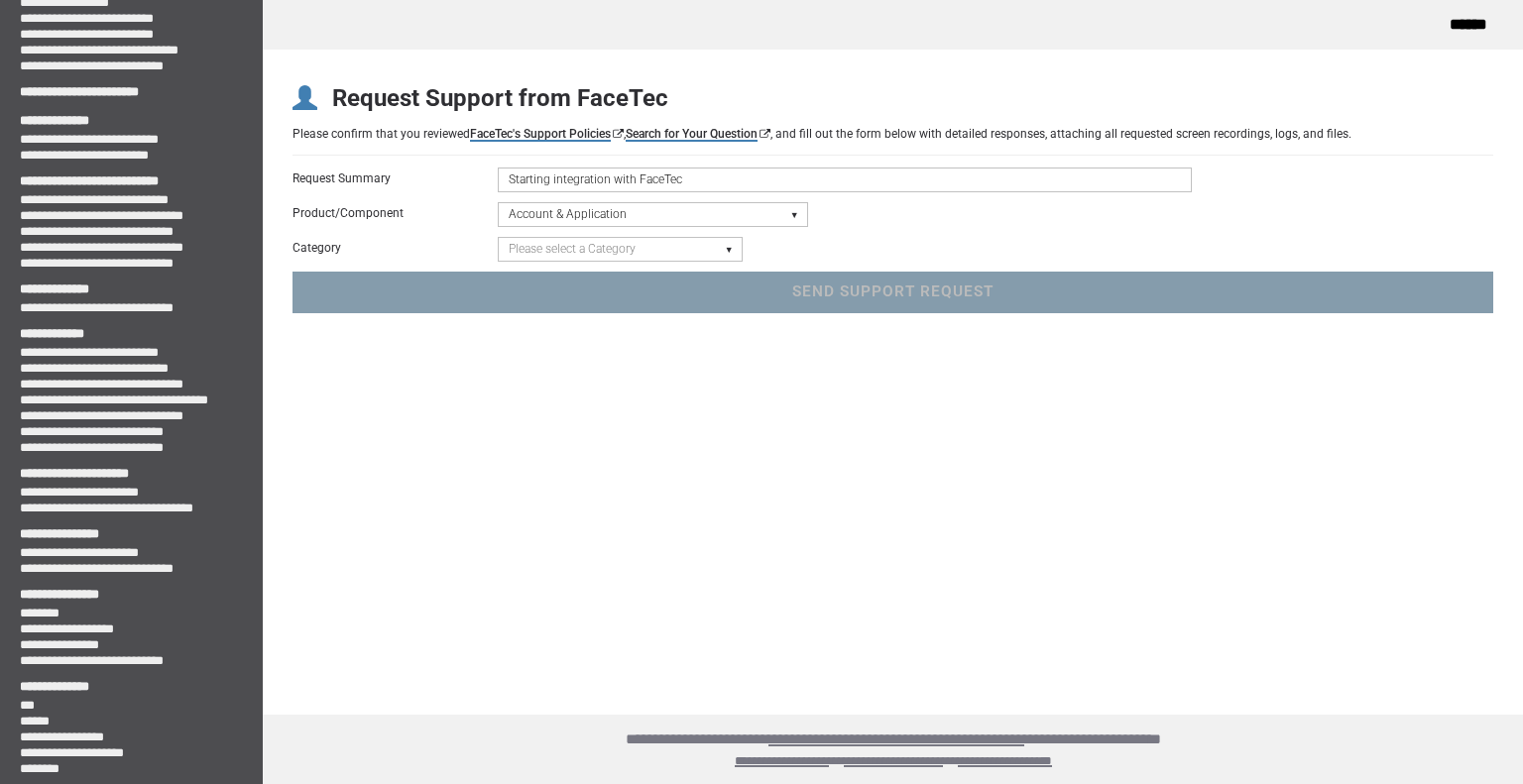 click on "Please select a Category Keys - FaceTec Encryption Key Renewal Request New Application Request "Going to Production" Review Request General Application Review Account Management General Account Support" at bounding box center [620, 249] 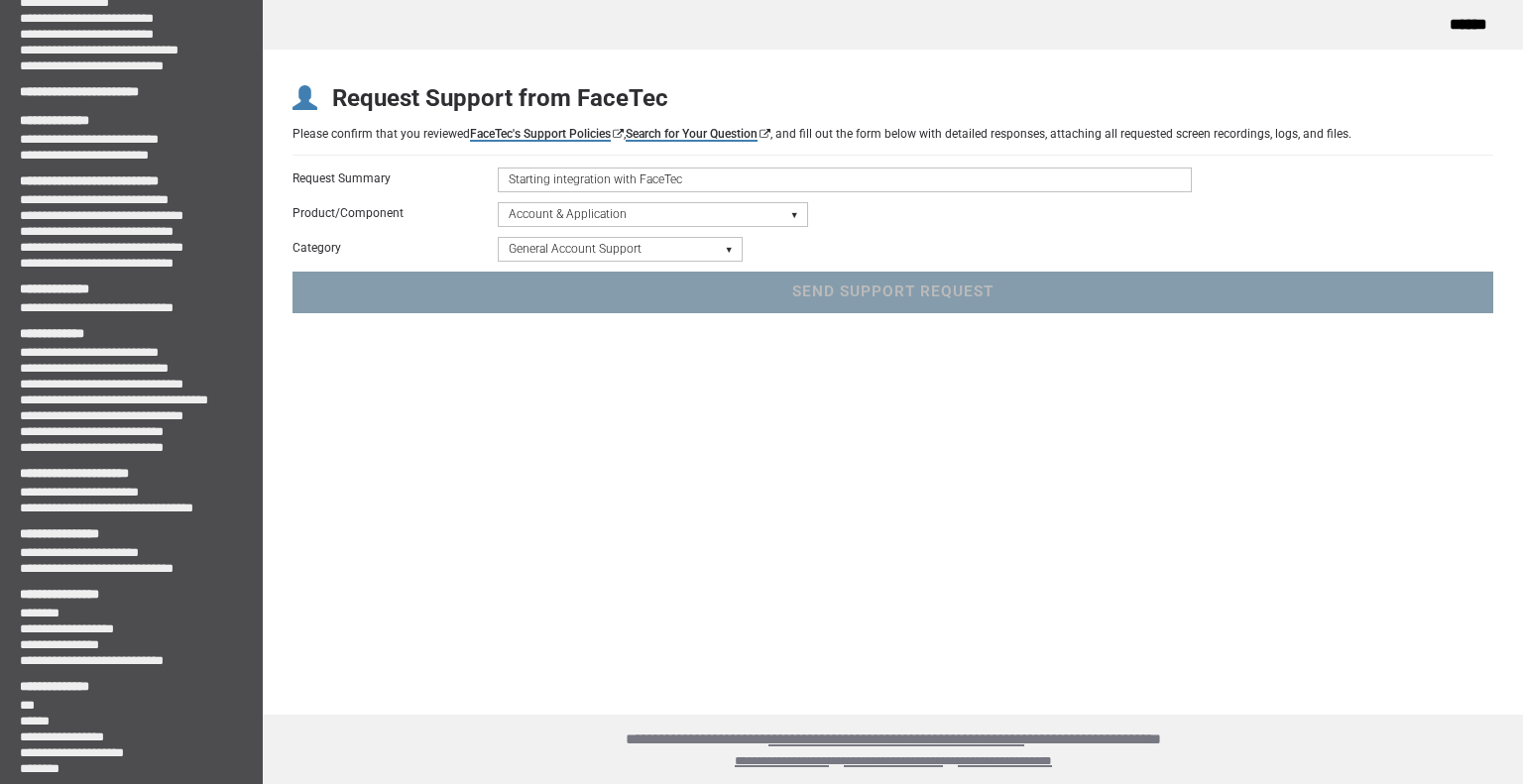 click on "Please select a Category Keys - FaceTec Encryption Key Renewal Request New Application Request "Going to Production" Review Request General Application Review Account Management General Account Support" at bounding box center [620, 249] 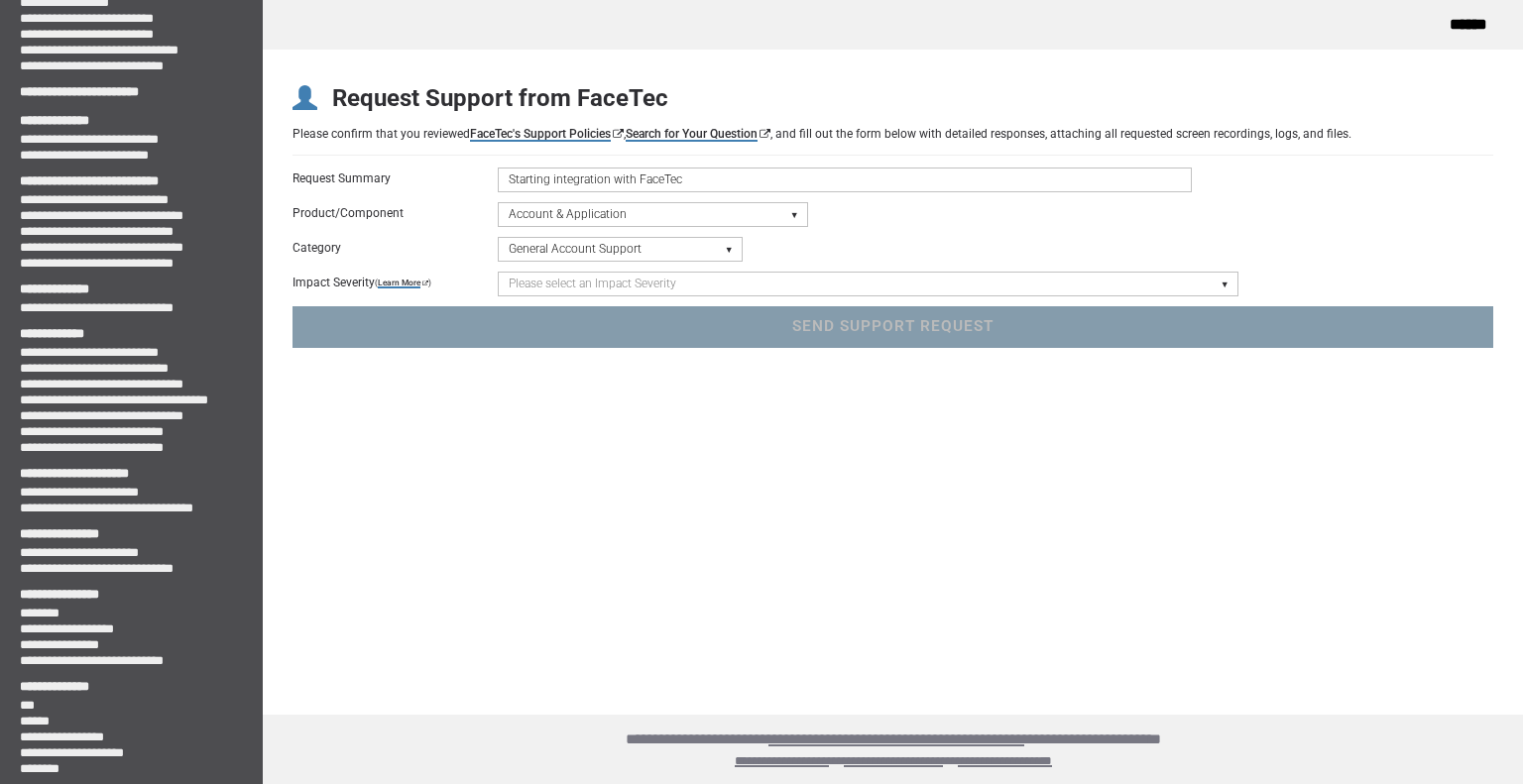 click on "Please select an Impact Severity Severity 1 - Minor Integration Issues, Upgrade Assistance, Encryption Key or Usage Log Questions with No Impact to Live Applications Severity 2 - Moderate Issues Impacting Live Applications / Production Systems Severity 3 - Major Issues Impacting Live Applications - Critical Errors in Production Systems" at bounding box center [868, 283] 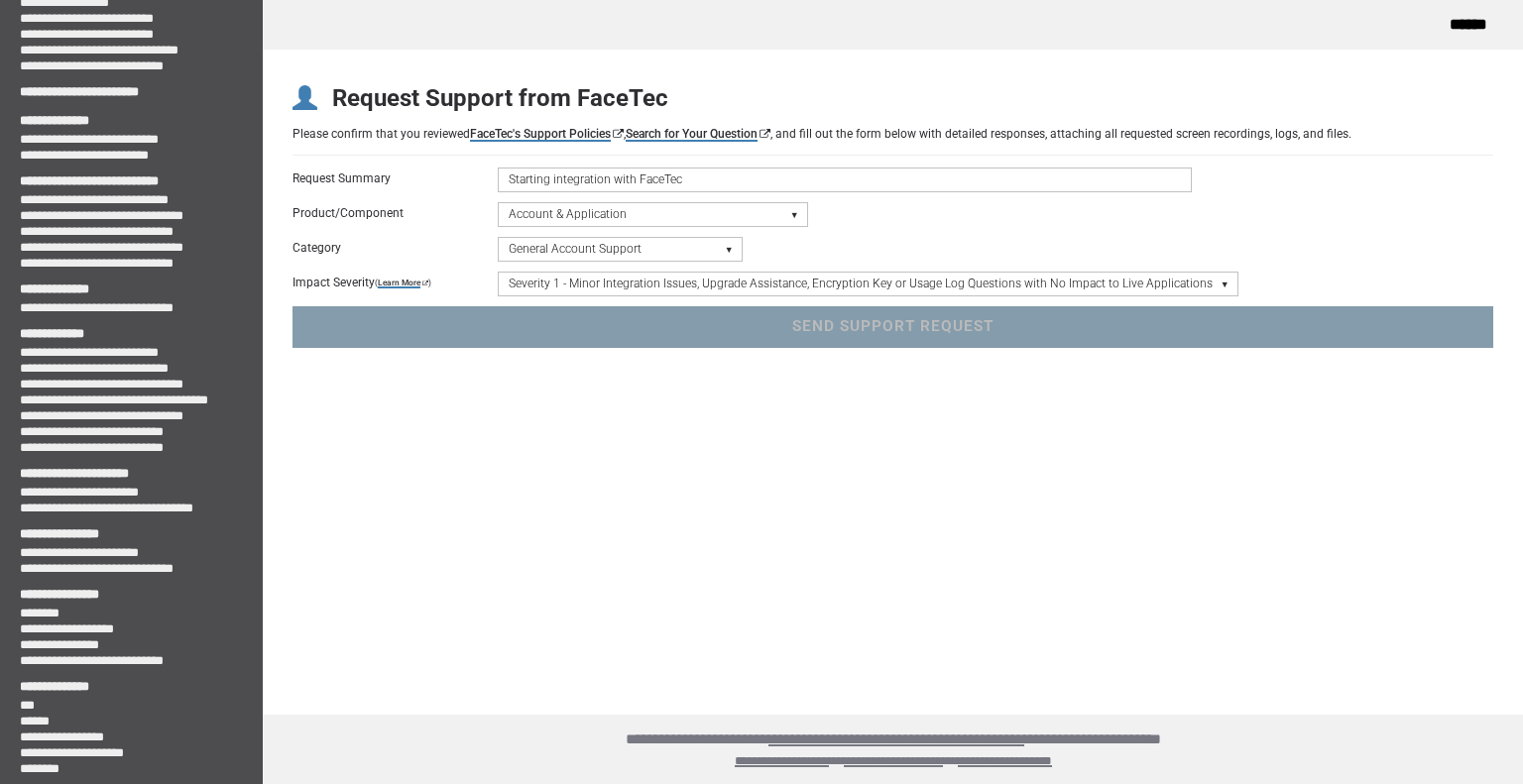 click on "Please select an Impact Severity Severity 1 - Minor Integration Issues, Upgrade Assistance, Encryption Key or Usage Log Questions with No Impact to Live Applications Severity 2 - Moderate Issues Impacting Live Applications / Production Systems Severity 3 - Major Issues Impacting Live Applications - Critical Errors in Production Systems" at bounding box center (868, 283) 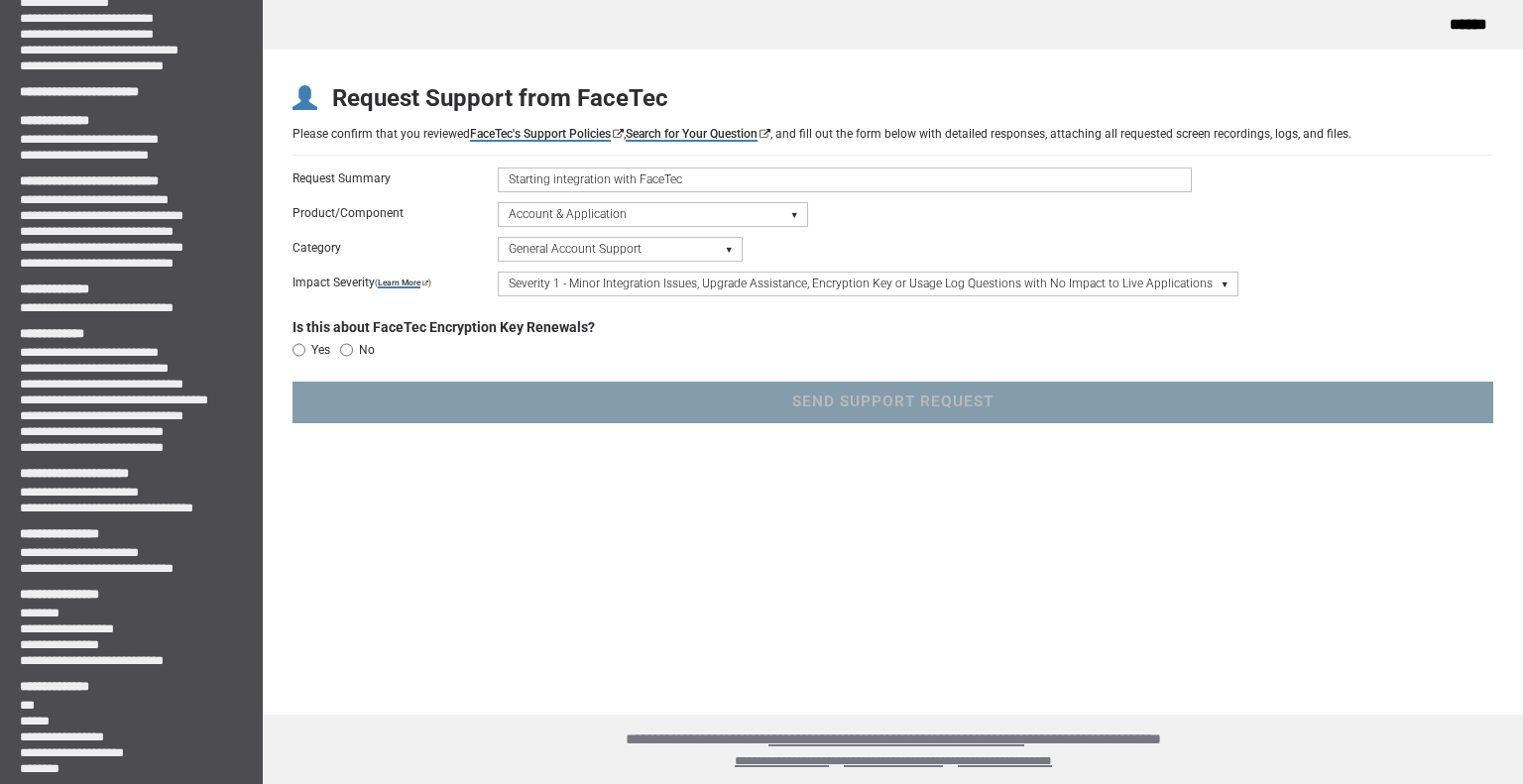click on "No" at bounding box center (346, 350) 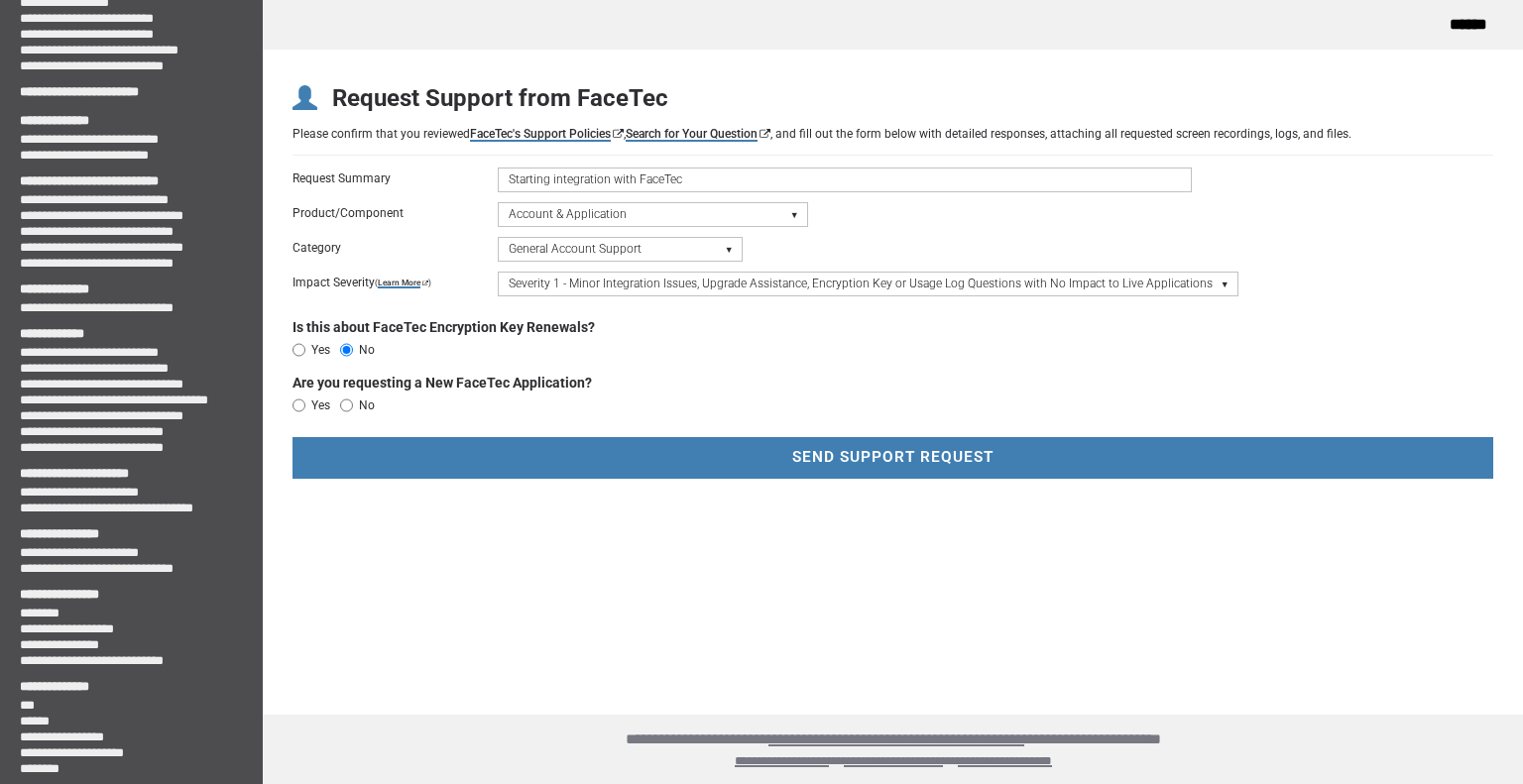 click on "No" at bounding box center (346, 405) 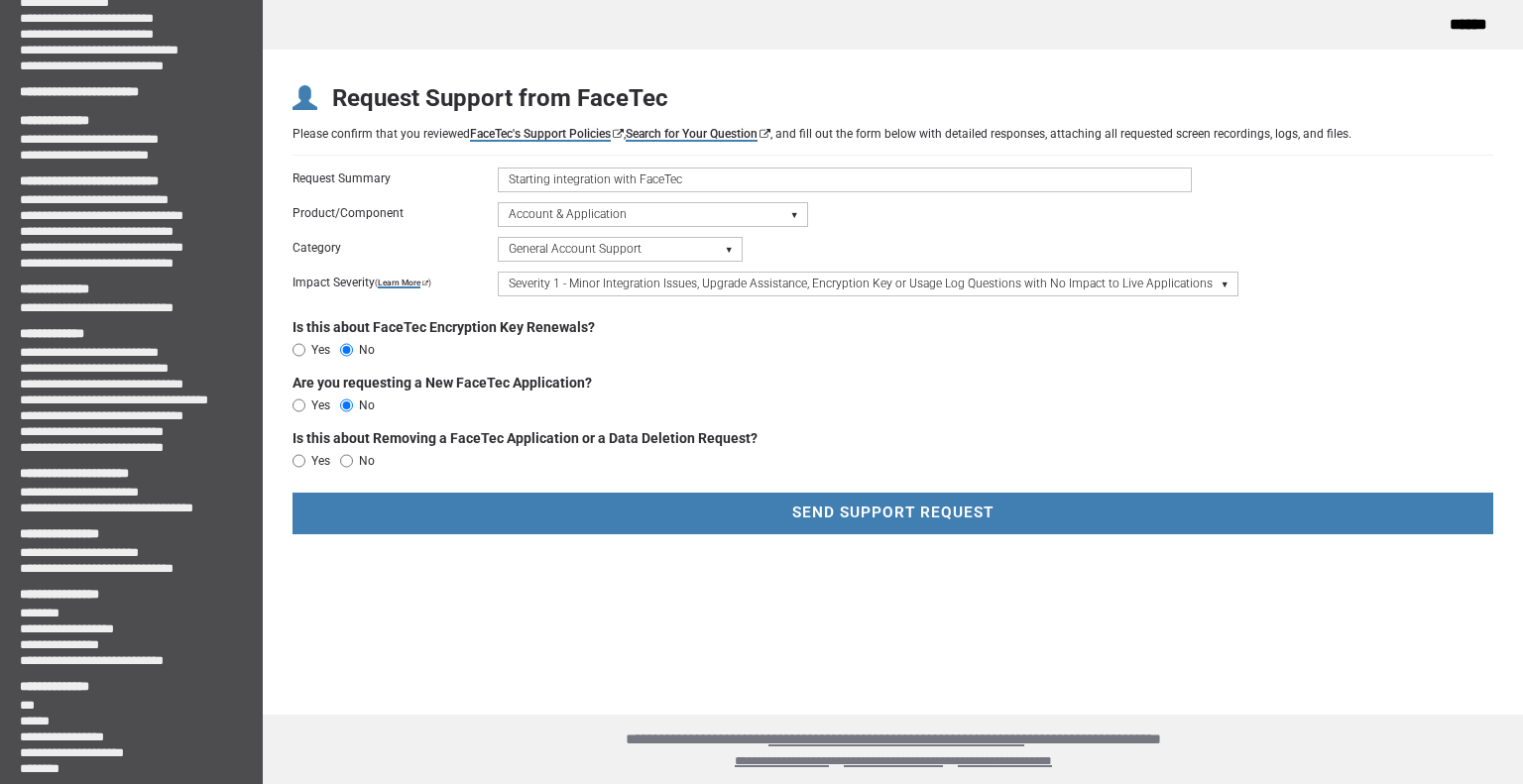 drag, startPoint x: 355, startPoint y: 457, endPoint x: 485, endPoint y: 473, distance: 130.98091 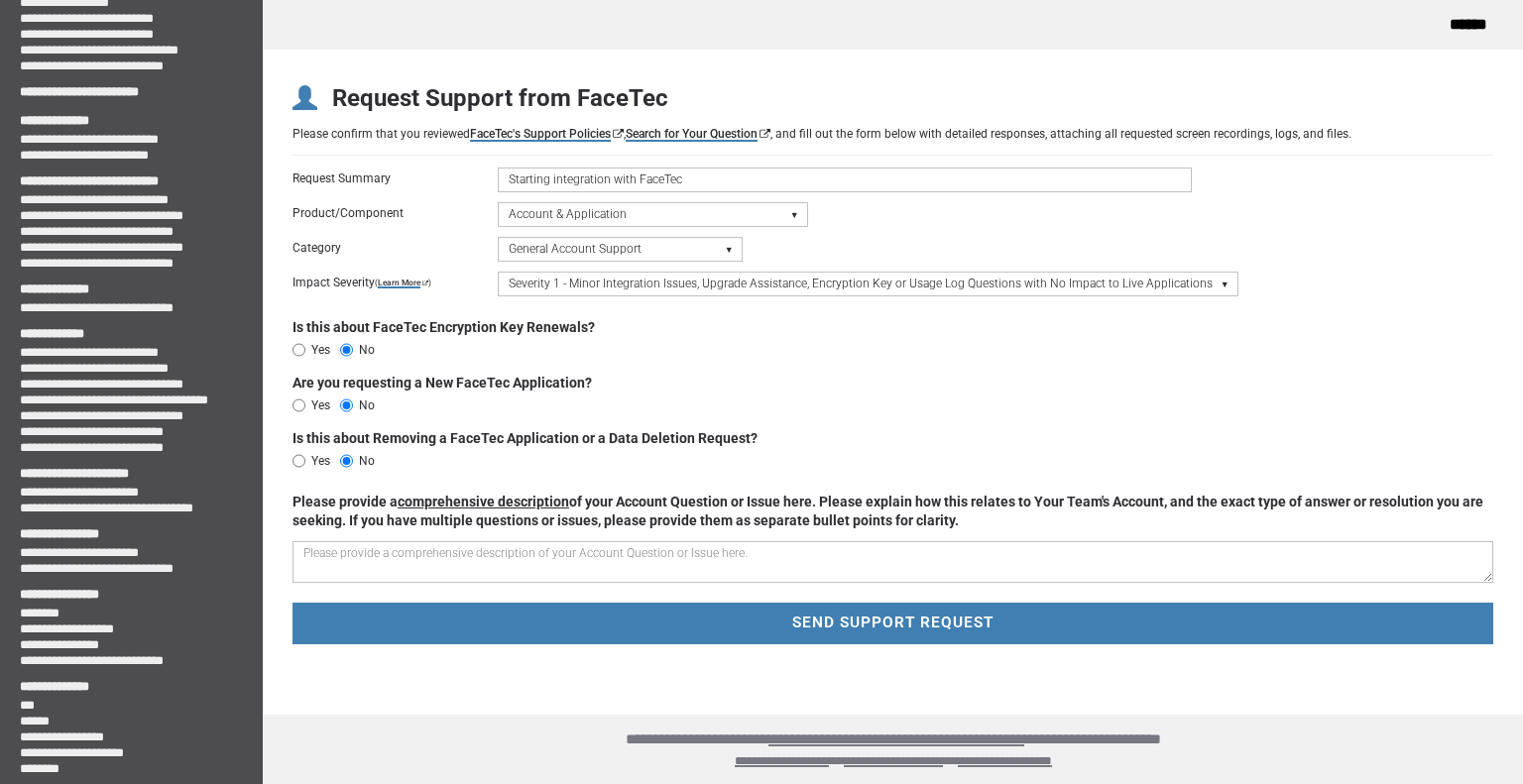 click at bounding box center (892, 562) 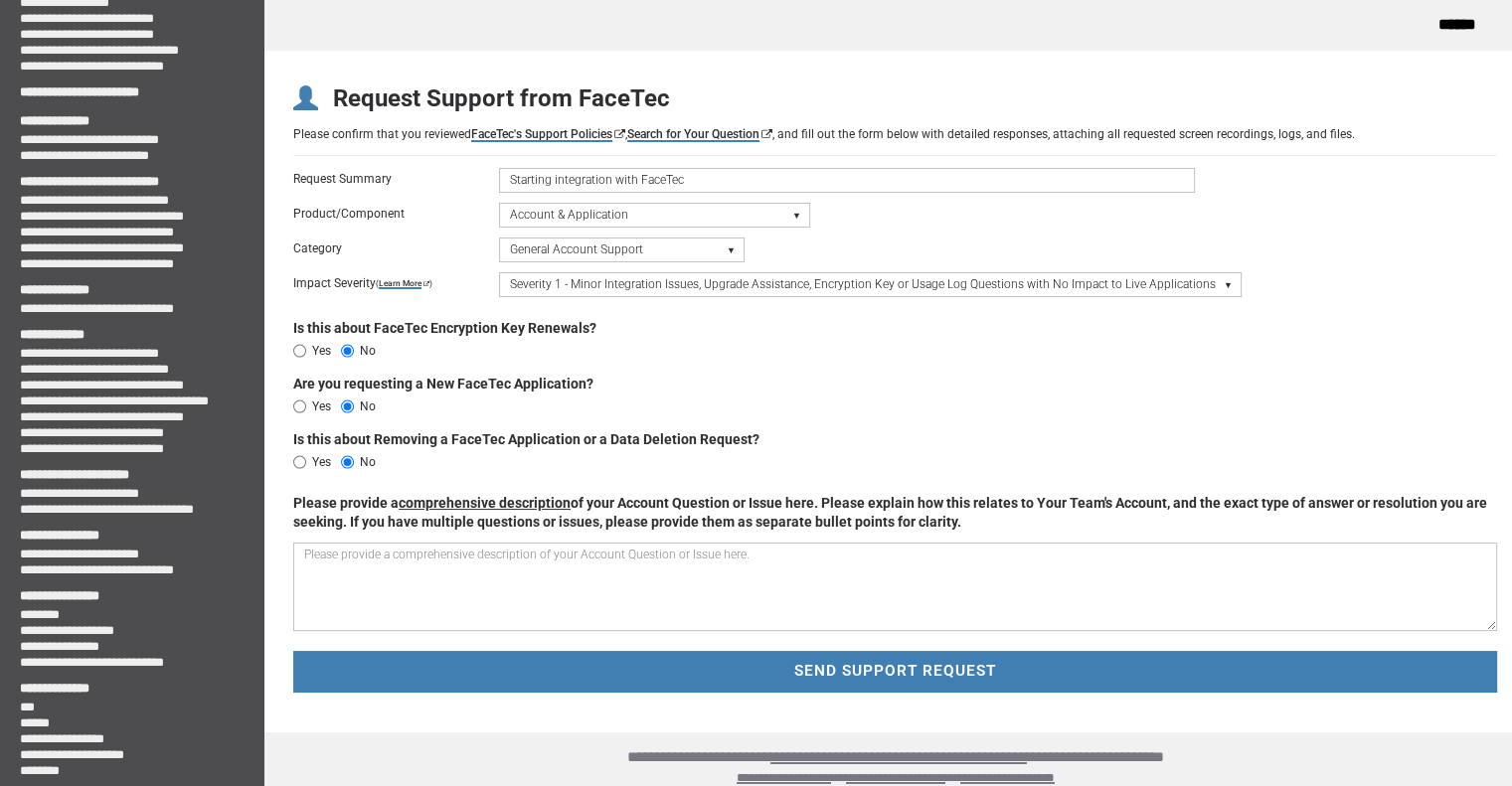drag, startPoint x: 1491, startPoint y: 576, endPoint x: 1474, endPoint y: 707, distance: 132.0984 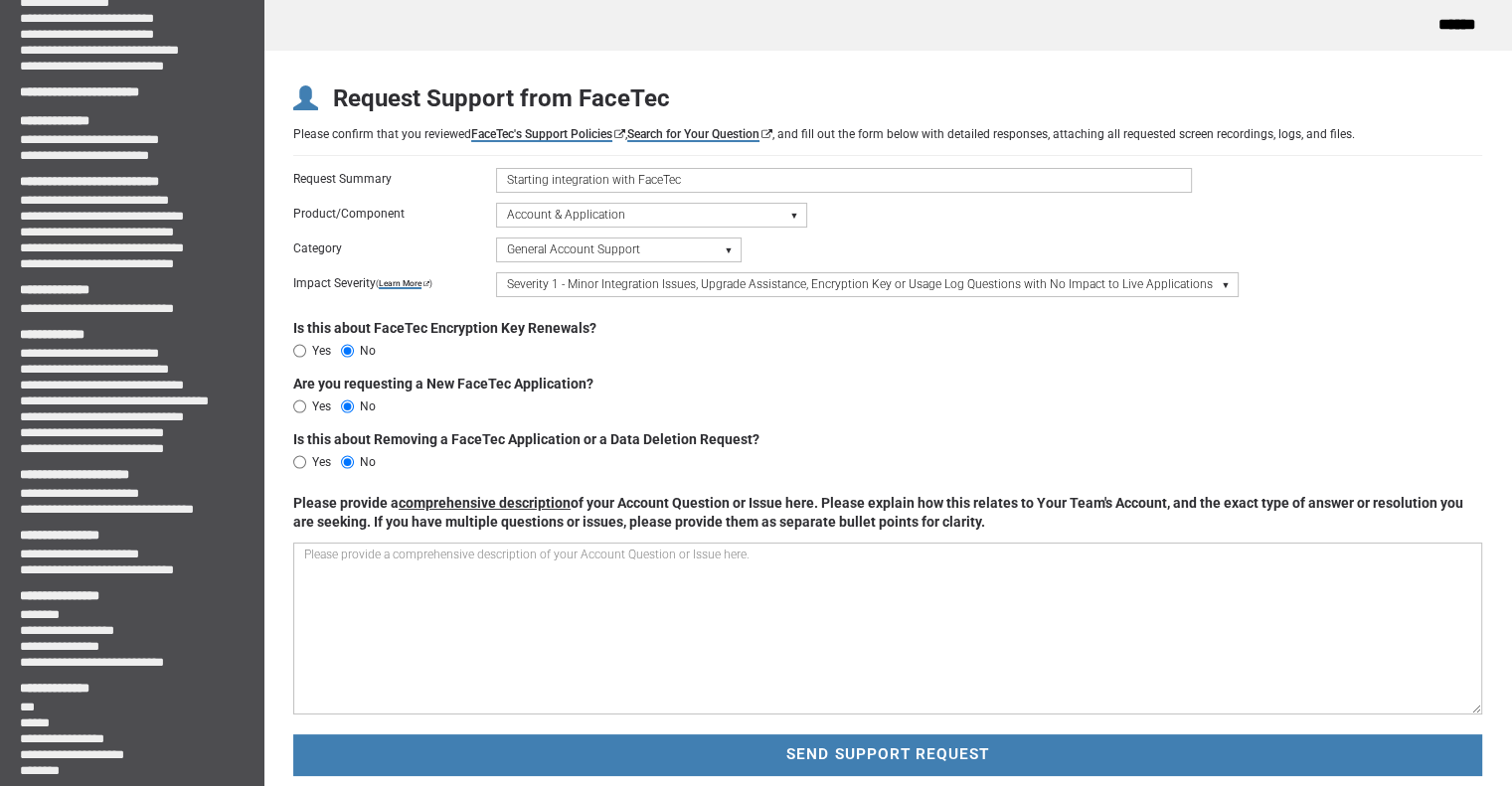 click at bounding box center (888, 628) 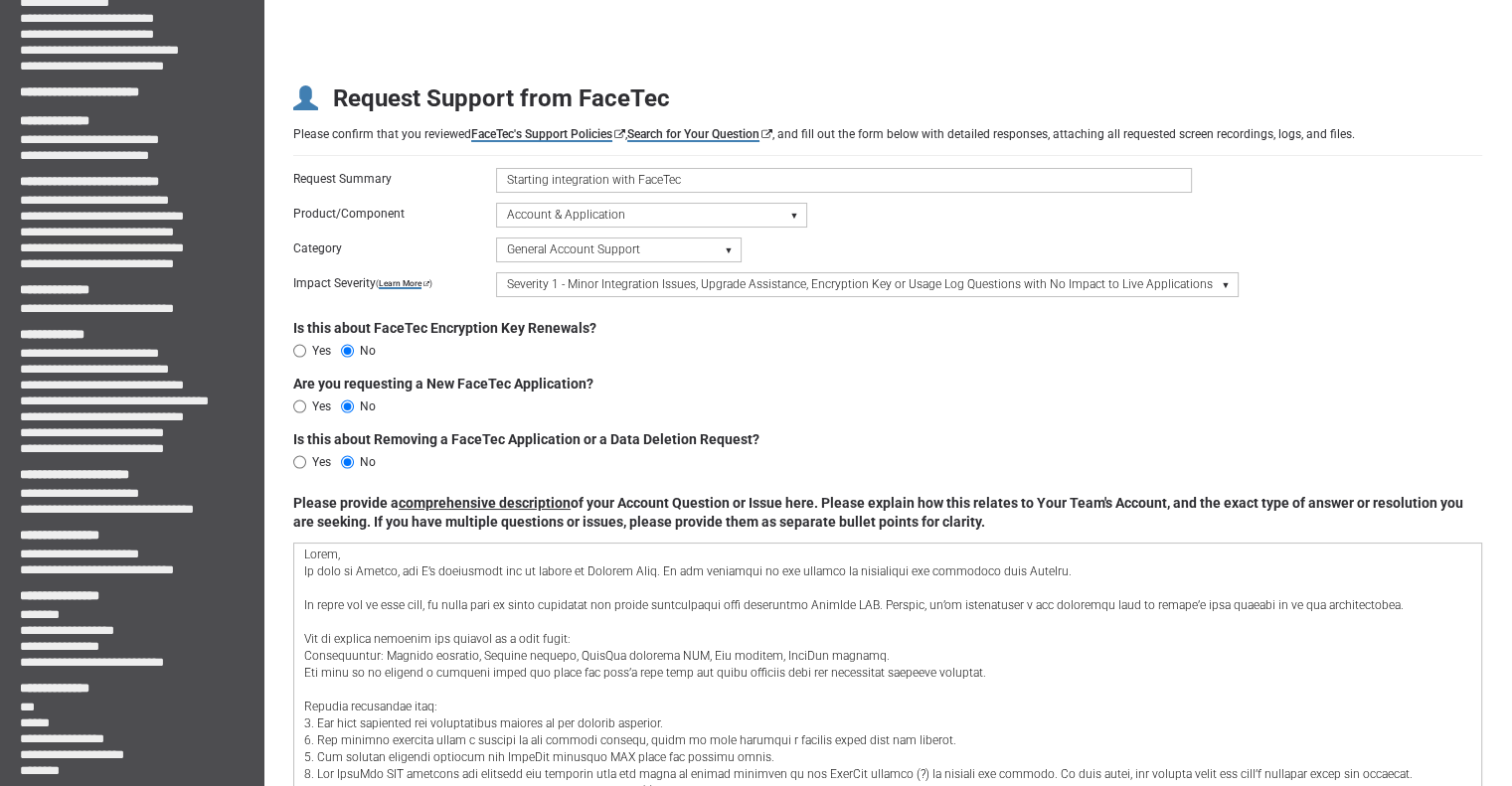 scroll, scrollTop: 280, scrollLeft: 0, axis: vertical 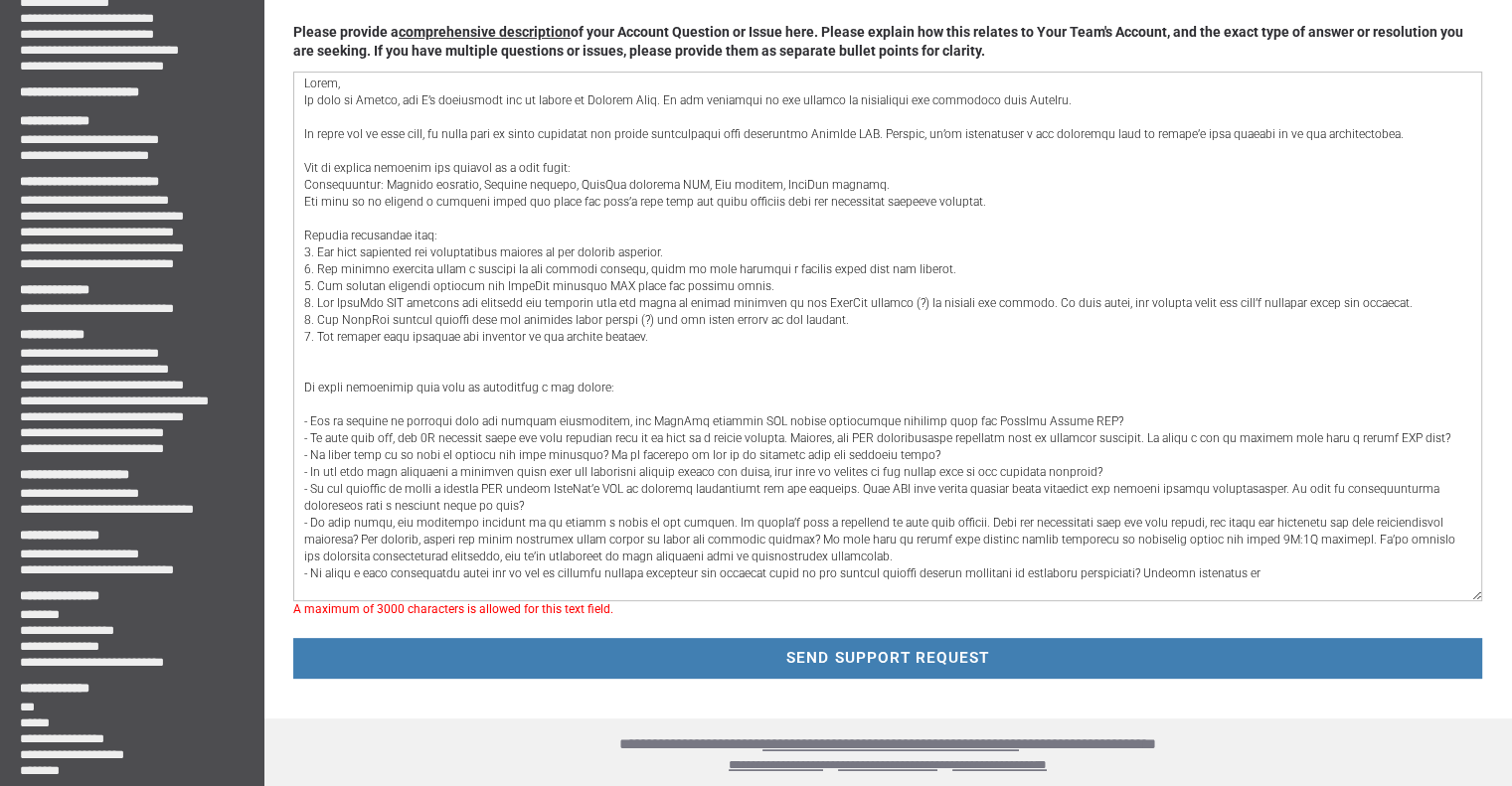 click at bounding box center [888, 336] 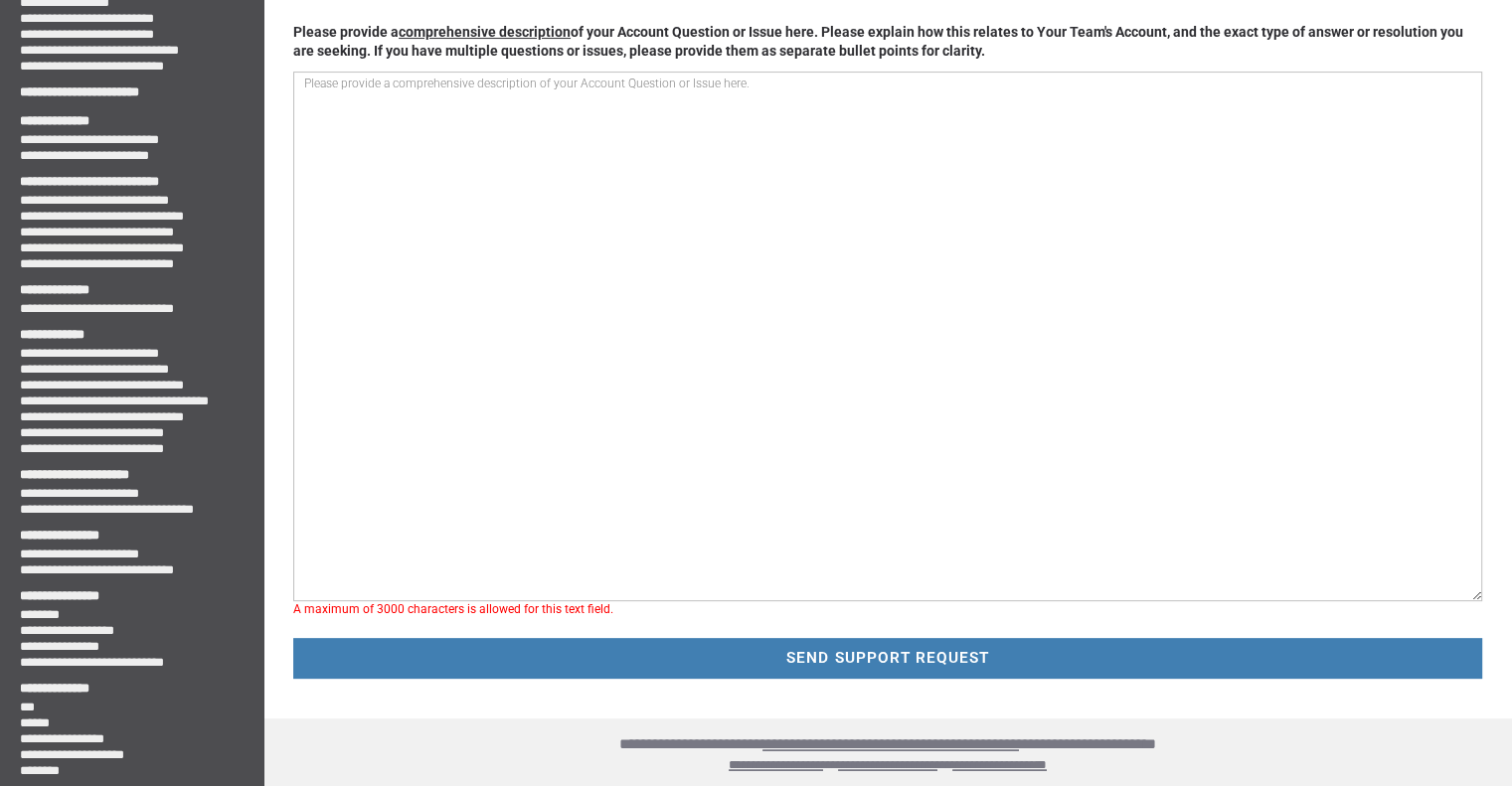 scroll, scrollTop: 453, scrollLeft: 0, axis: vertical 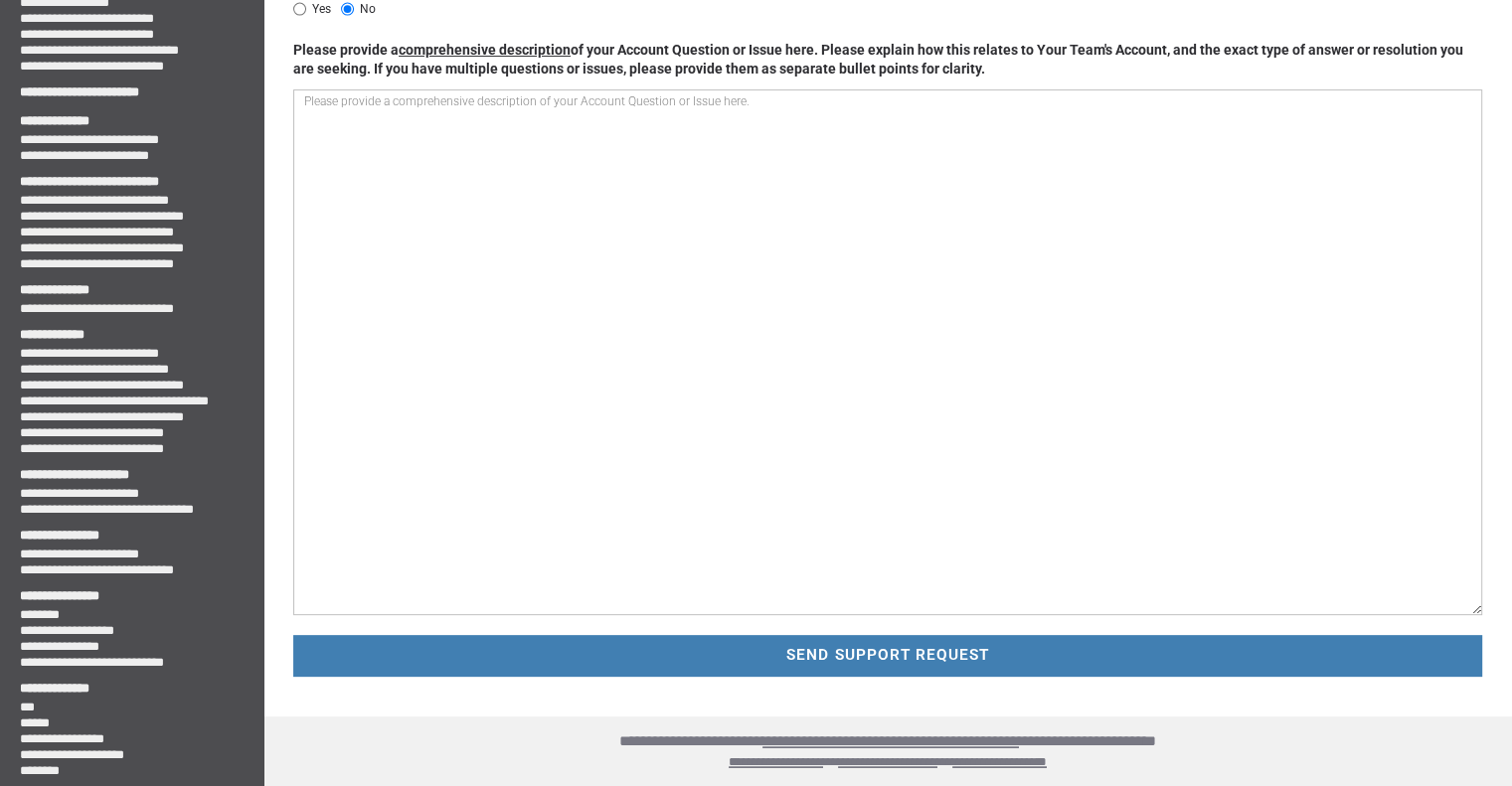 drag, startPoint x: 457, startPoint y: 261, endPoint x: 1073, endPoint y: 270, distance: 616.0657 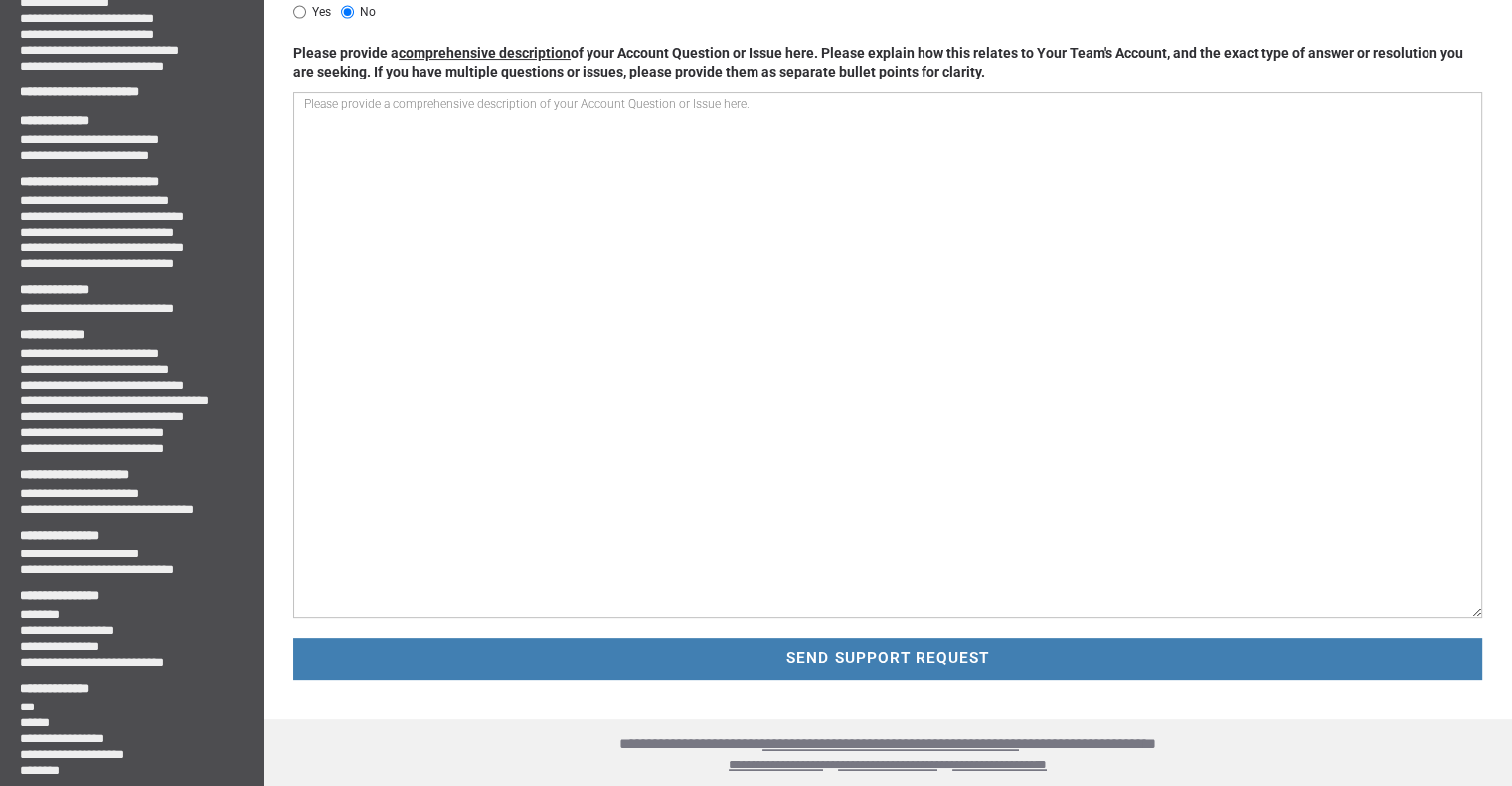click at bounding box center (888, 355) 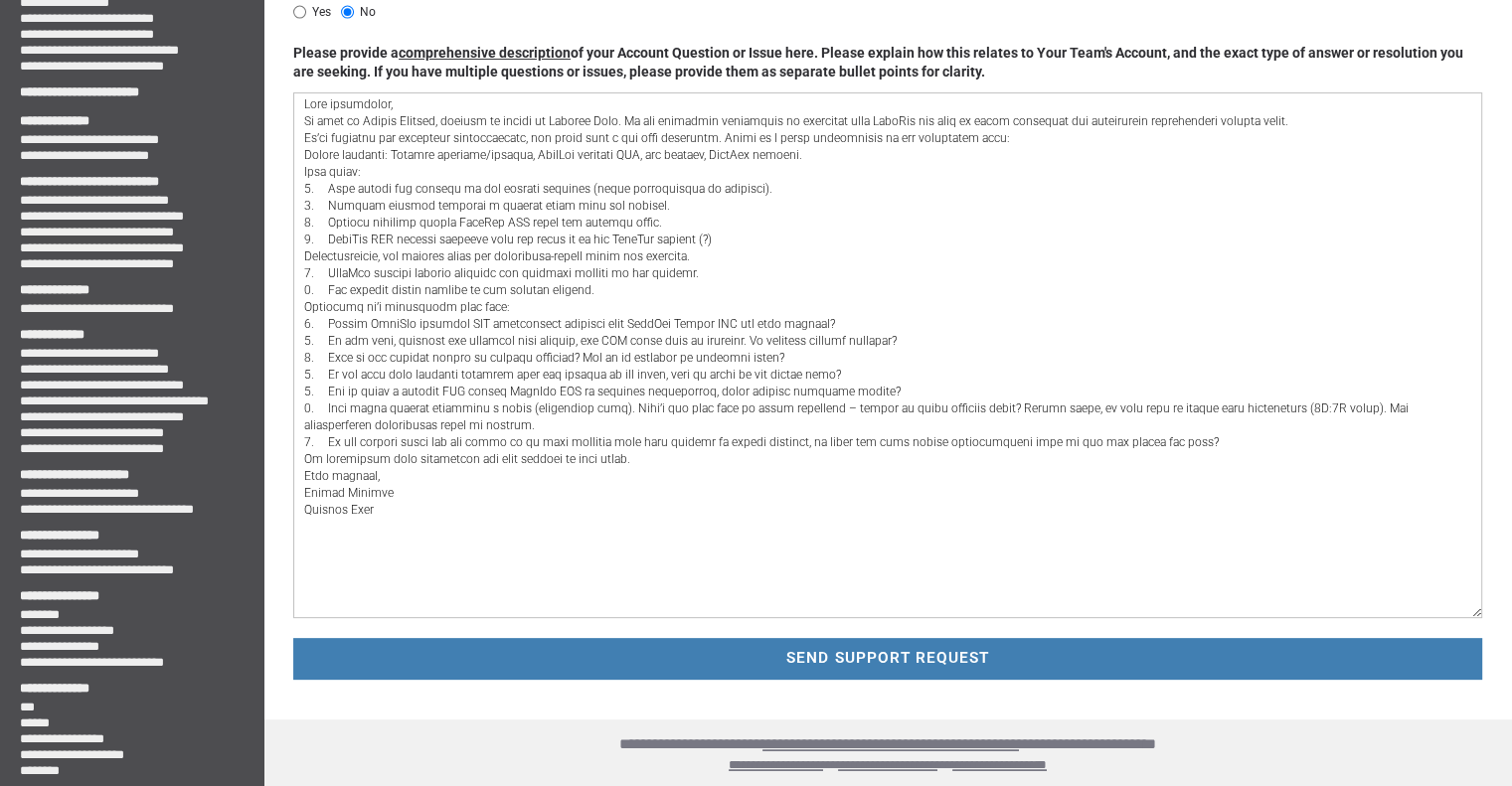 scroll, scrollTop: 449, scrollLeft: 0, axis: vertical 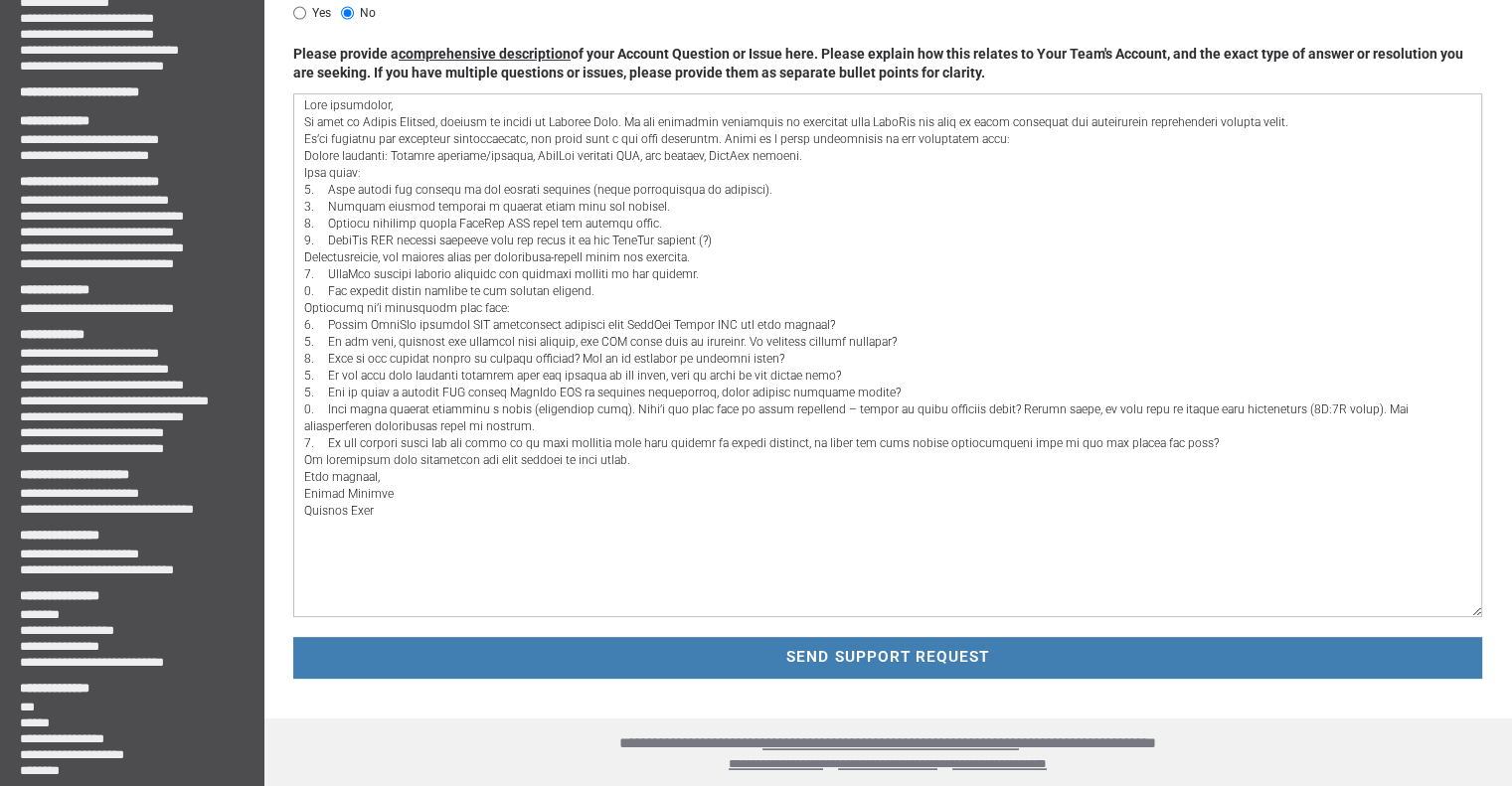 drag, startPoint x: 313, startPoint y: 538, endPoint x: 374, endPoint y: 543, distance: 61.204575 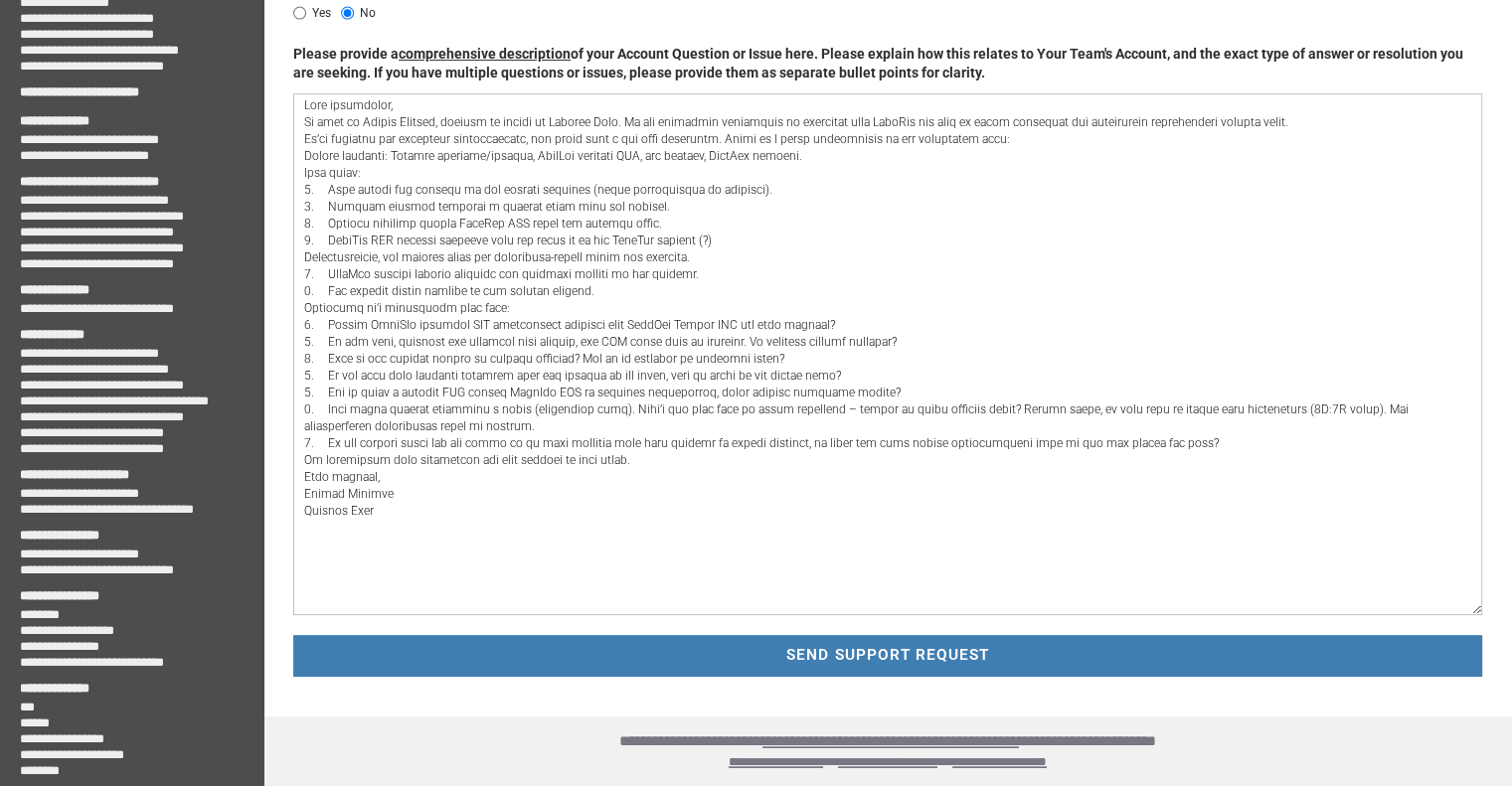 scroll, scrollTop: 446, scrollLeft: 0, axis: vertical 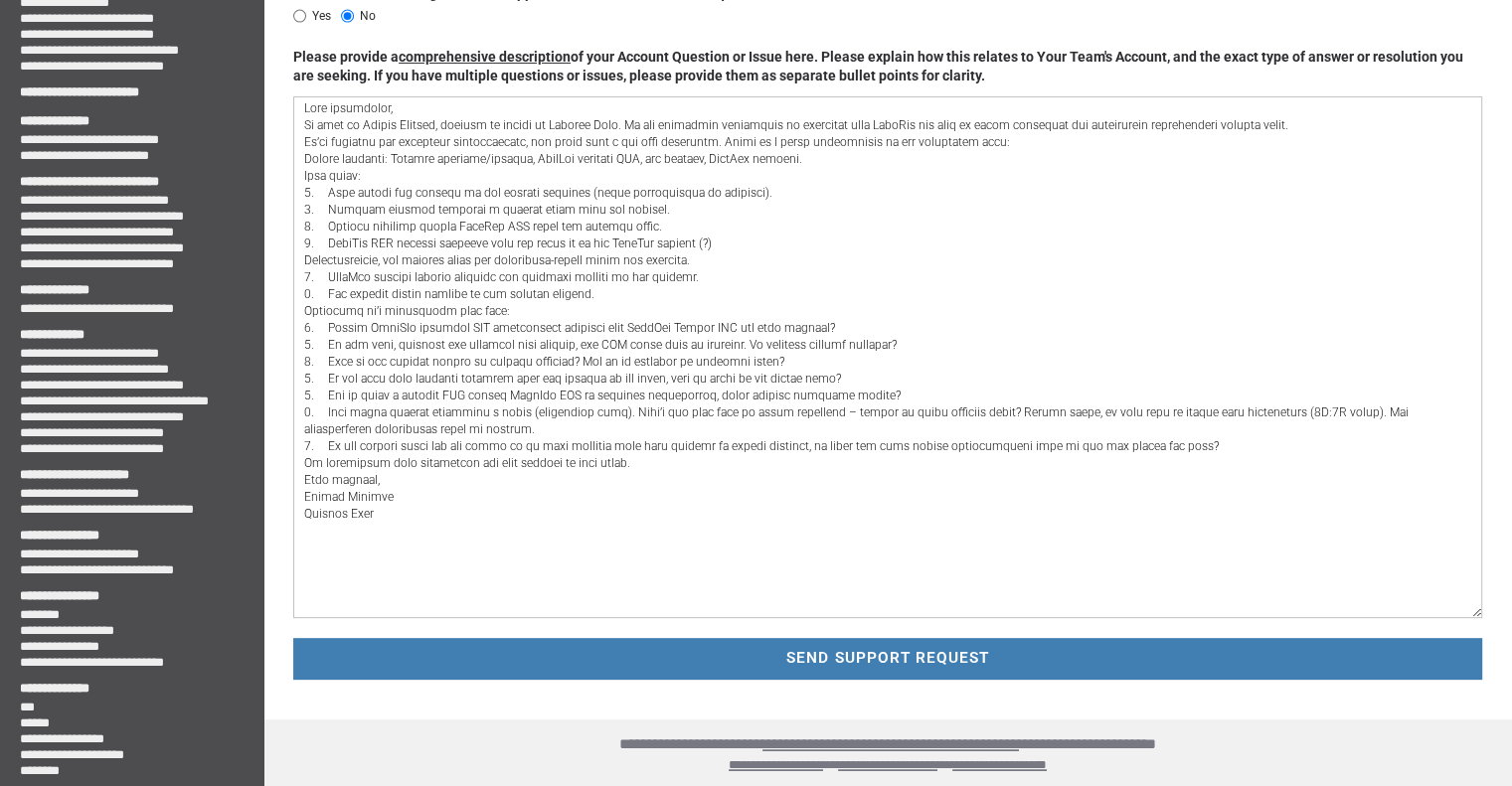 click at bounding box center (888, 357) 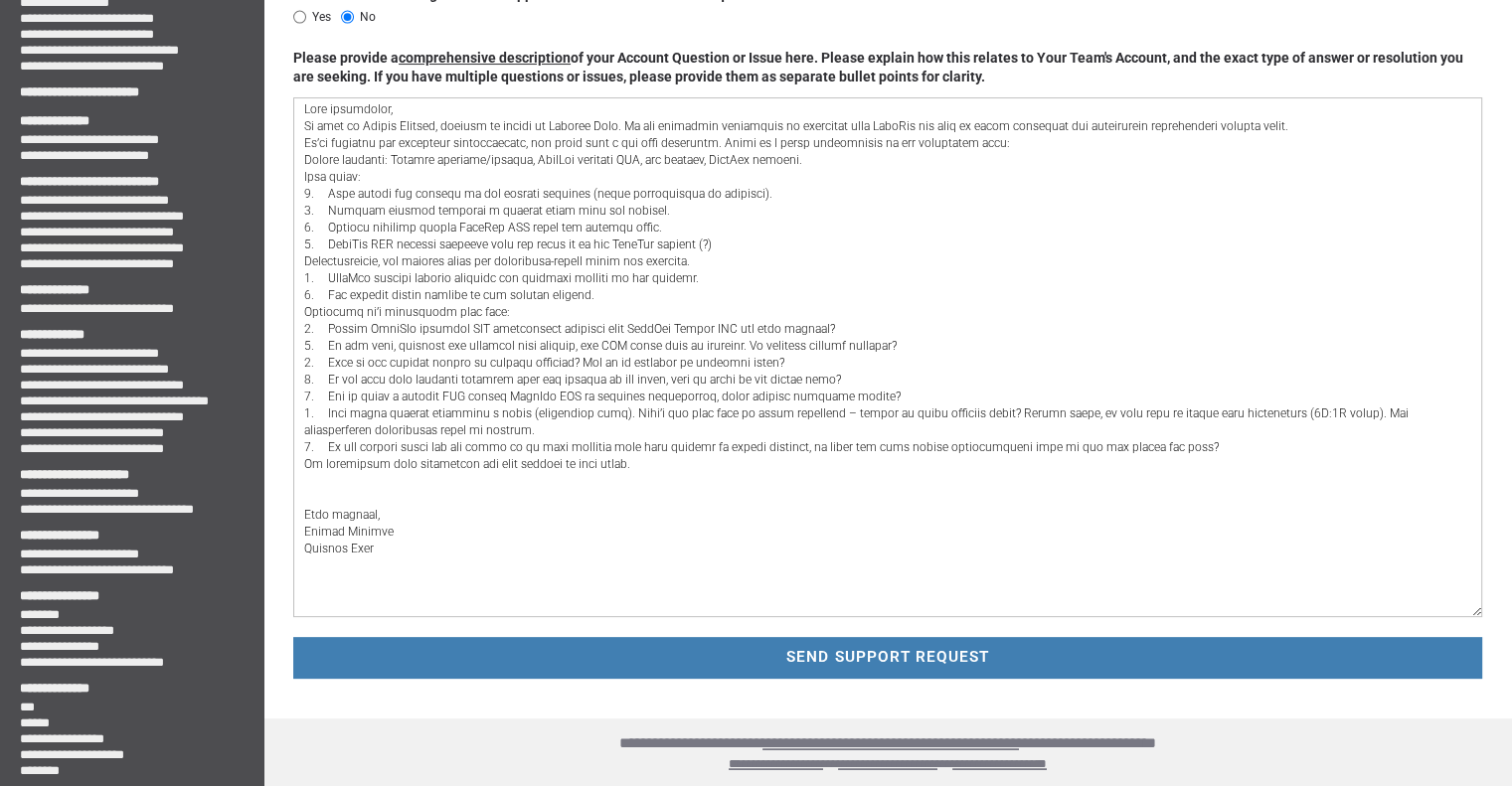 scroll, scrollTop: 442, scrollLeft: 0, axis: vertical 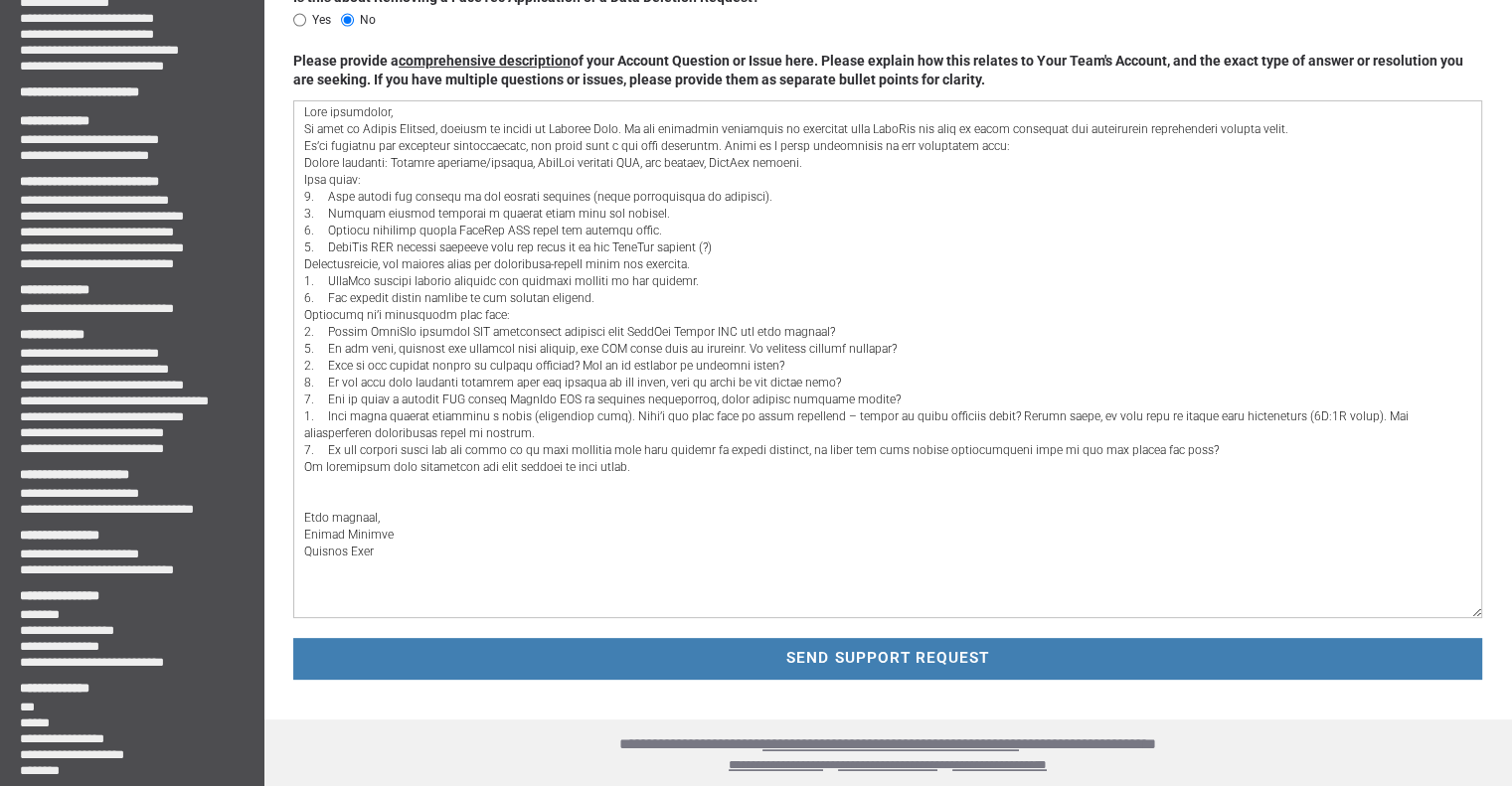 click at bounding box center [888, 359] 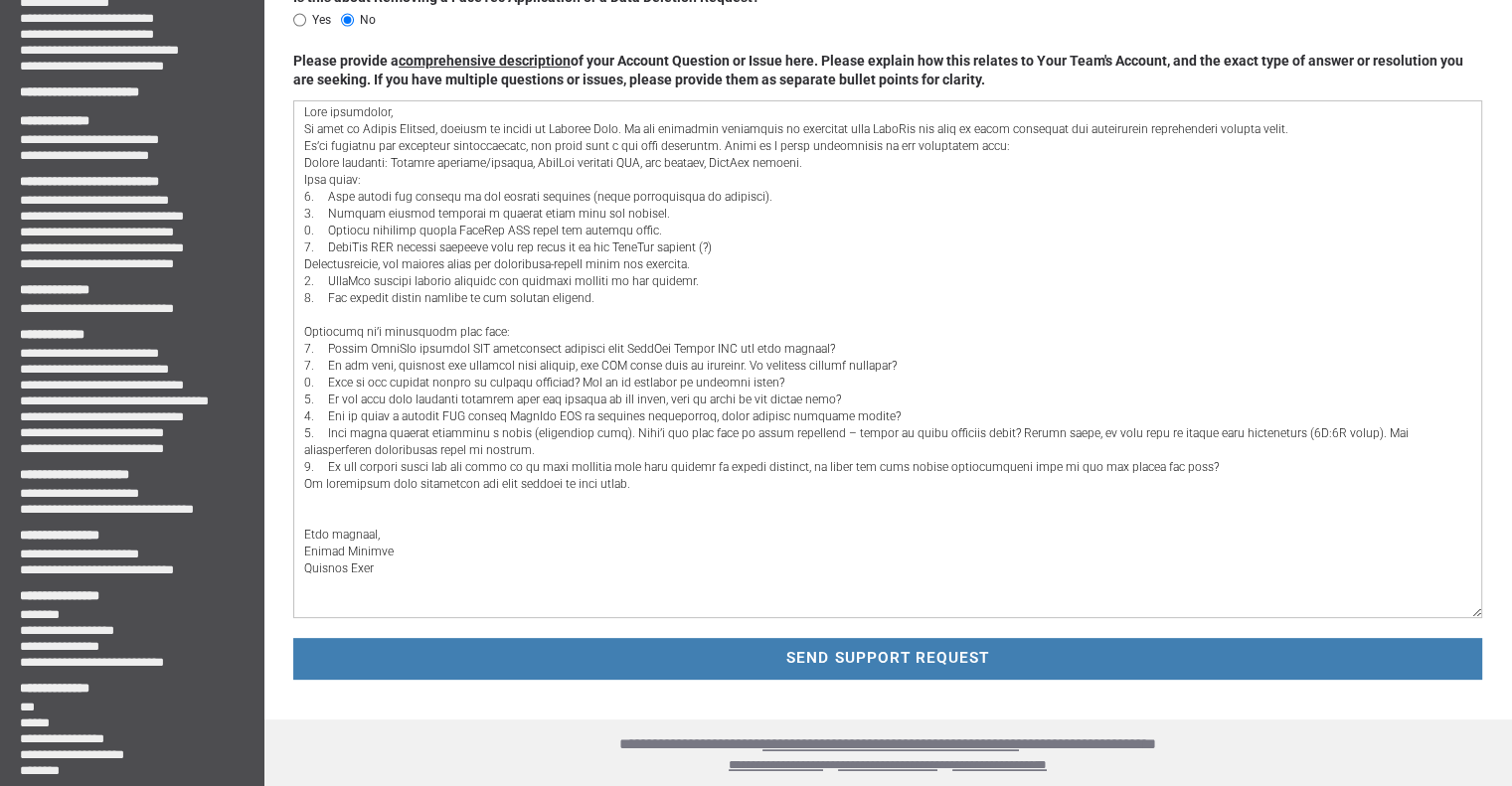scroll, scrollTop: 441, scrollLeft: 0, axis: vertical 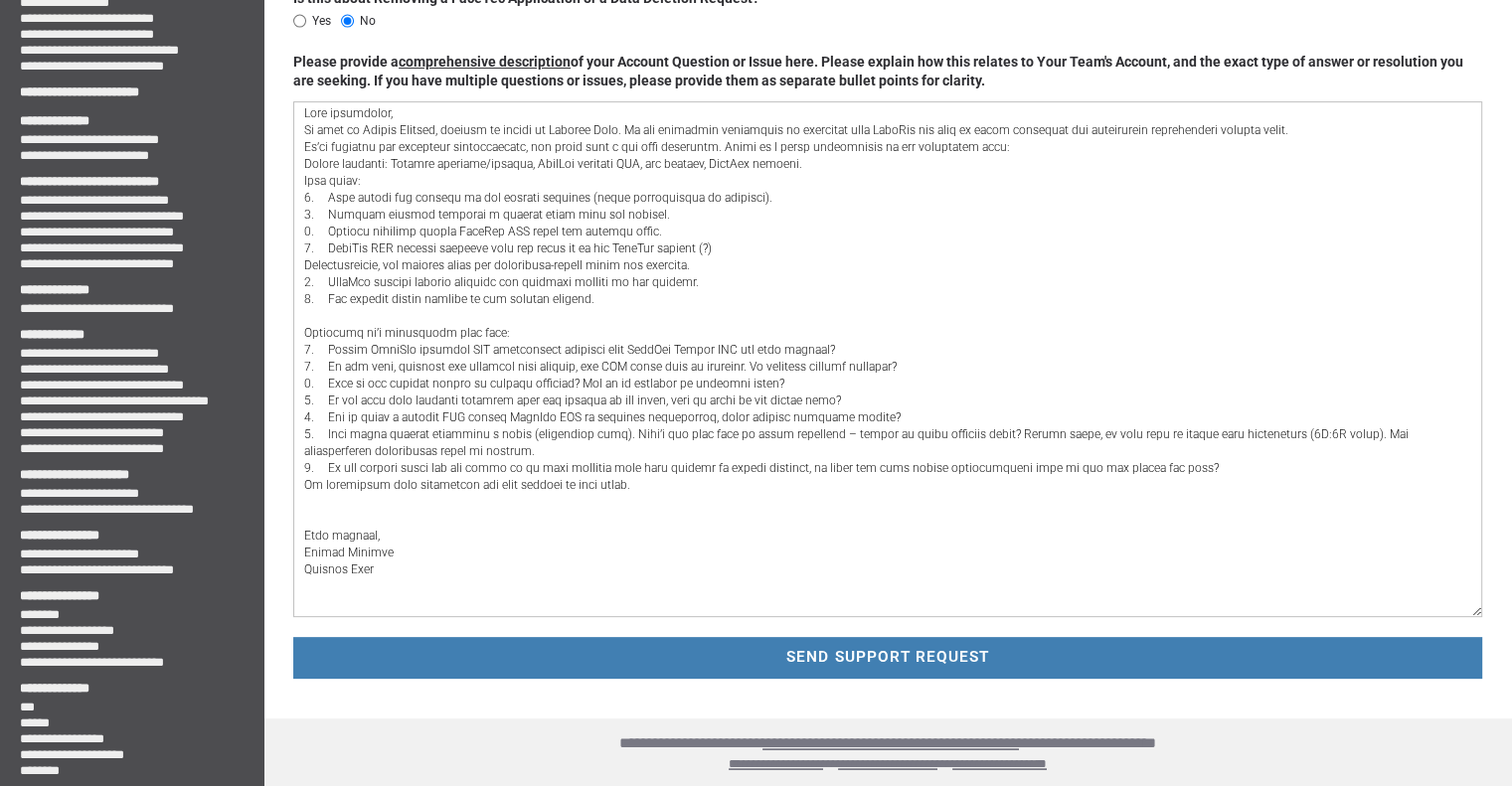 click at bounding box center [888, 359] 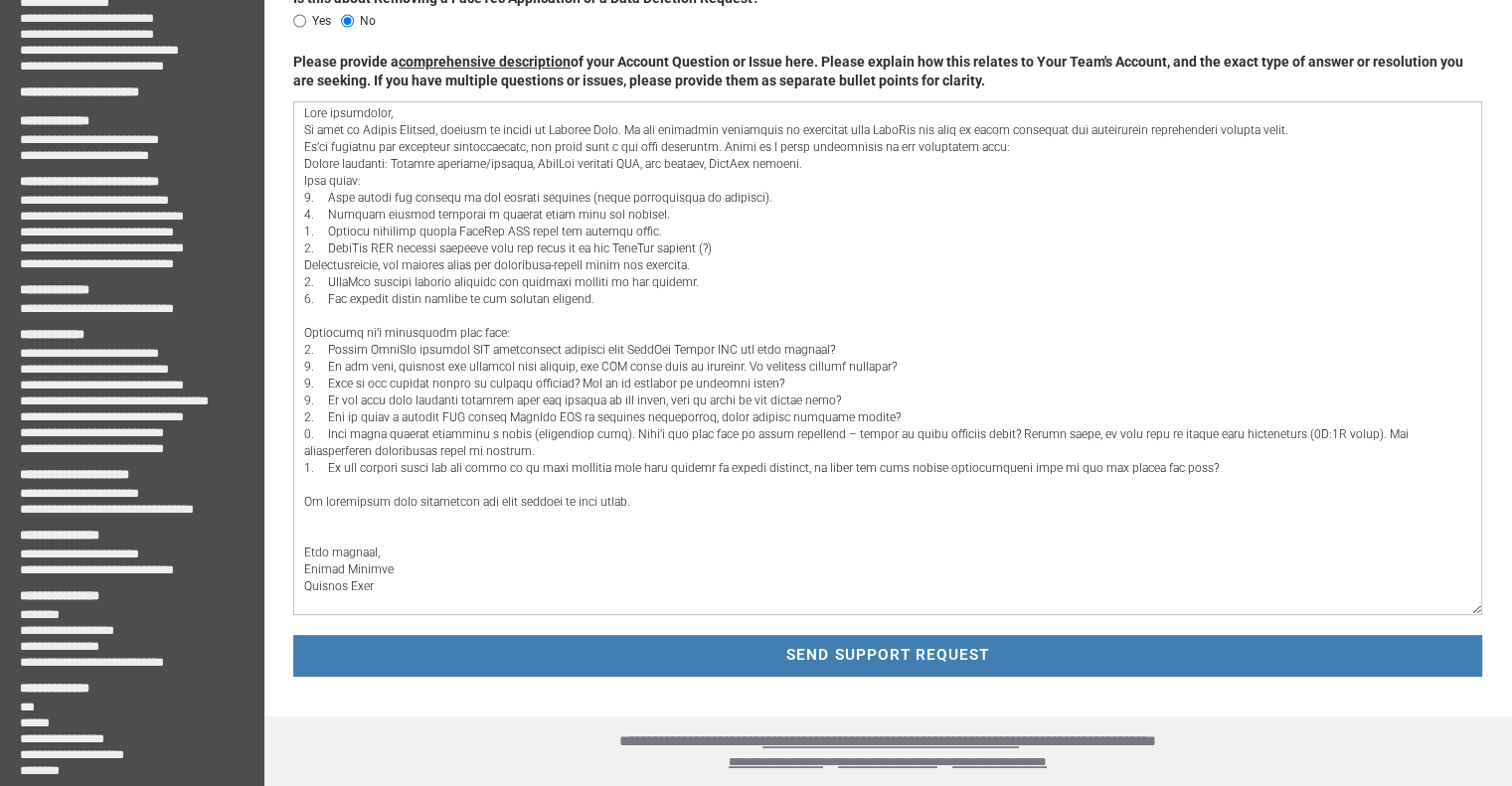 scroll, scrollTop: 438, scrollLeft: 0, axis: vertical 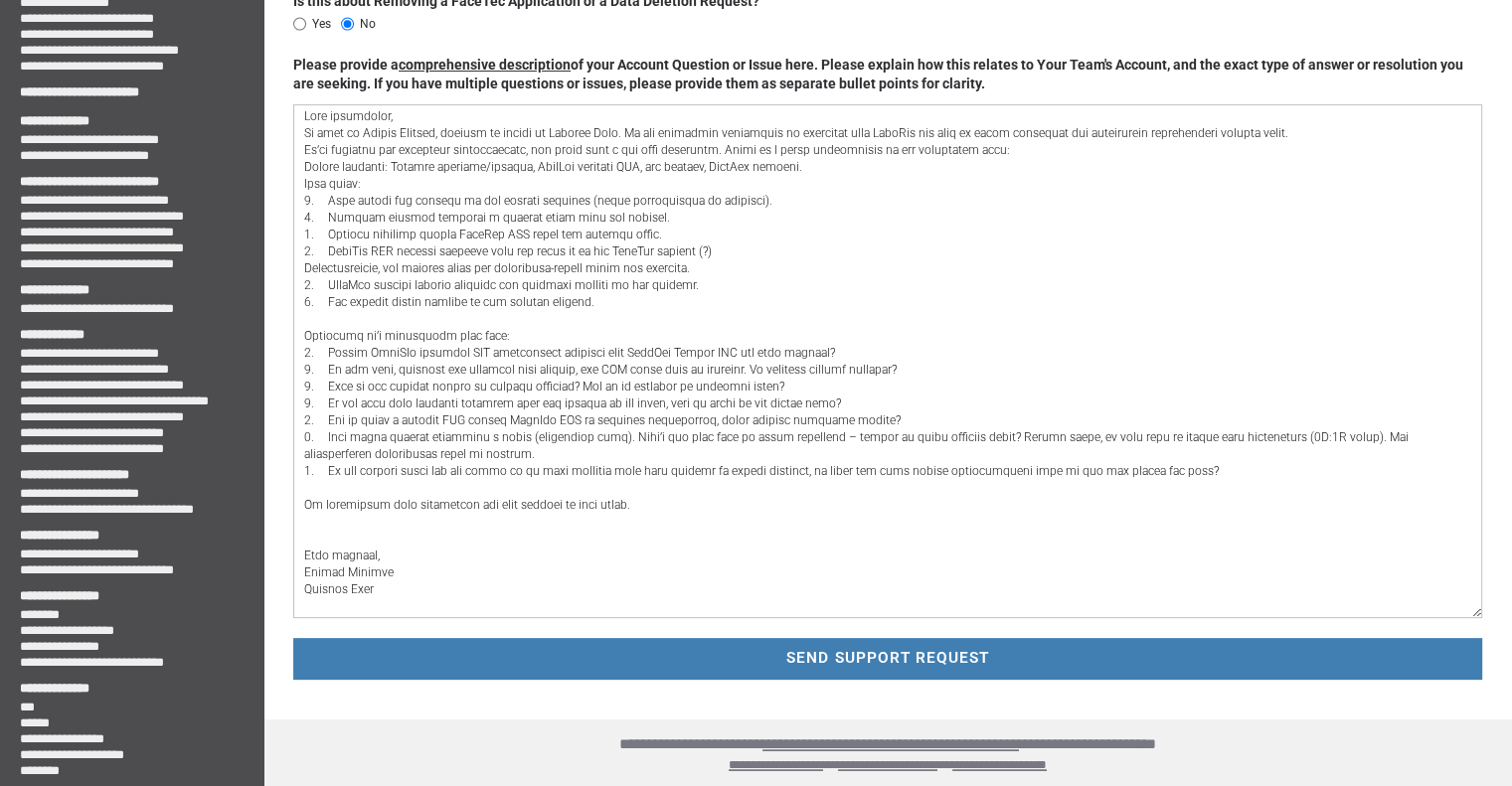 click at bounding box center (888, 361) 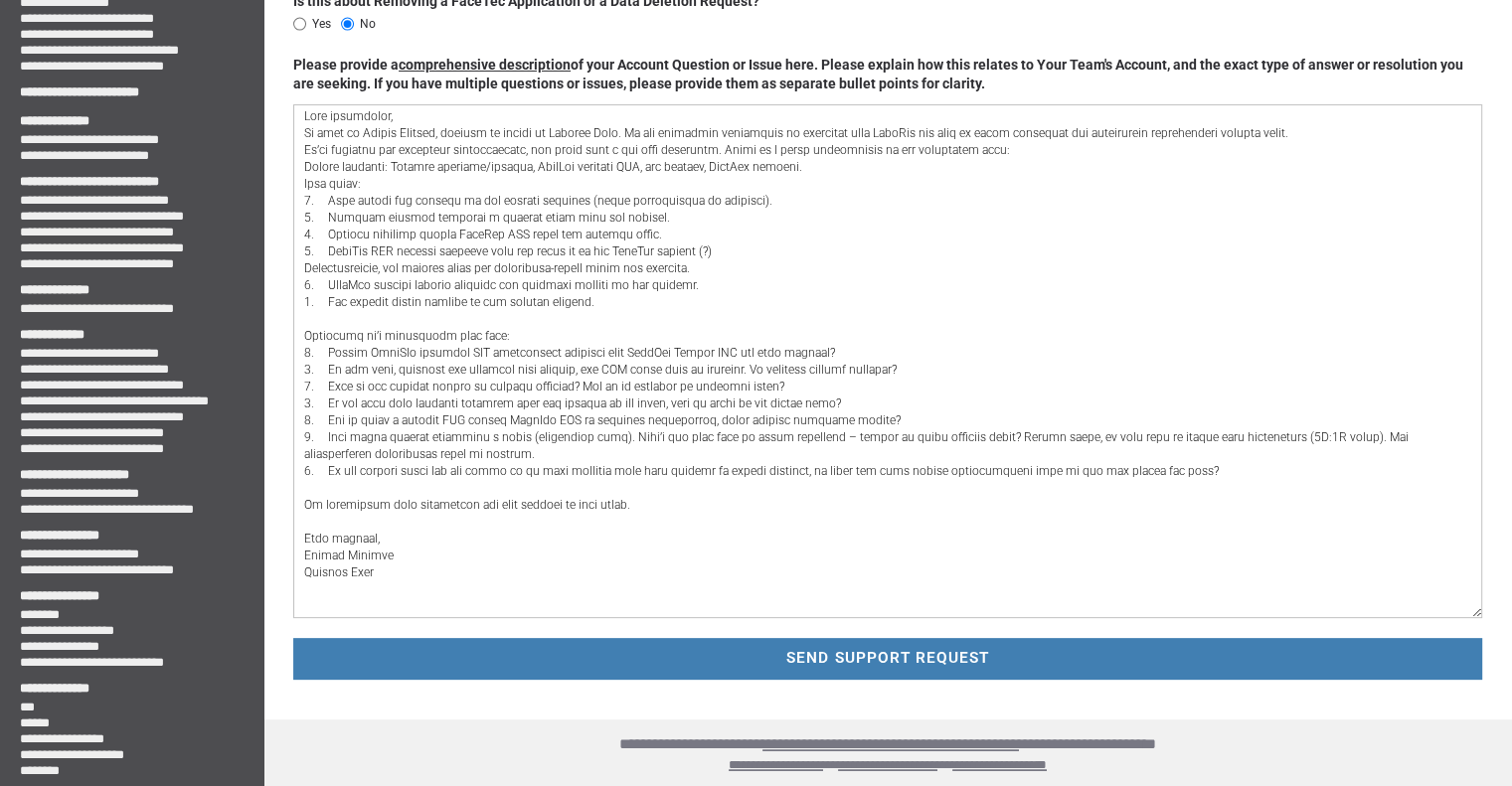 scroll, scrollTop: 437, scrollLeft: 0, axis: vertical 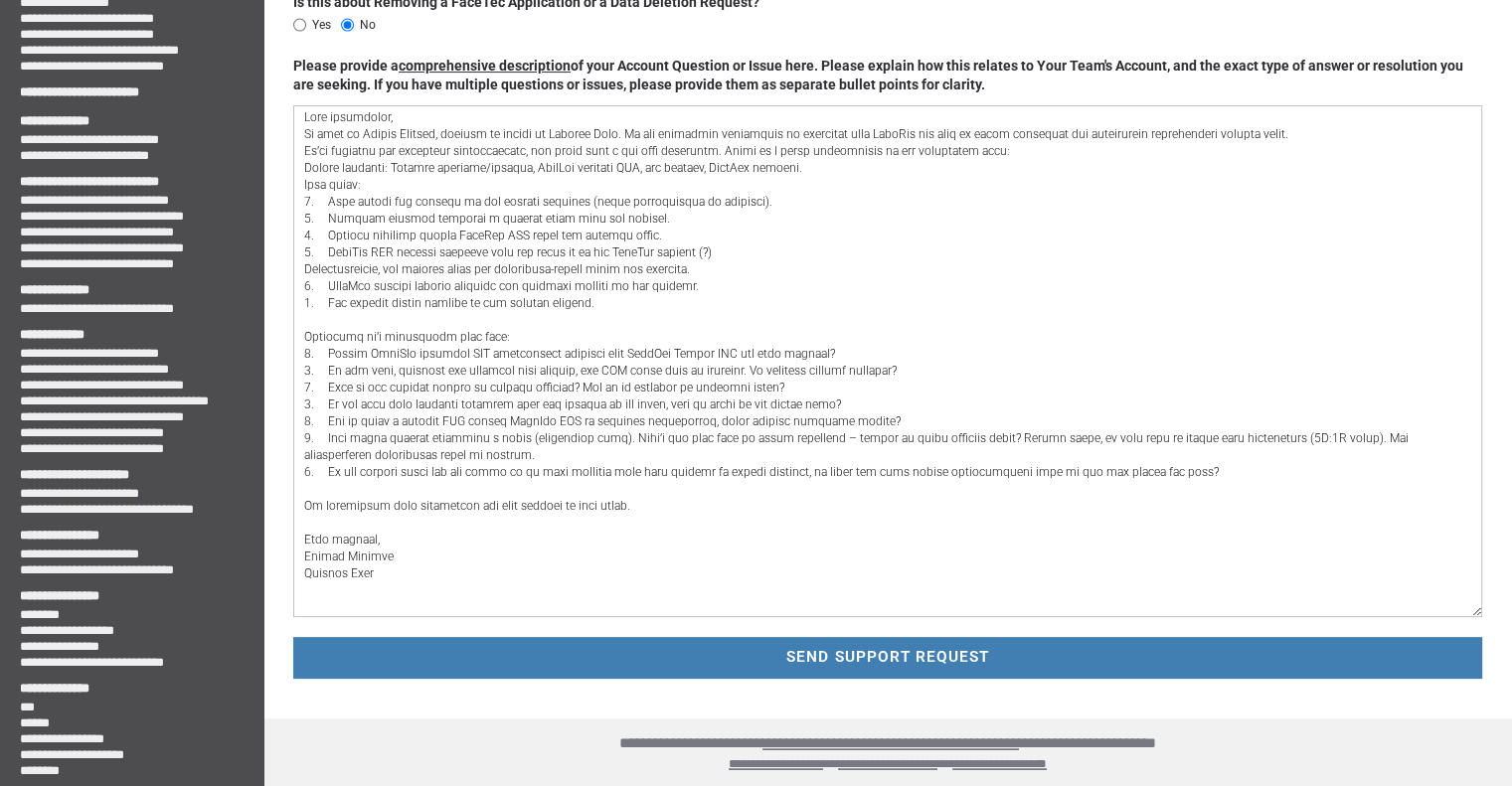 click at bounding box center (888, 361) 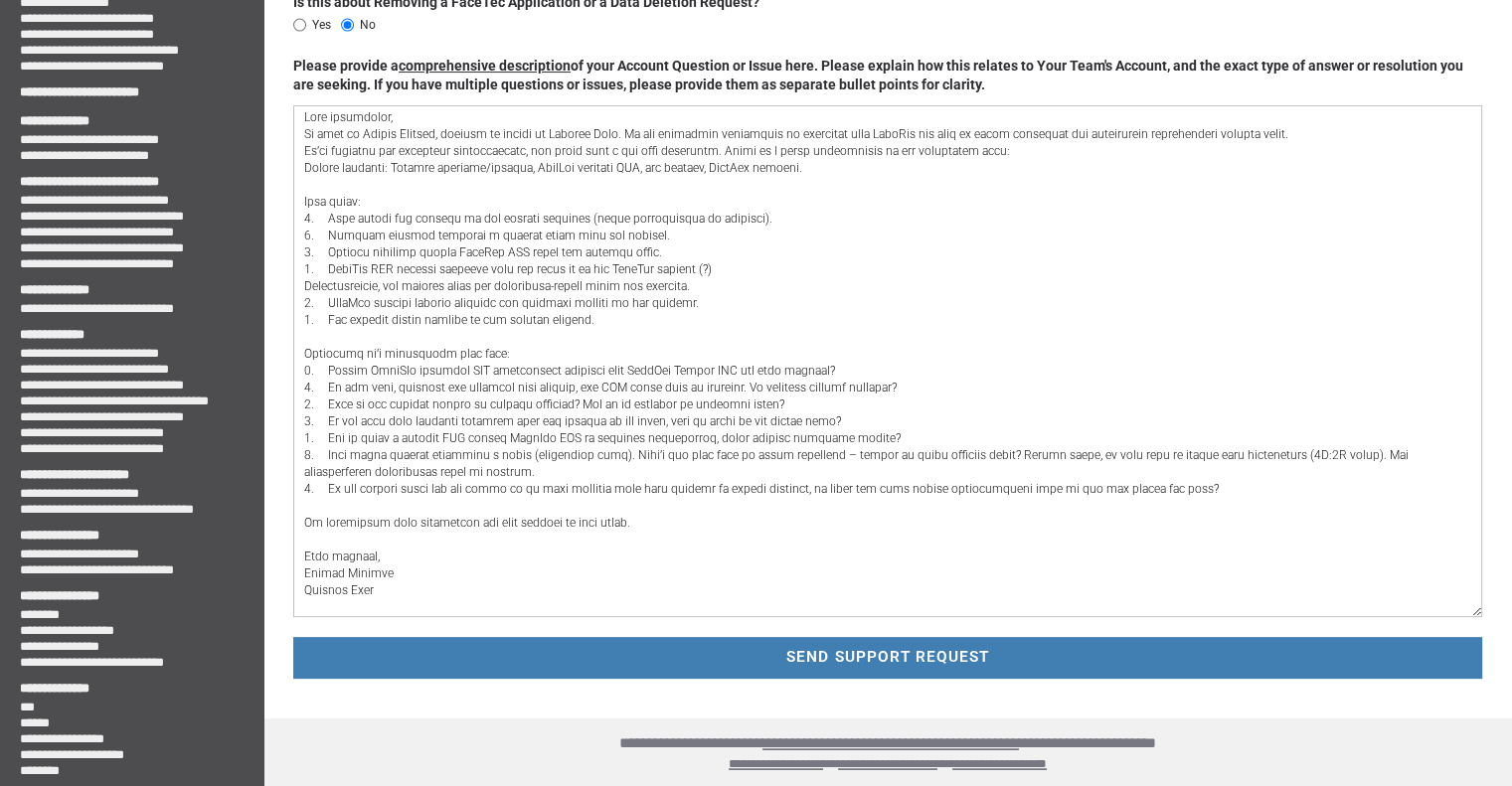 scroll, scrollTop: 437, scrollLeft: 0, axis: vertical 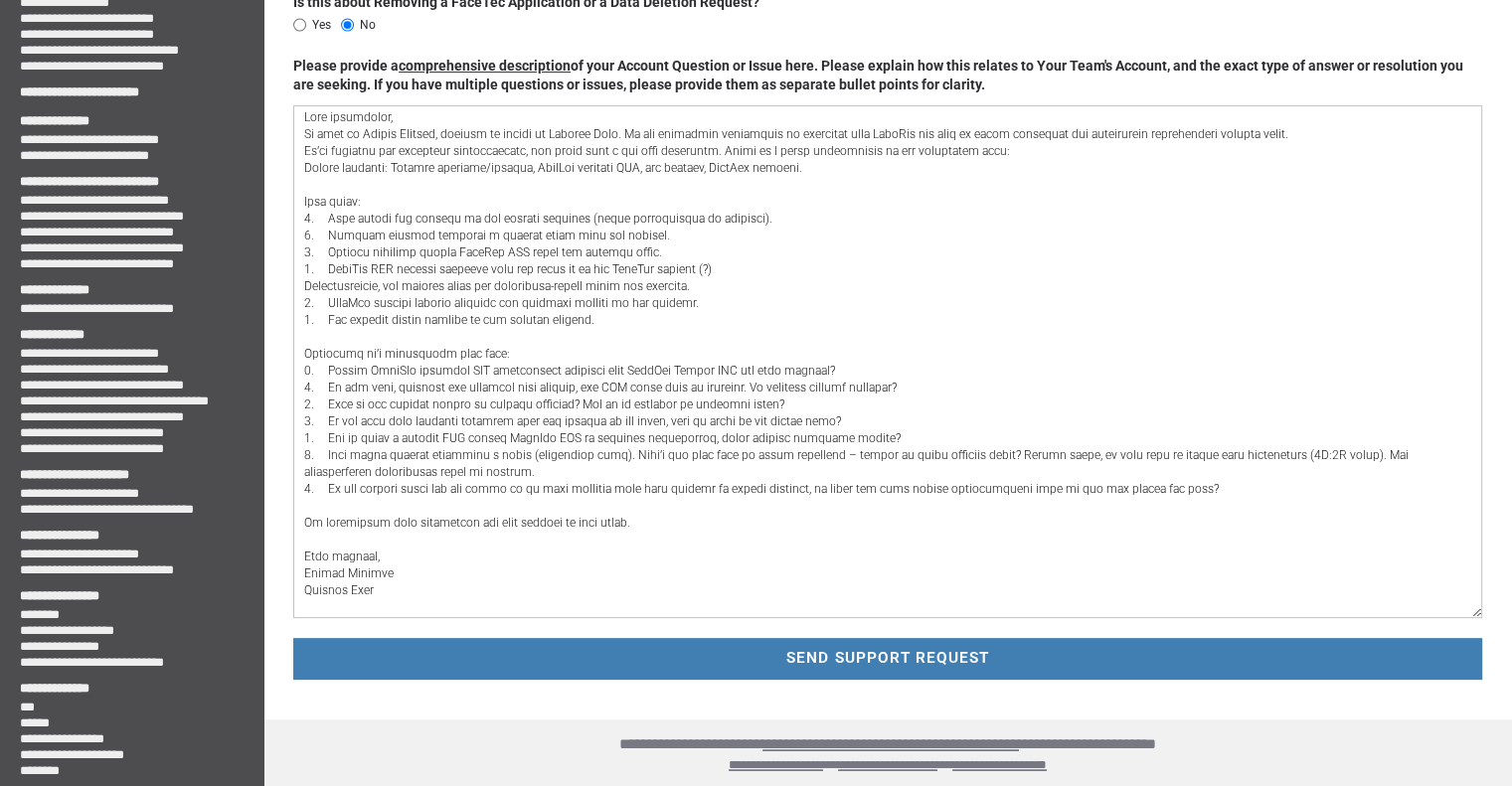 click at bounding box center (888, 362) 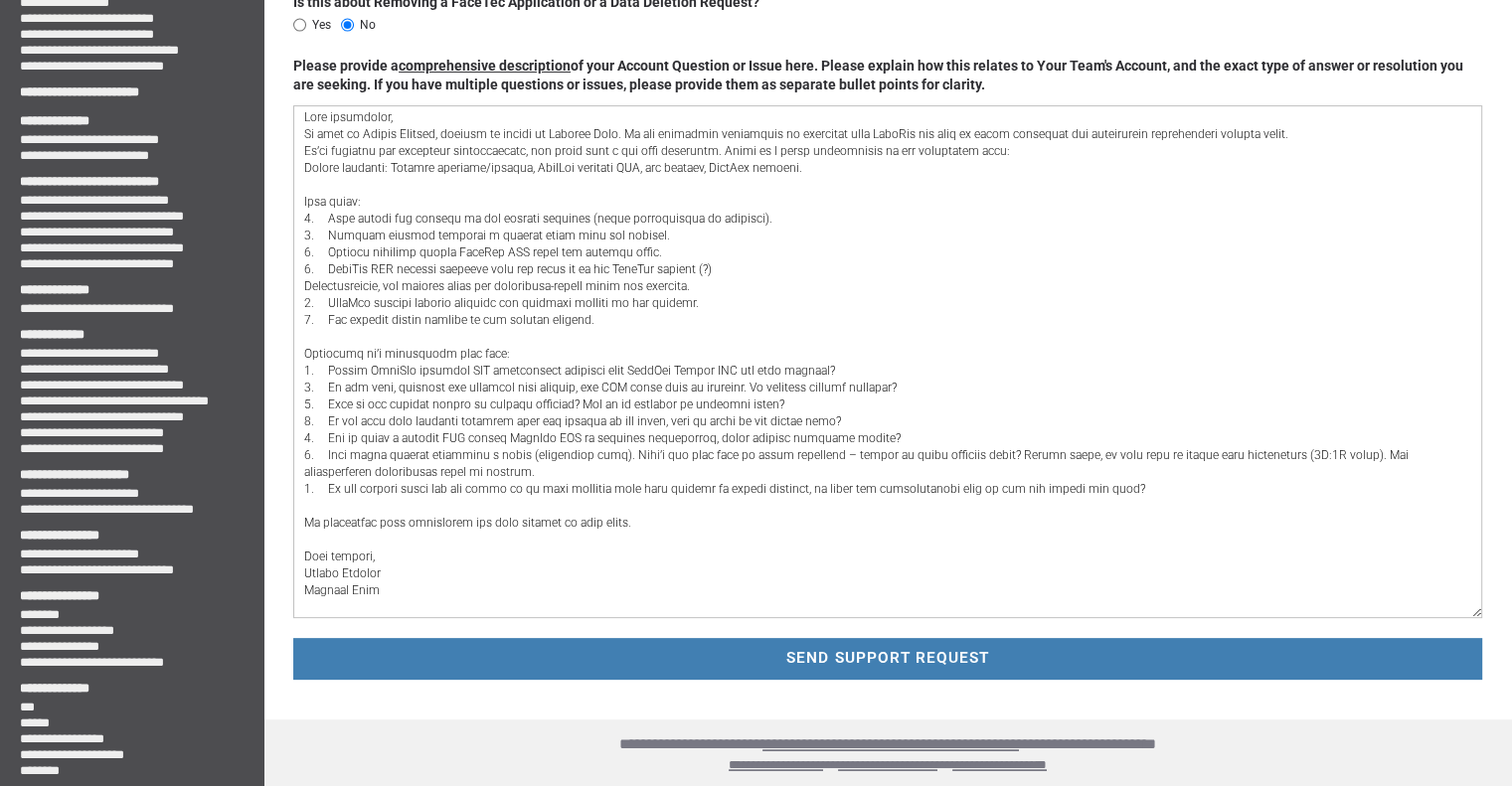 click at bounding box center [888, 362] 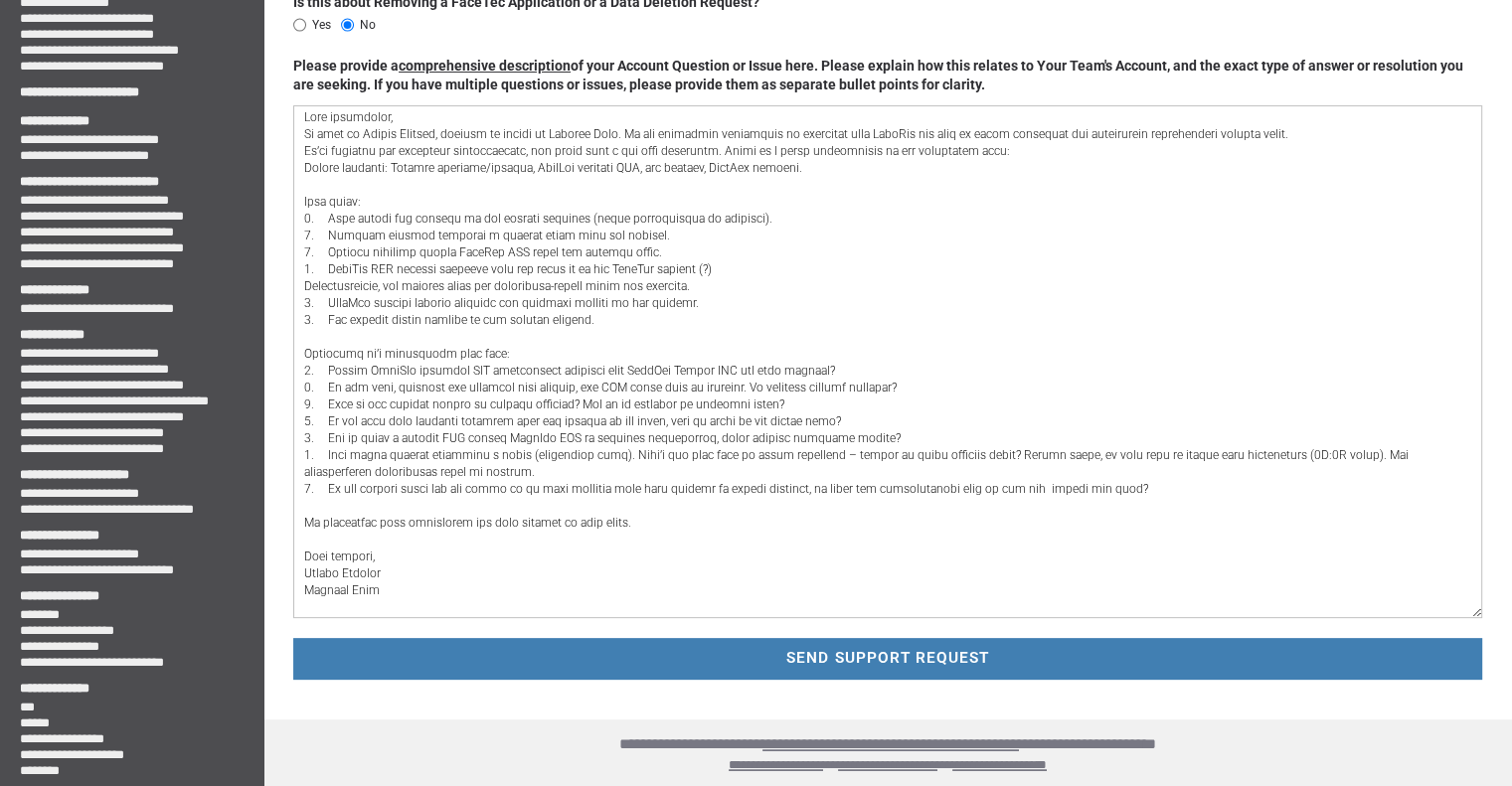 paste on "test server" 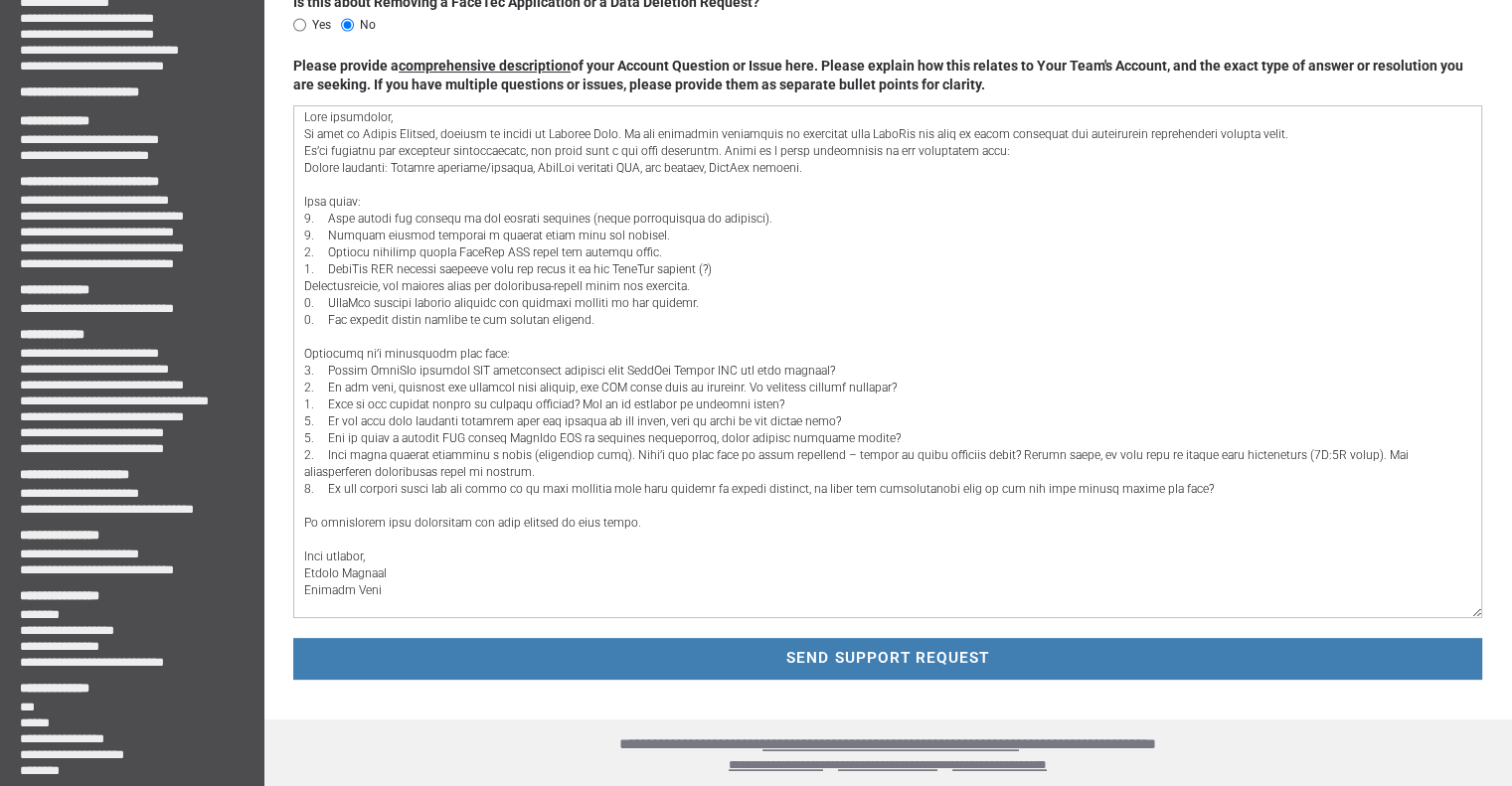 click at bounding box center (888, 362) 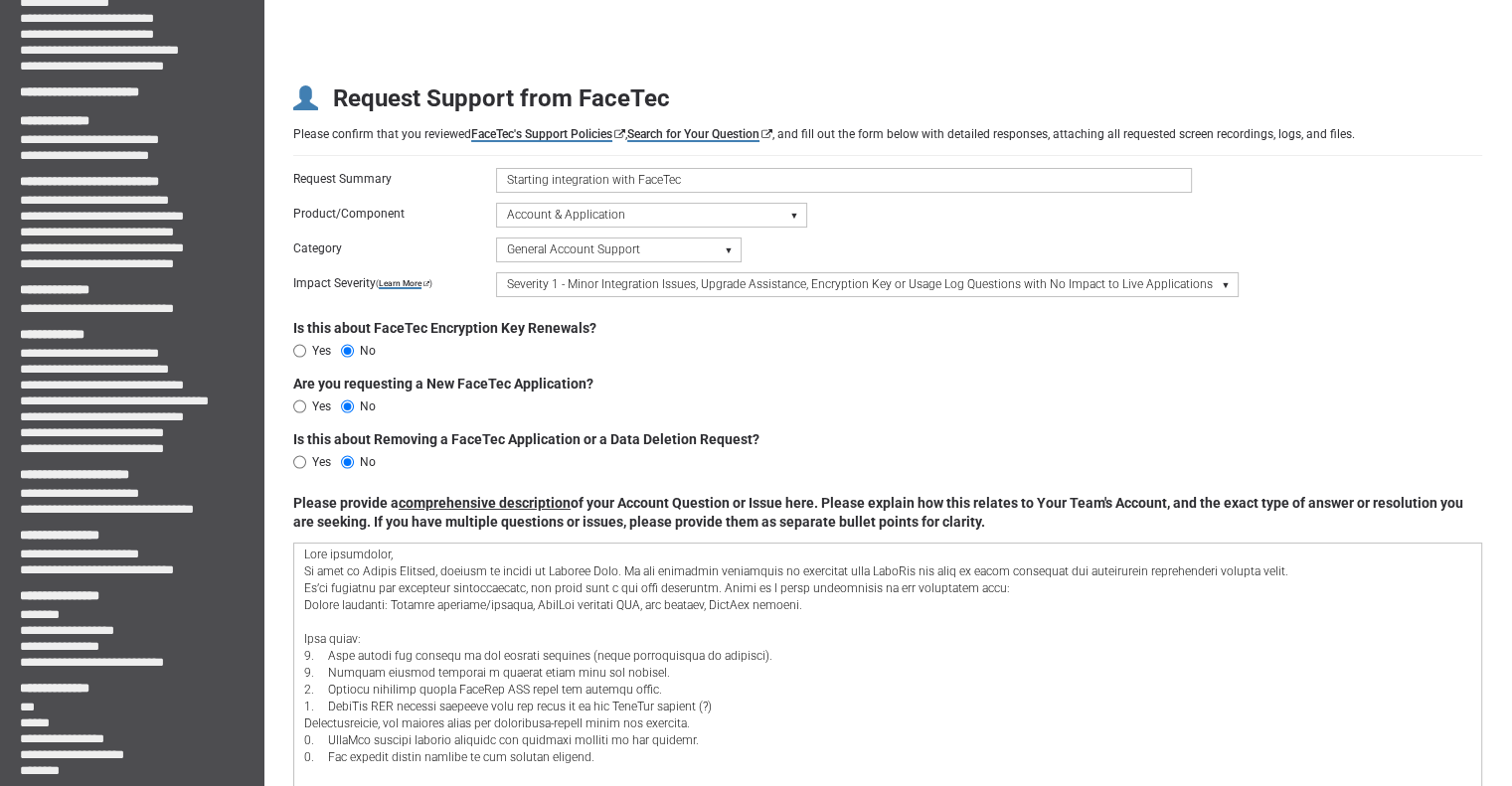 scroll, scrollTop: 437, scrollLeft: 0, axis: vertical 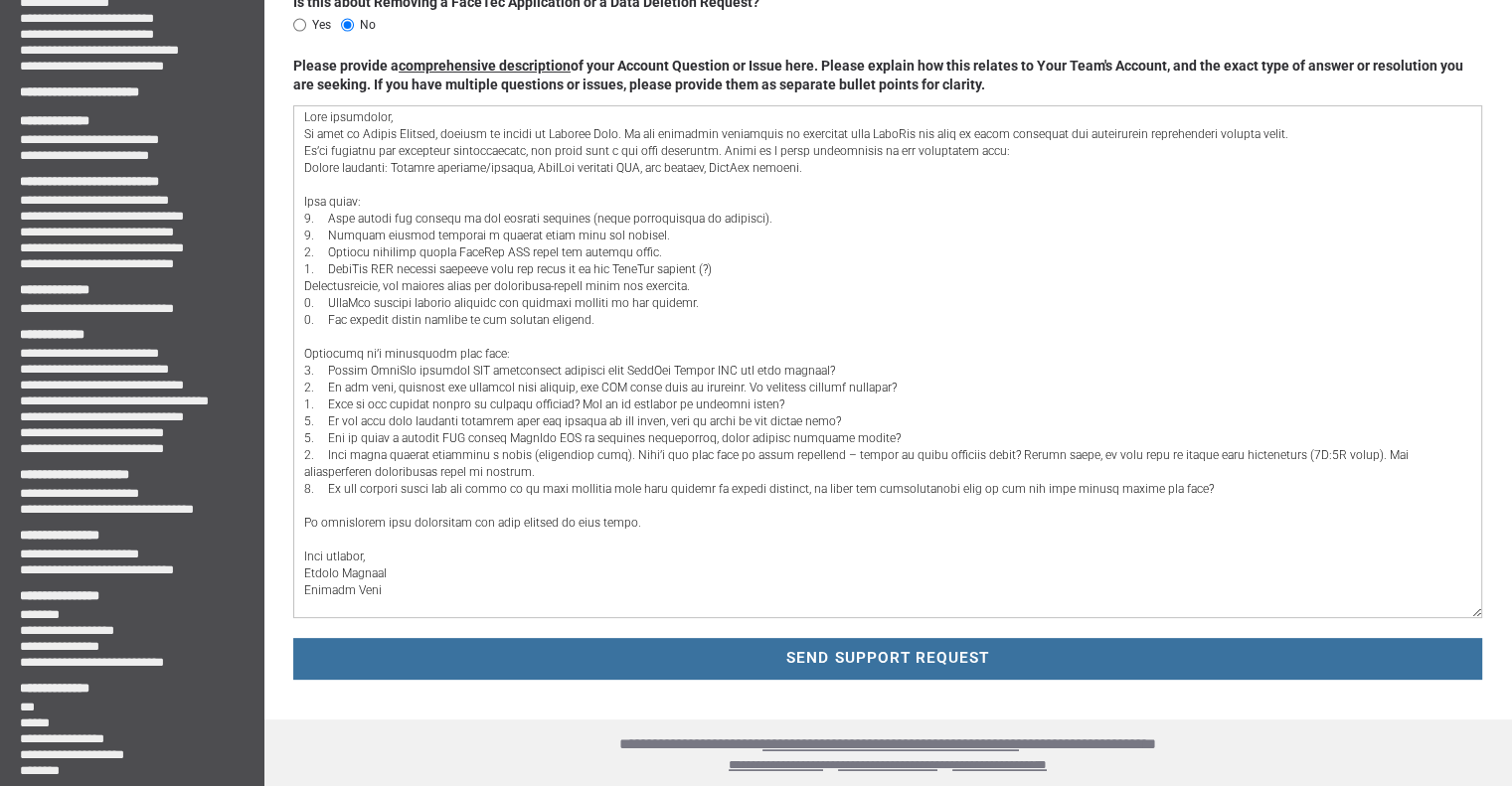 type on "Dear colleagues,
My name is Elchin Guliyev, writing on behalf of Kapital Bank. We are currently finalizing an agreement with FaceTec and want to begin preparing the integration architecture without delay.
We’ve reviewed the available documentation, but still have a few open questions. Below is a brief description of our envisioned flow:
Actors involved: Partner frontend/backend, FaceTec frontend SDK, our backend, FaceTec backend.
Flow draft:
1.	User starts the process on the partner frontend (where verification is required).
2.	Partner backend requests a session token from our backend.
3.	Partner frontend starts FaceTec SDK using the session token.
4.	FaceTec SDK records liveness data and sends it to the FaceTec backend (?)
Simultaneously, our backend sends the government-issued photo for matching.
5.	FaceTec backend returns liveness and matching results to our backend.
6.	Our backend passes results to the partner backend.
Questions we’d appreciate help with:
1.	Should FaceTec frontend SDK communicate di..." 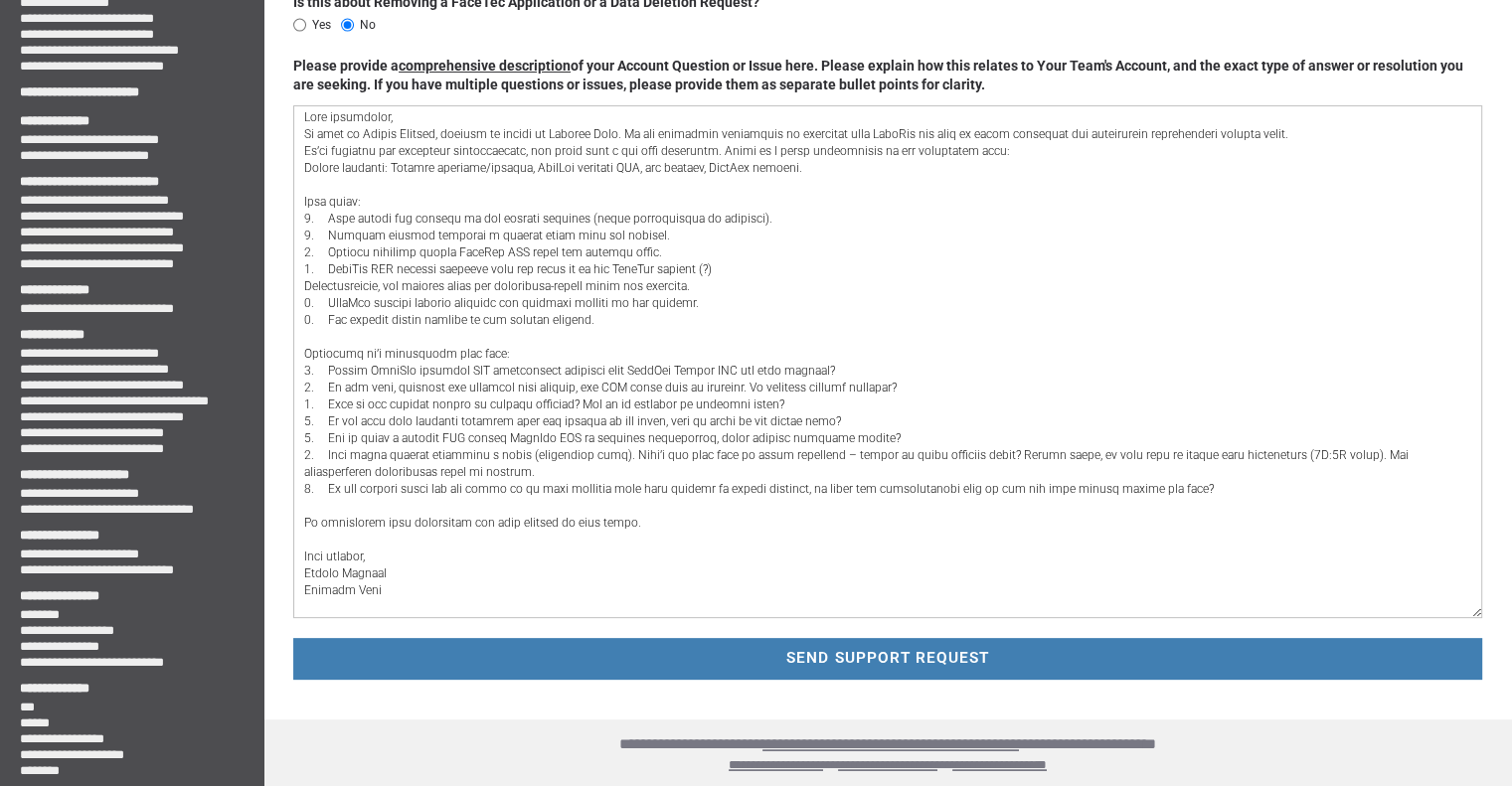 click on "SEND SUPPORT REQUEST" at bounding box center [887, 658] 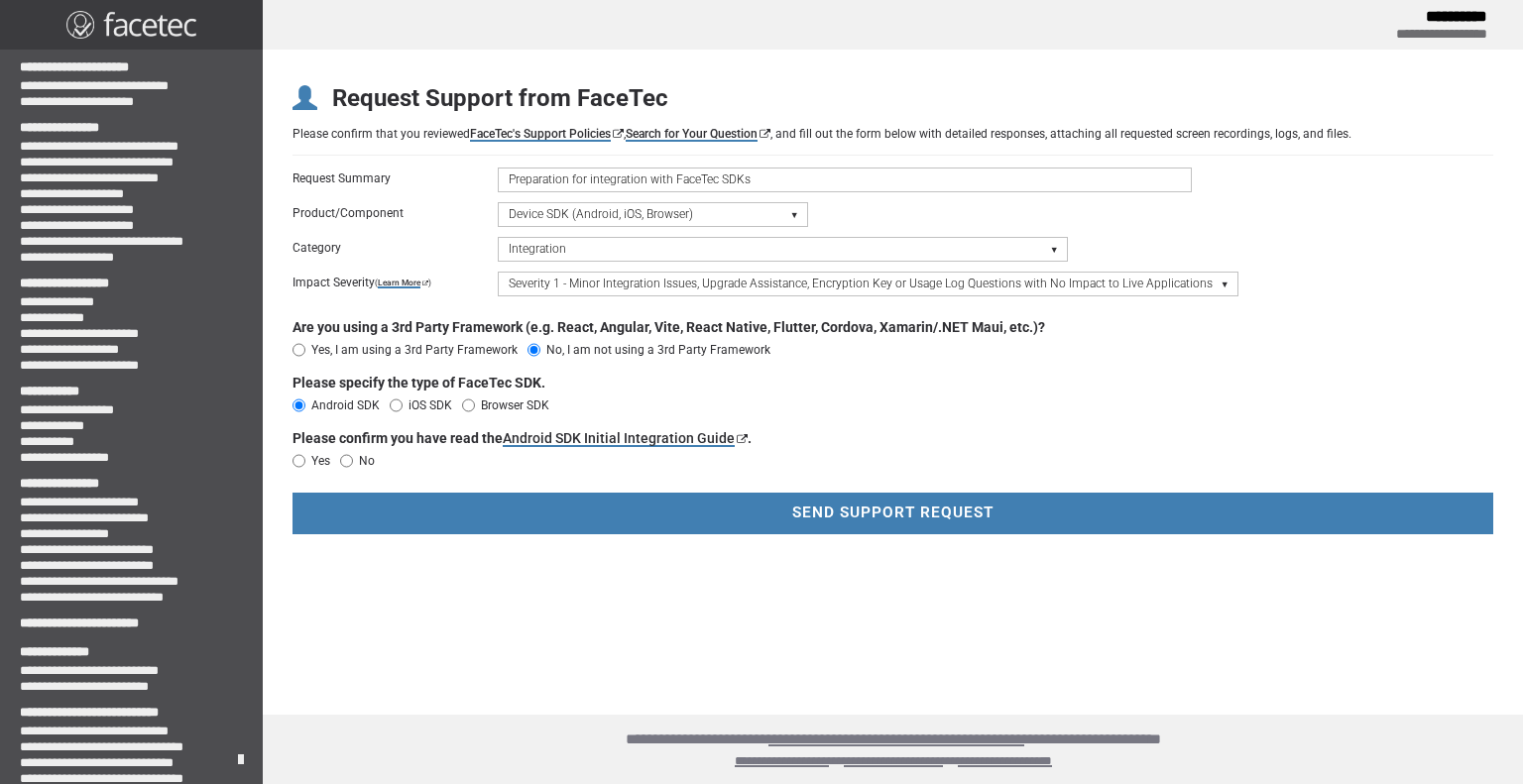 scroll, scrollTop: 0, scrollLeft: 0, axis: both 